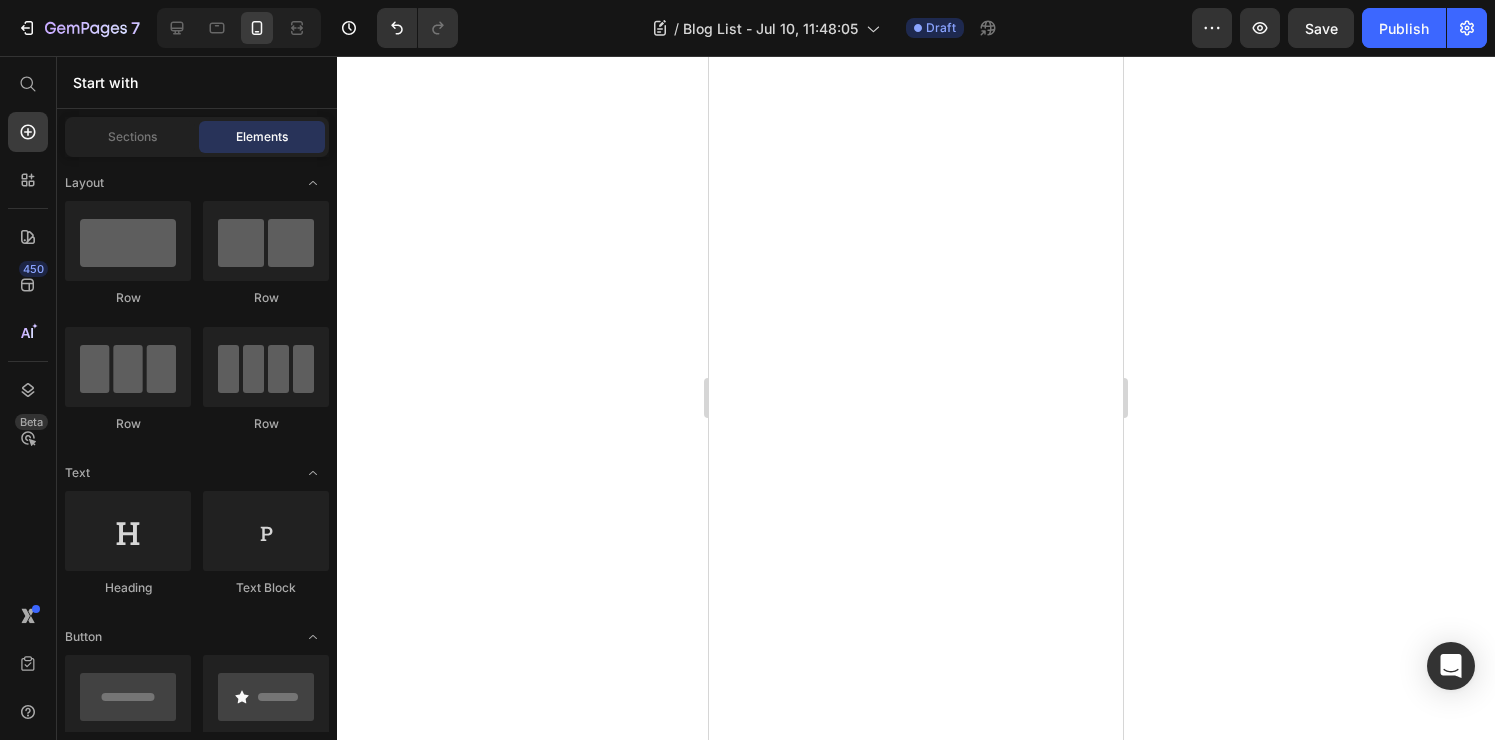 scroll, scrollTop: 0, scrollLeft: 0, axis: both 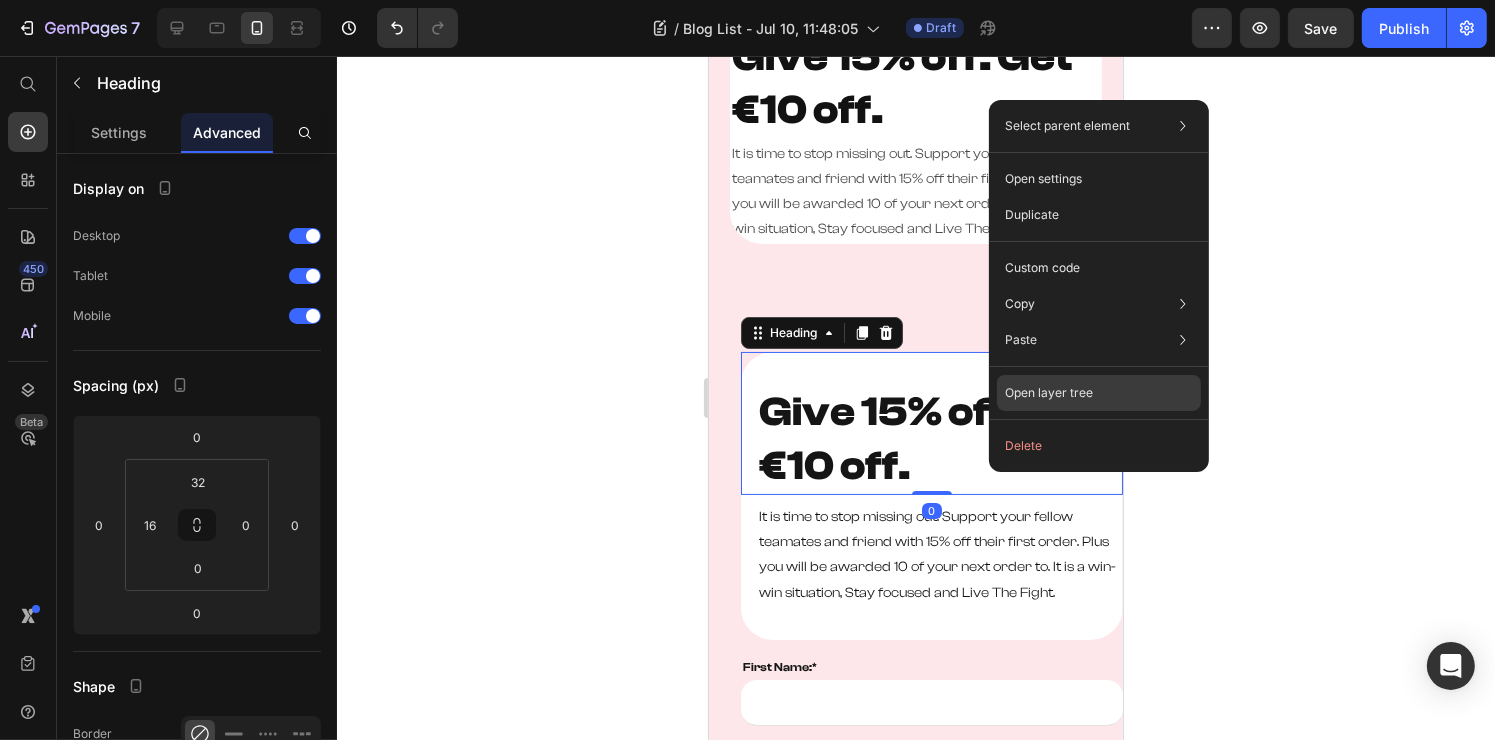 click on "Open layer tree" at bounding box center [1049, 393] 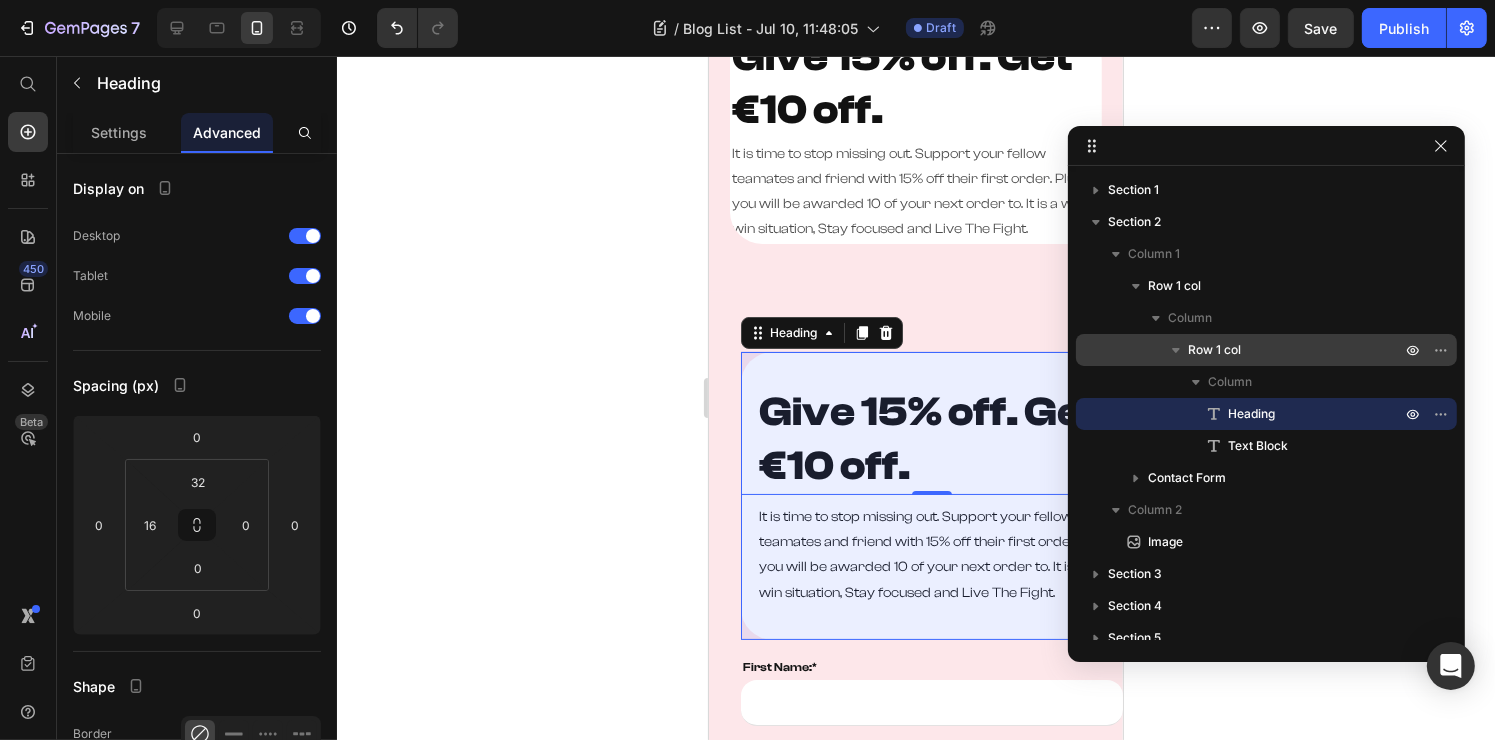 click on "Row 1 col" at bounding box center [1214, 350] 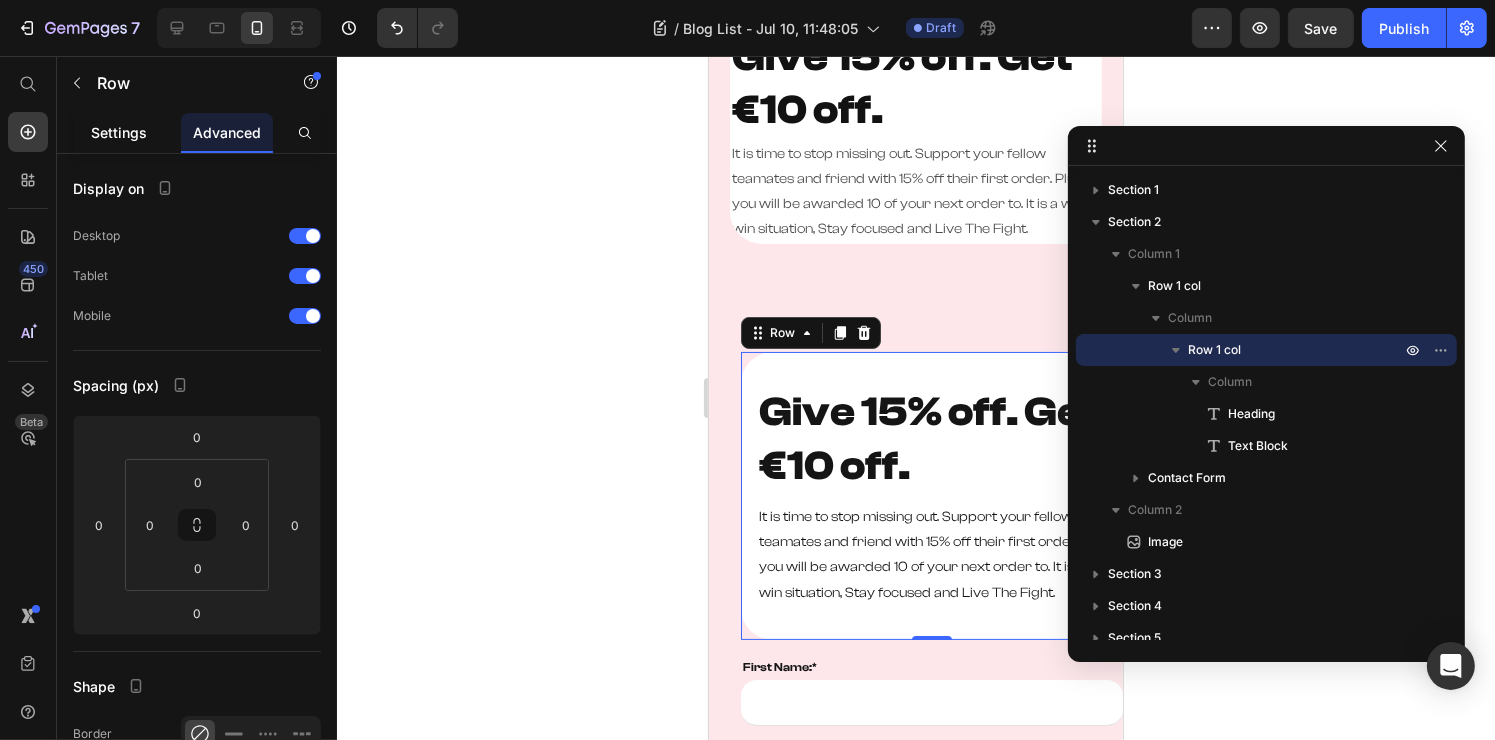 click on "Settings" 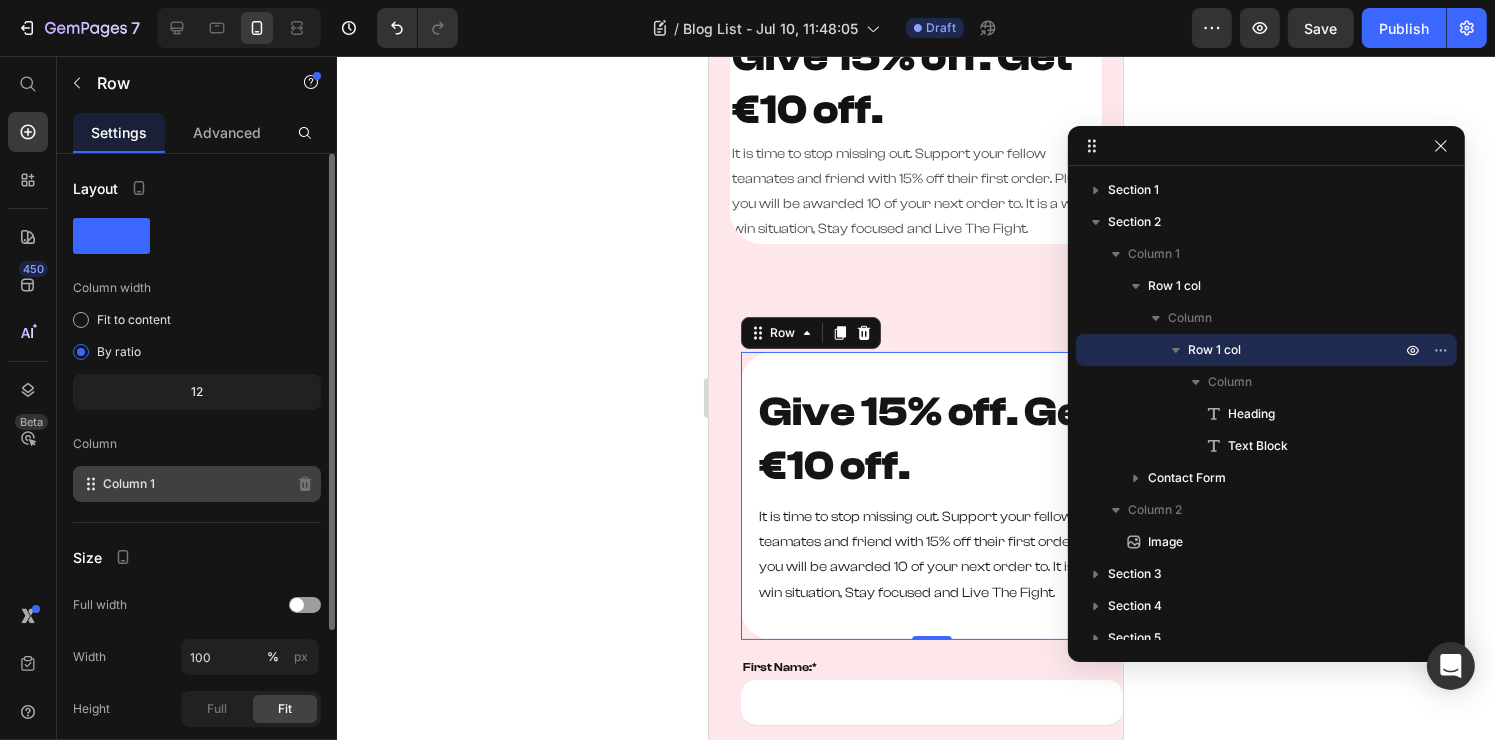 scroll, scrollTop: 223, scrollLeft: 0, axis: vertical 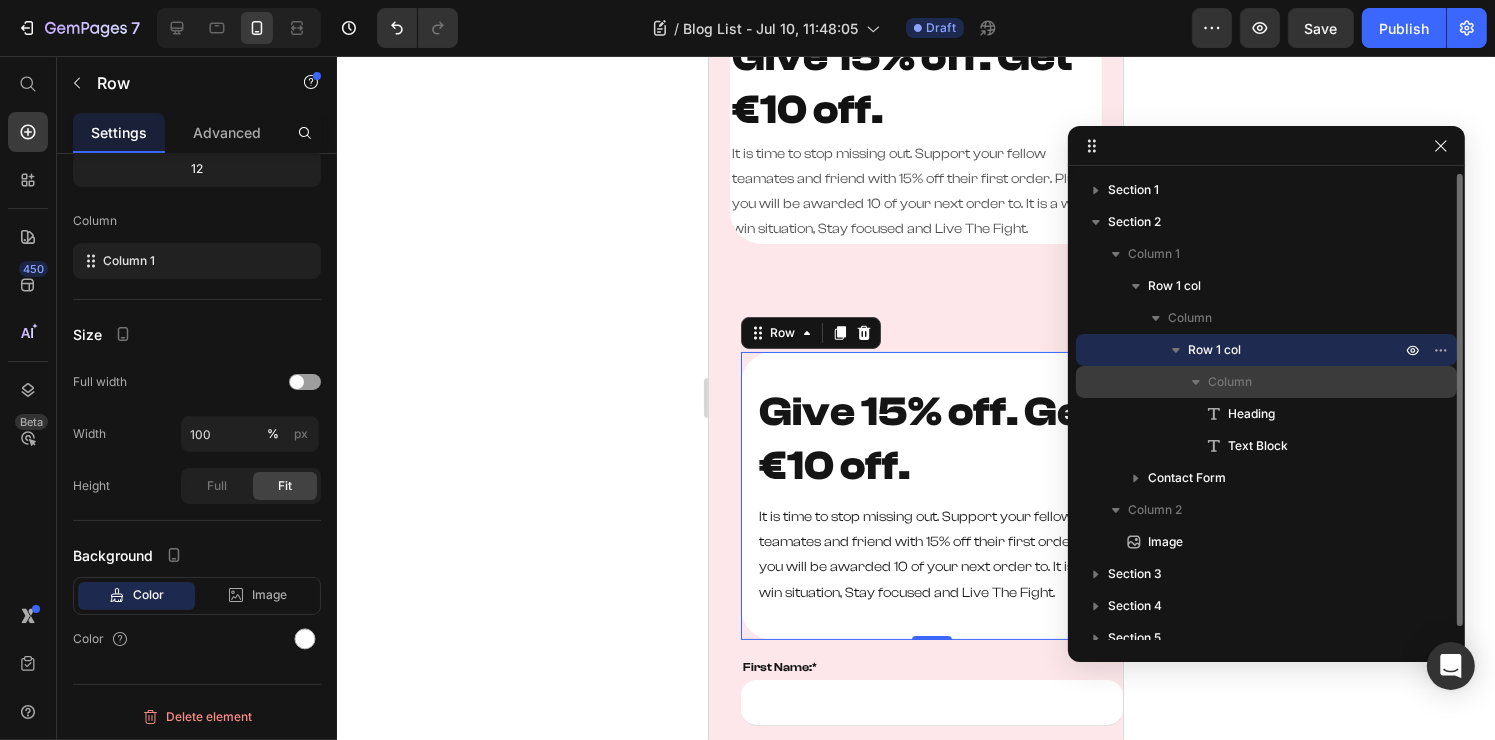 click 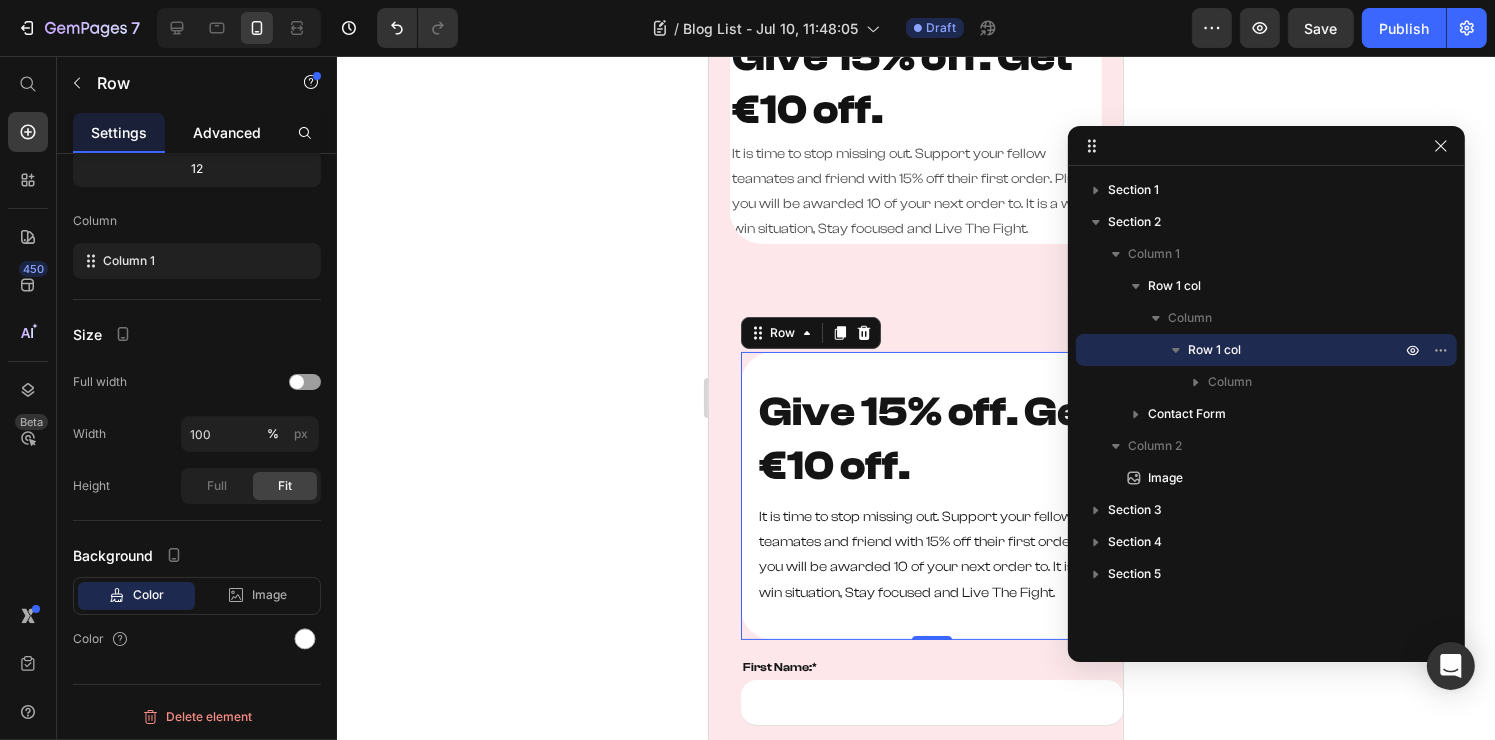 click on "Advanced" 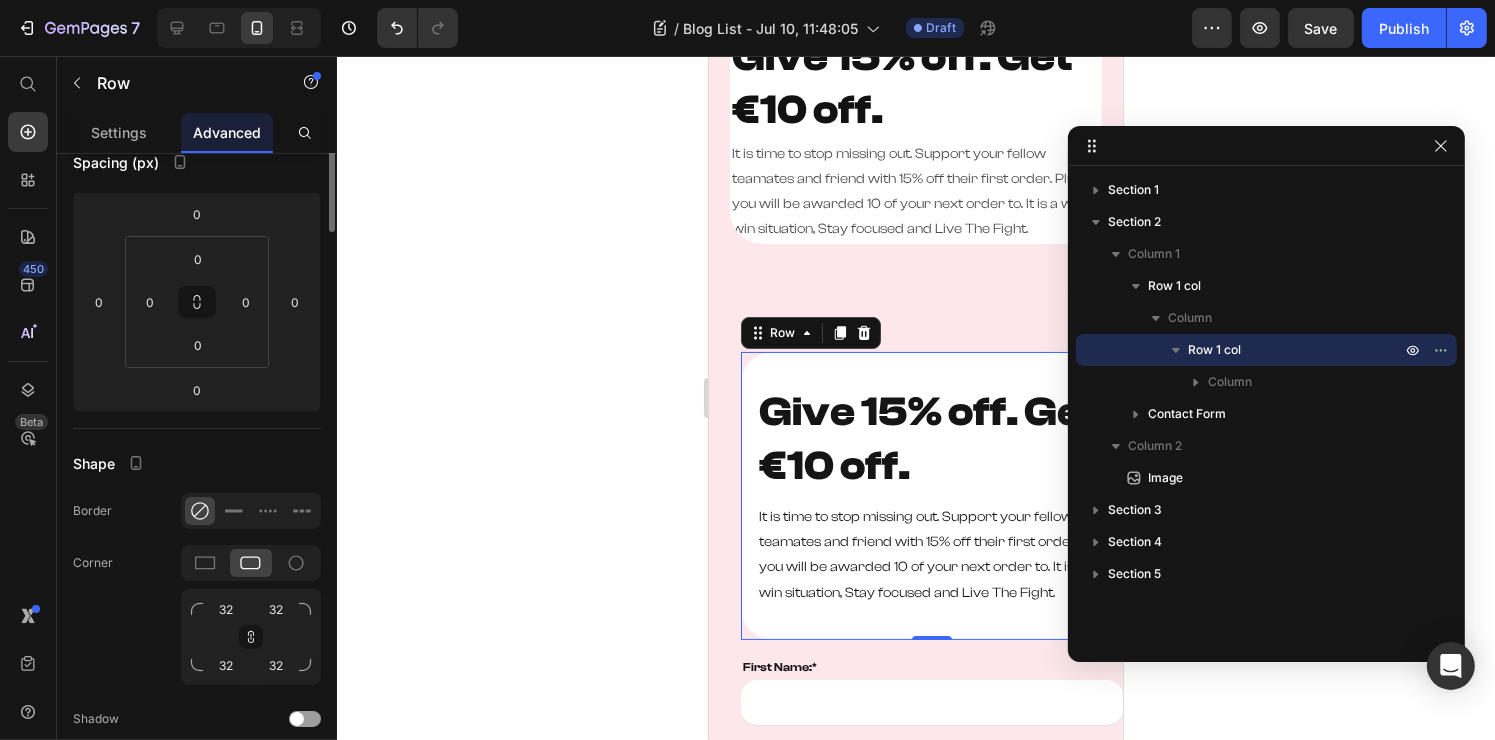 scroll, scrollTop: 0, scrollLeft: 0, axis: both 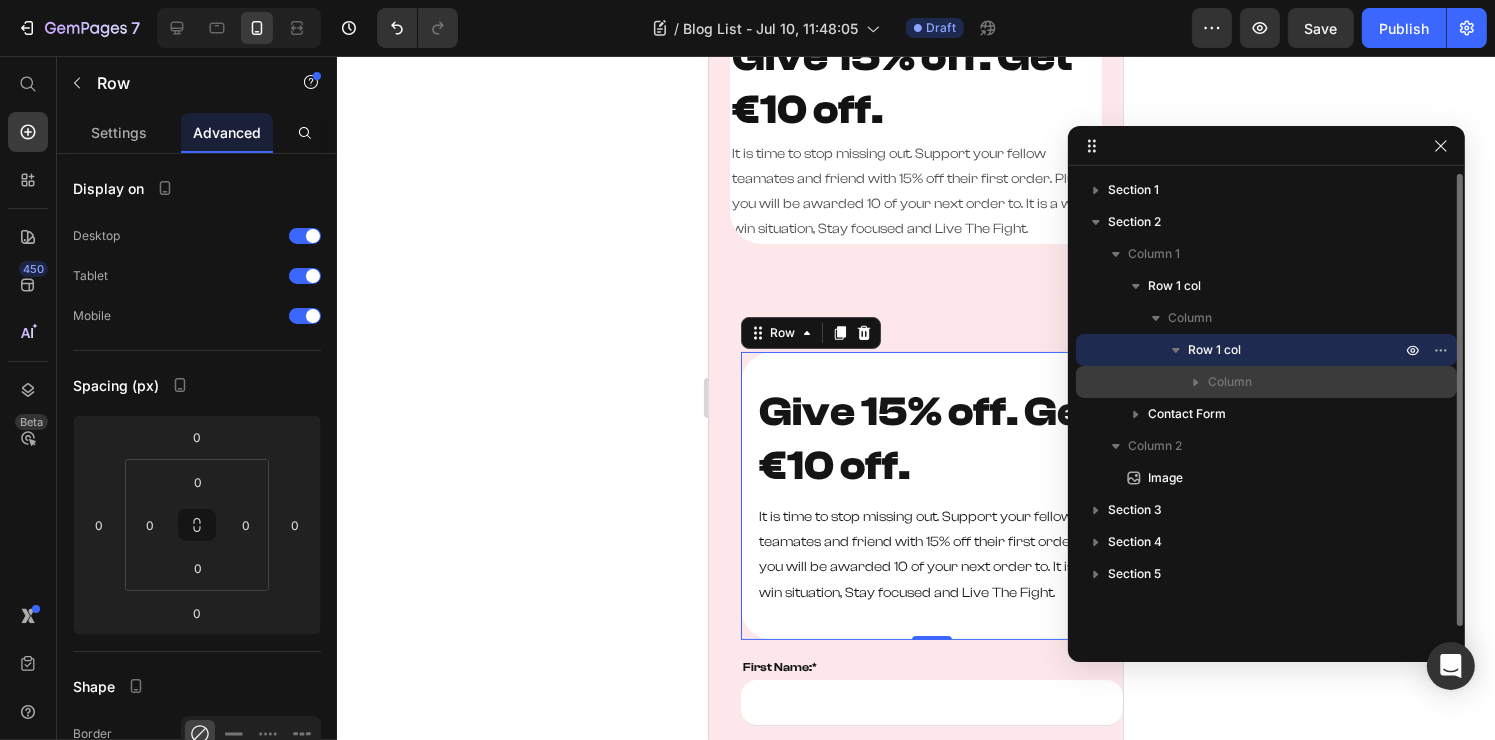 click on "Column" at bounding box center [1230, 382] 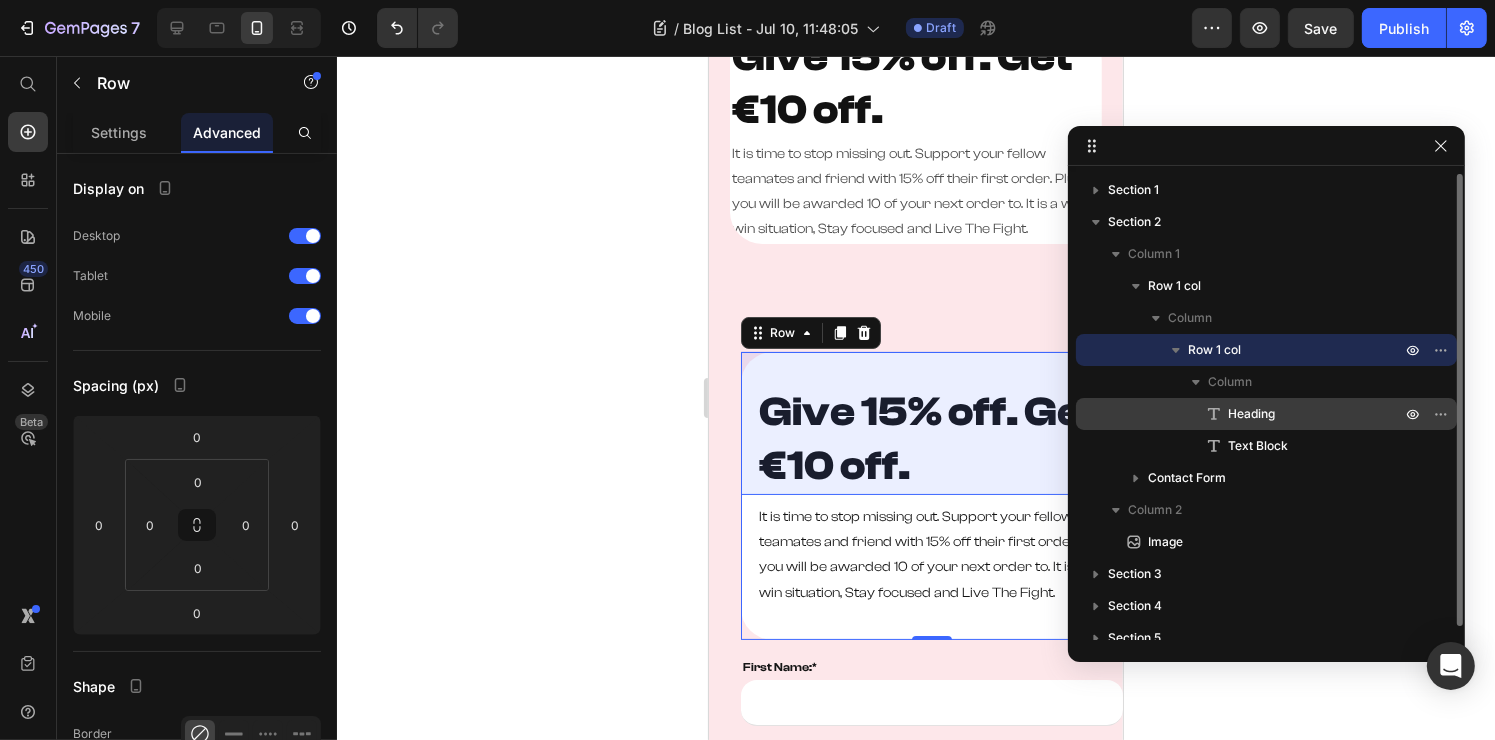 click 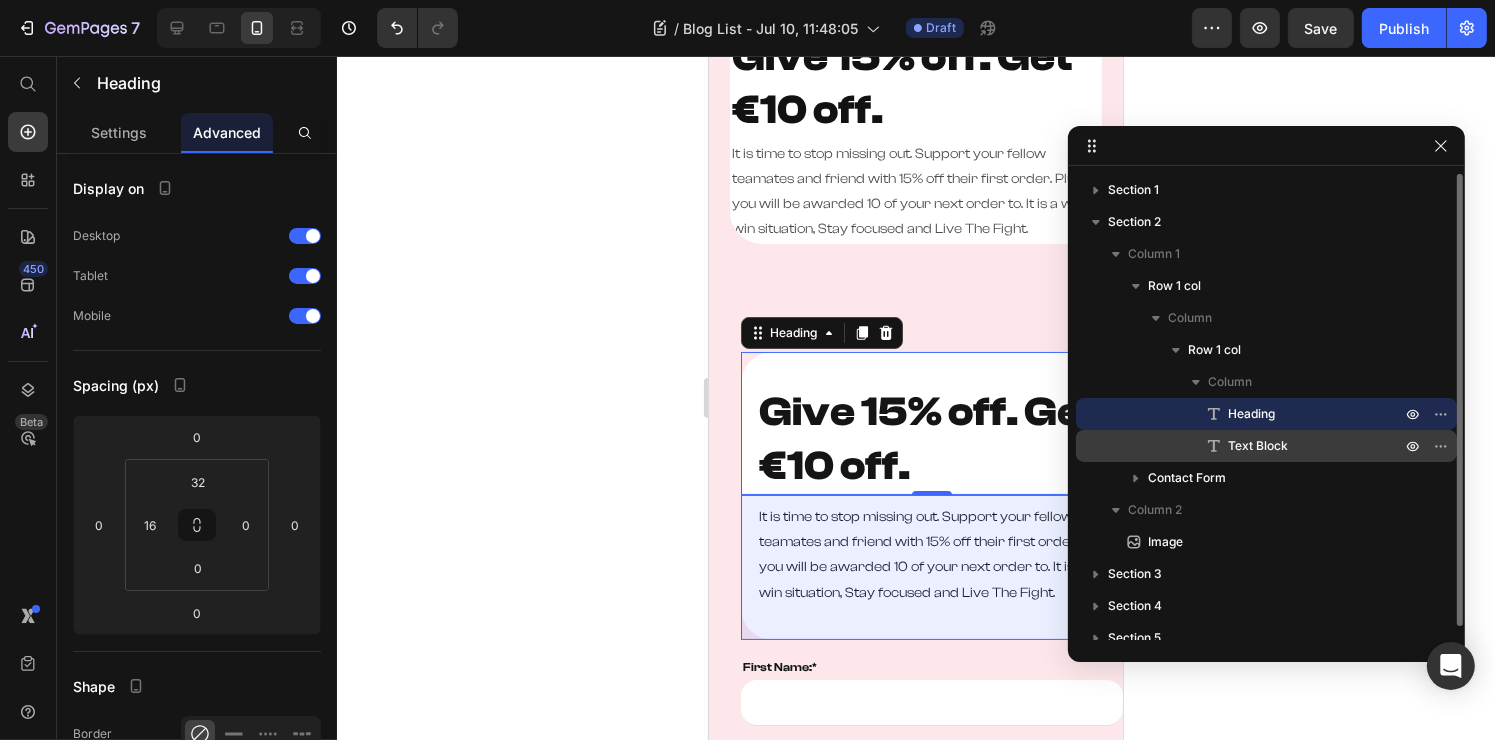 click on "Text Block" at bounding box center (1266, 446) 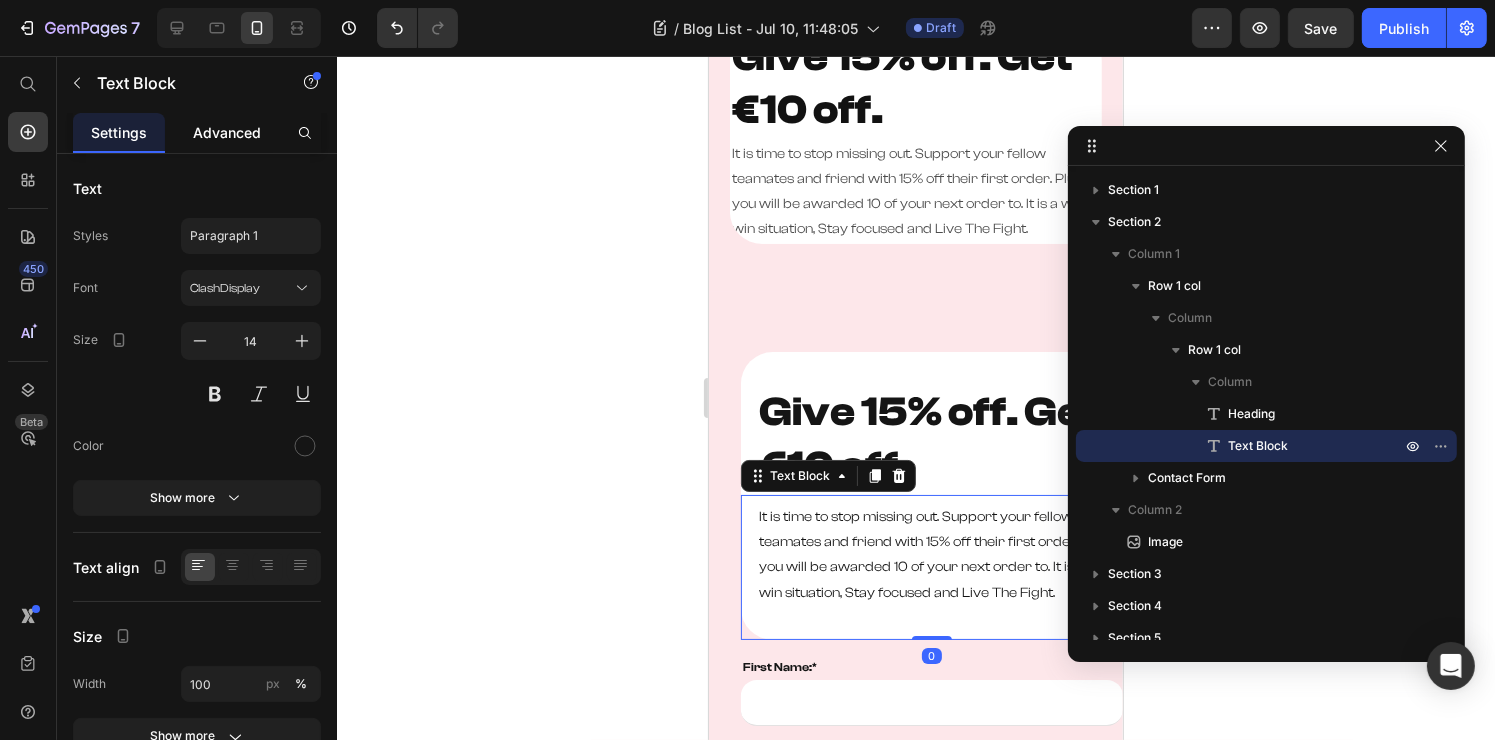 click on "Advanced" at bounding box center (227, 132) 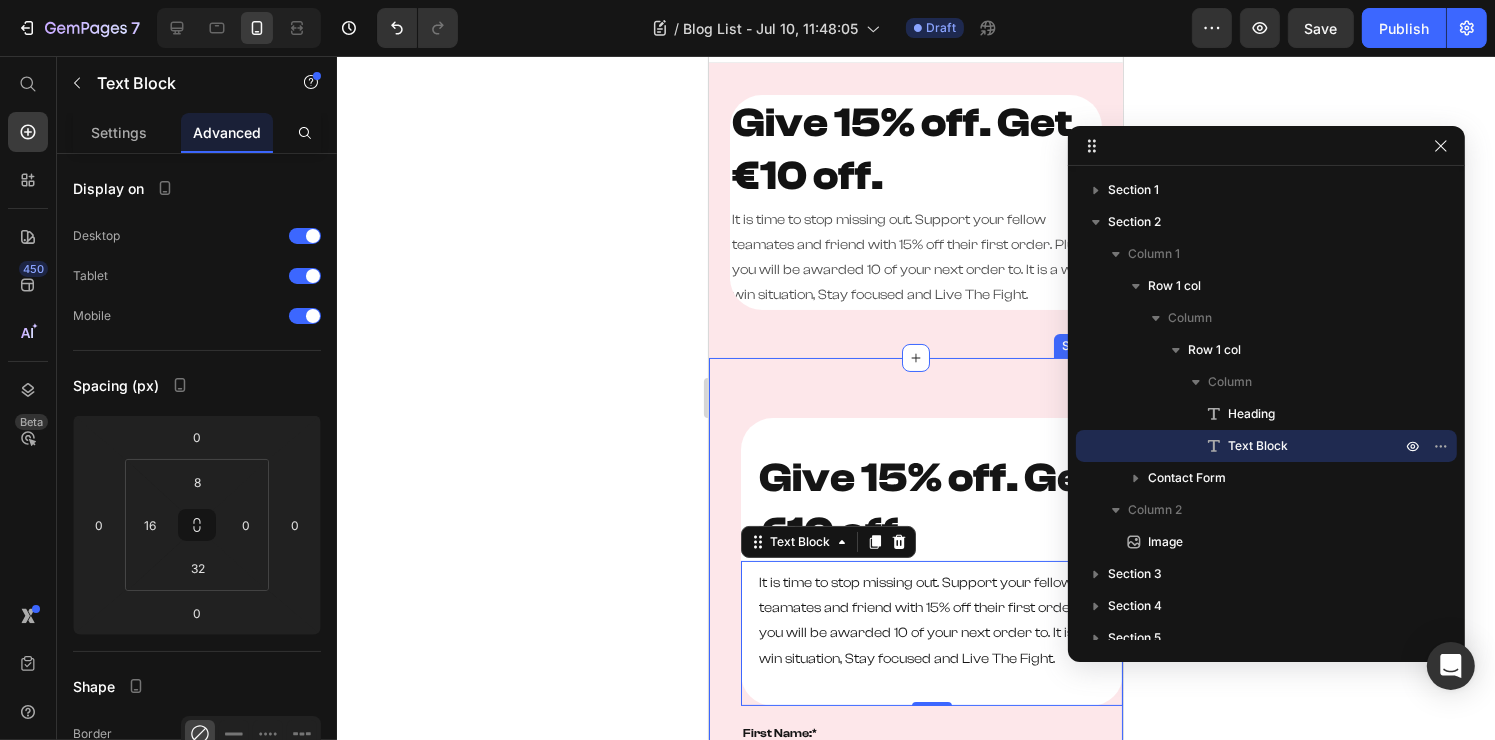 scroll, scrollTop: 0, scrollLeft: 0, axis: both 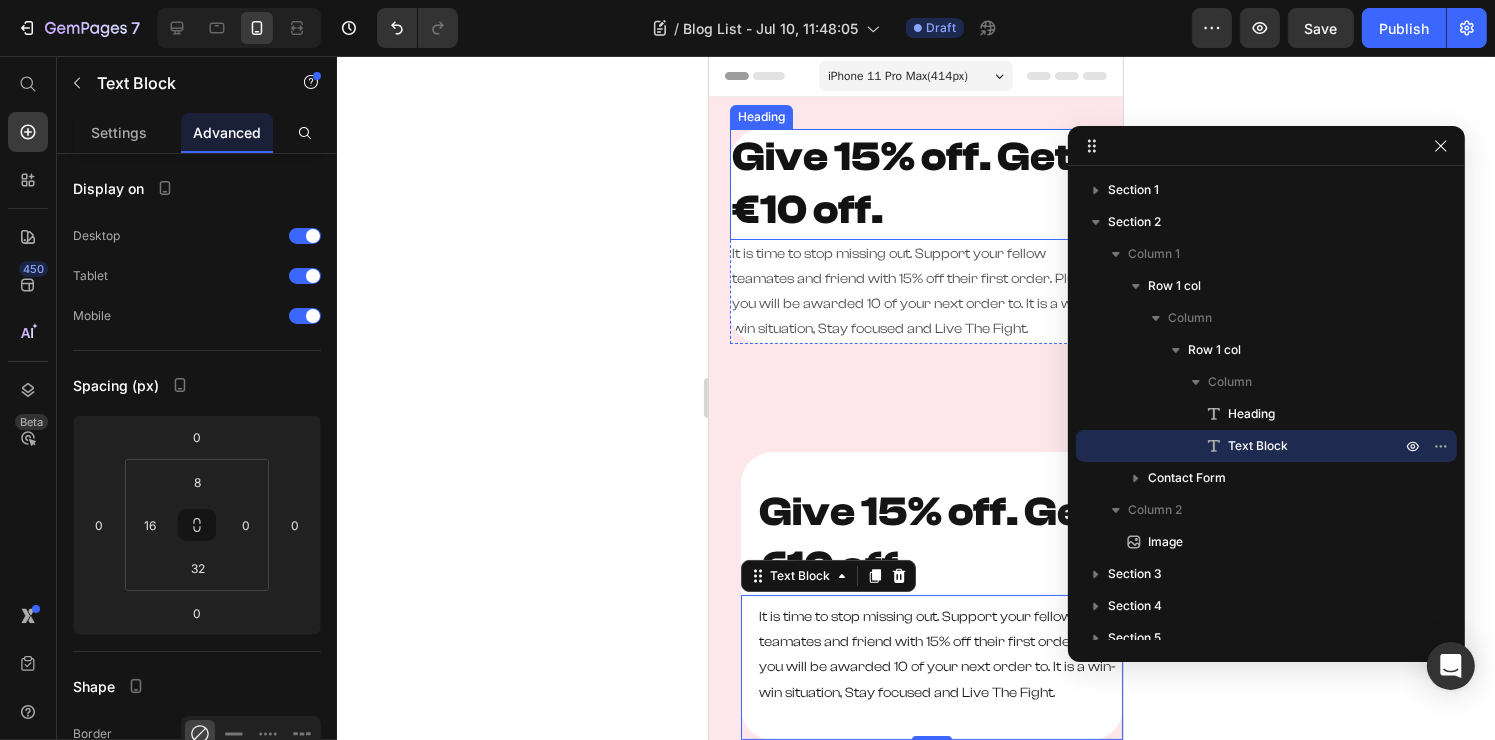 click on "Give 15% off. Get €10 off." at bounding box center (915, 184) 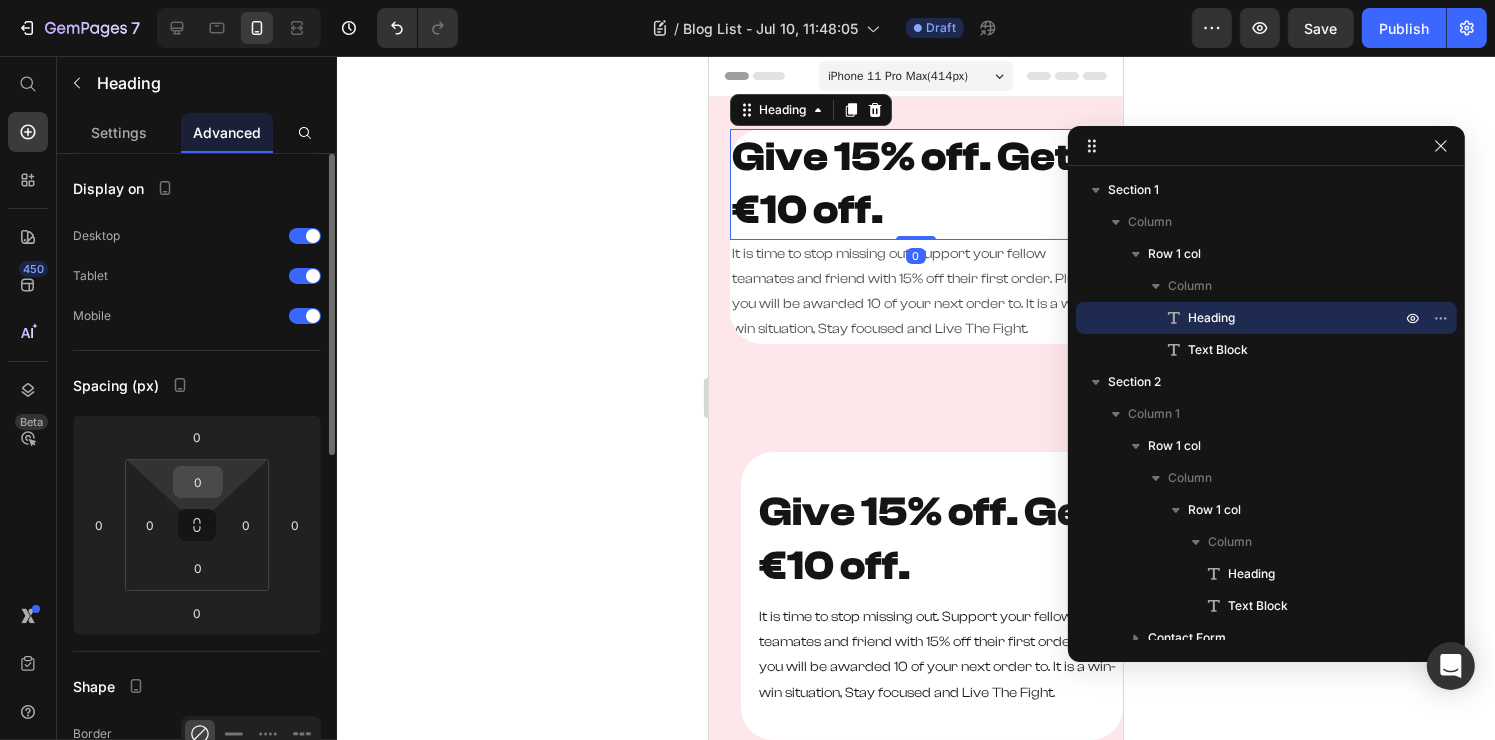 click on "0" at bounding box center [198, 482] 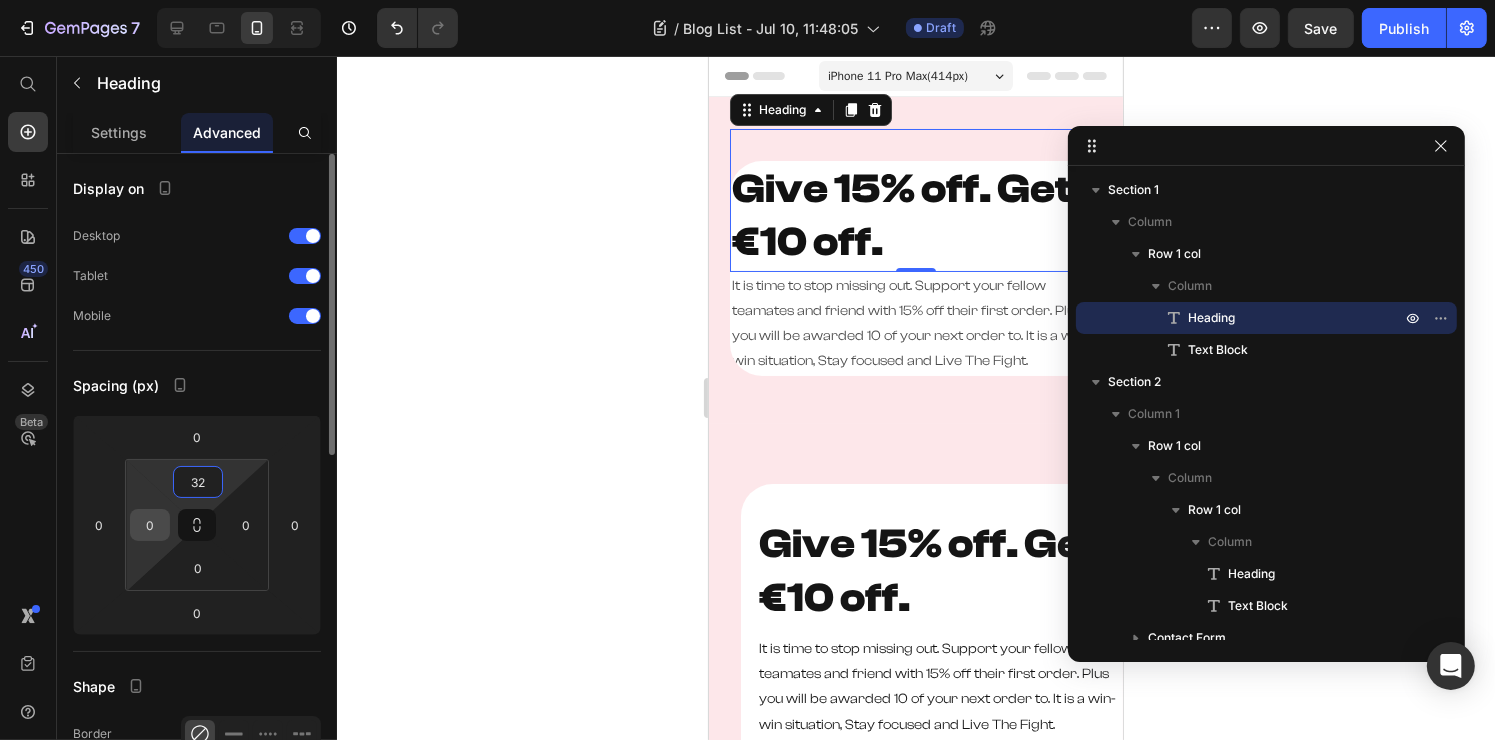 type on "32" 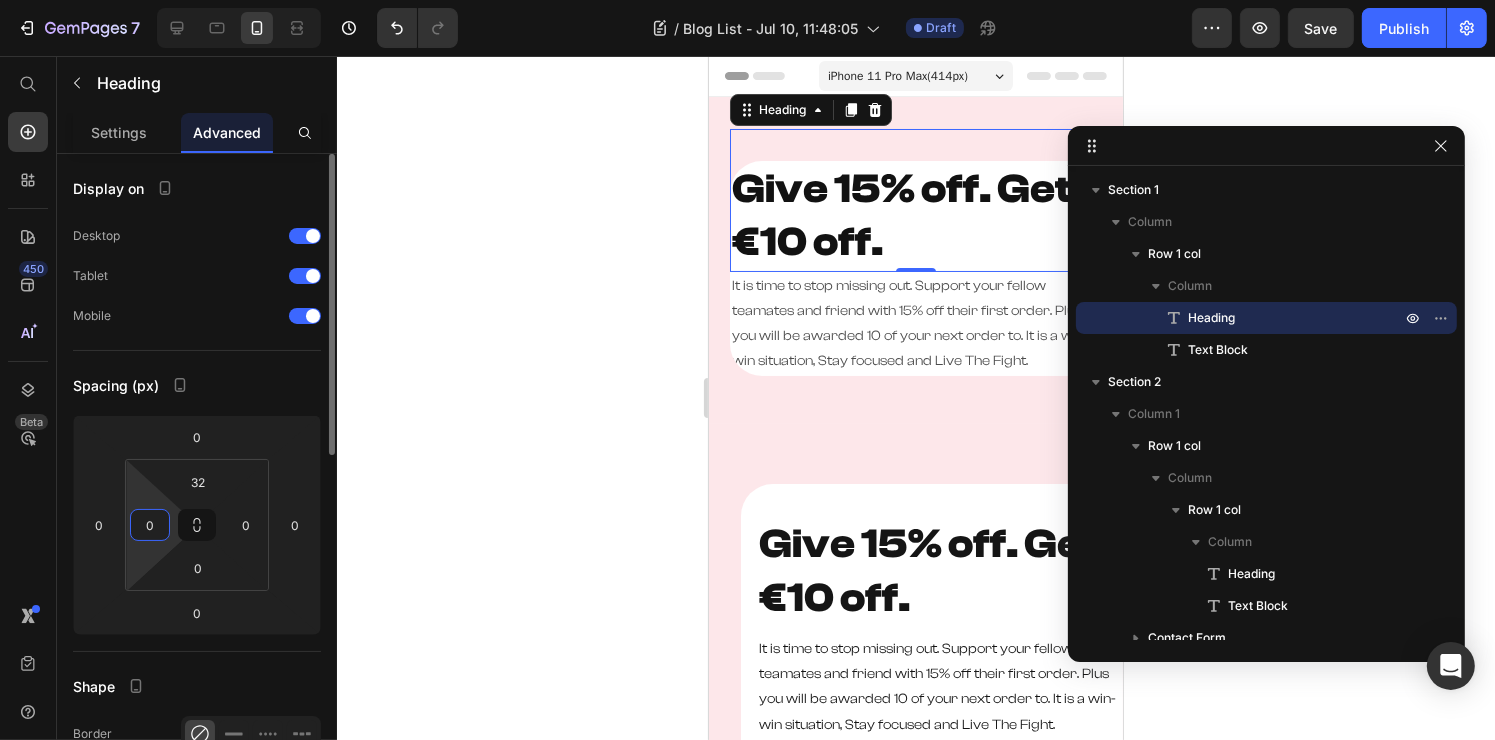 click on "0" at bounding box center [150, 525] 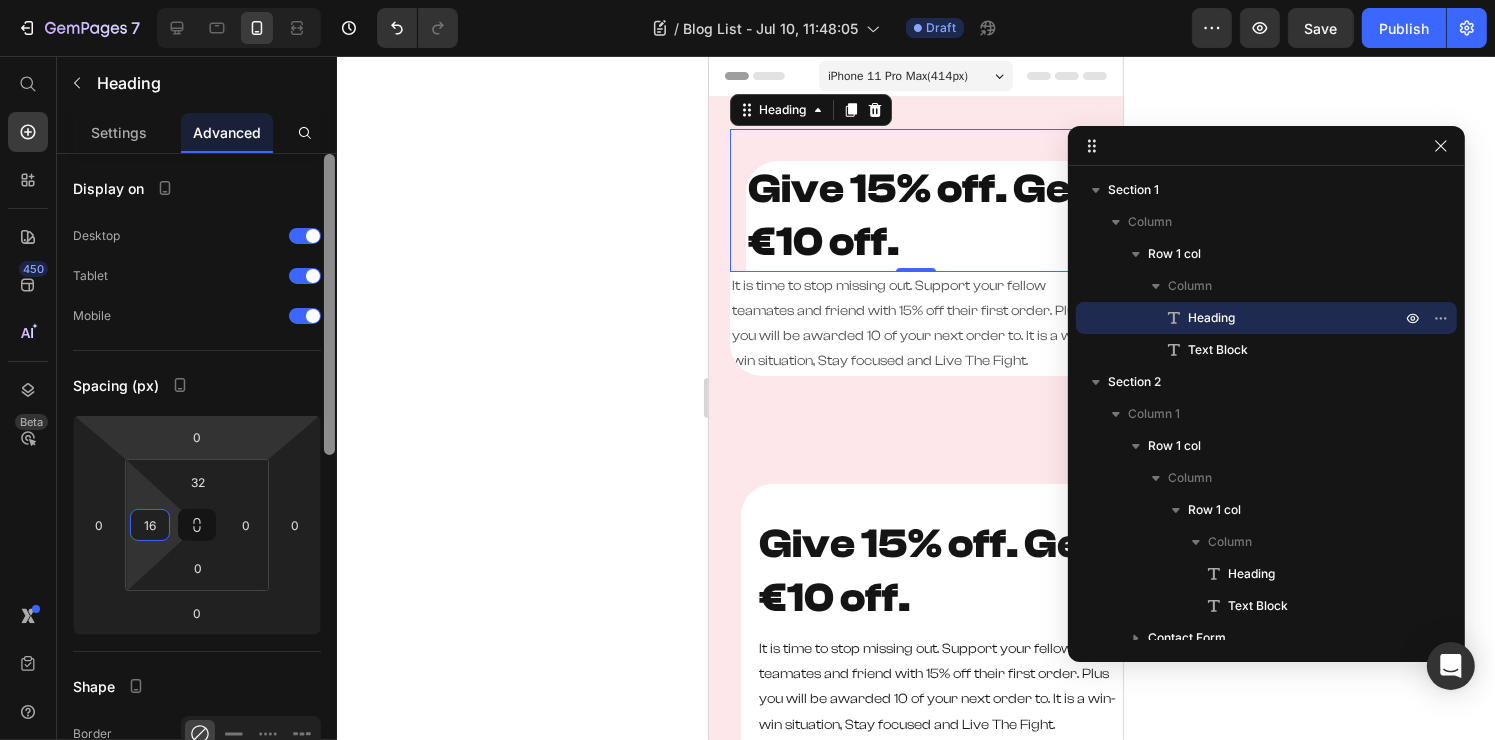 type on "1" 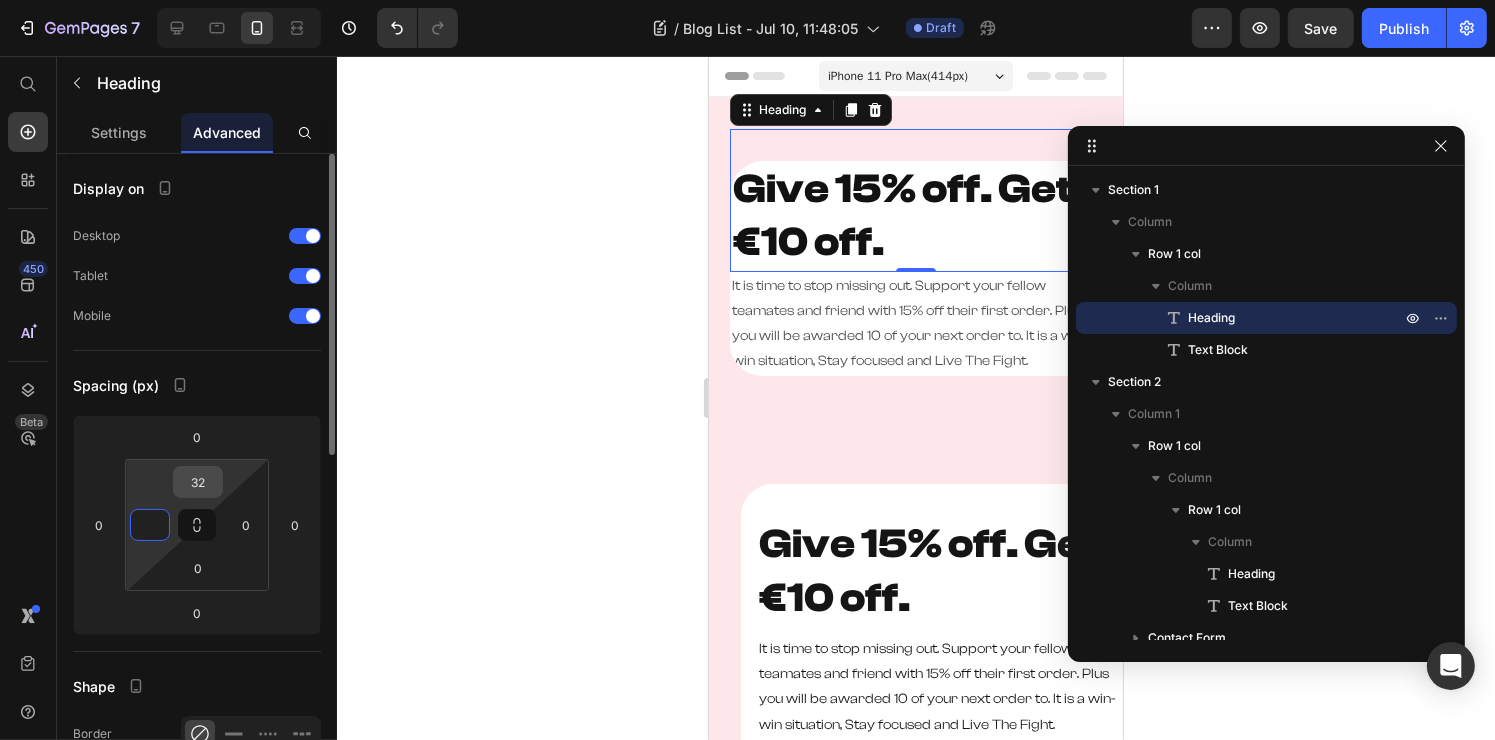 type on "0" 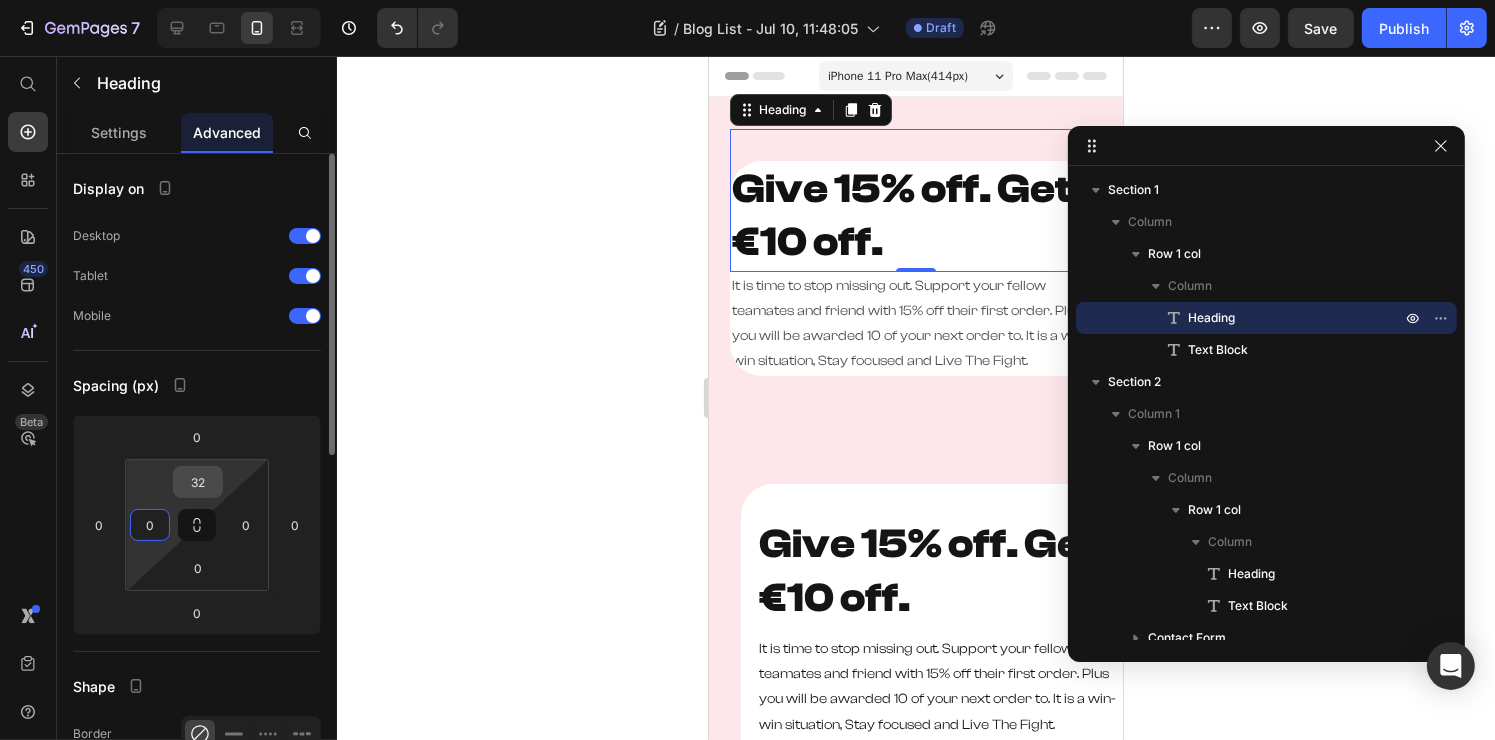 click on "32" at bounding box center (198, 482) 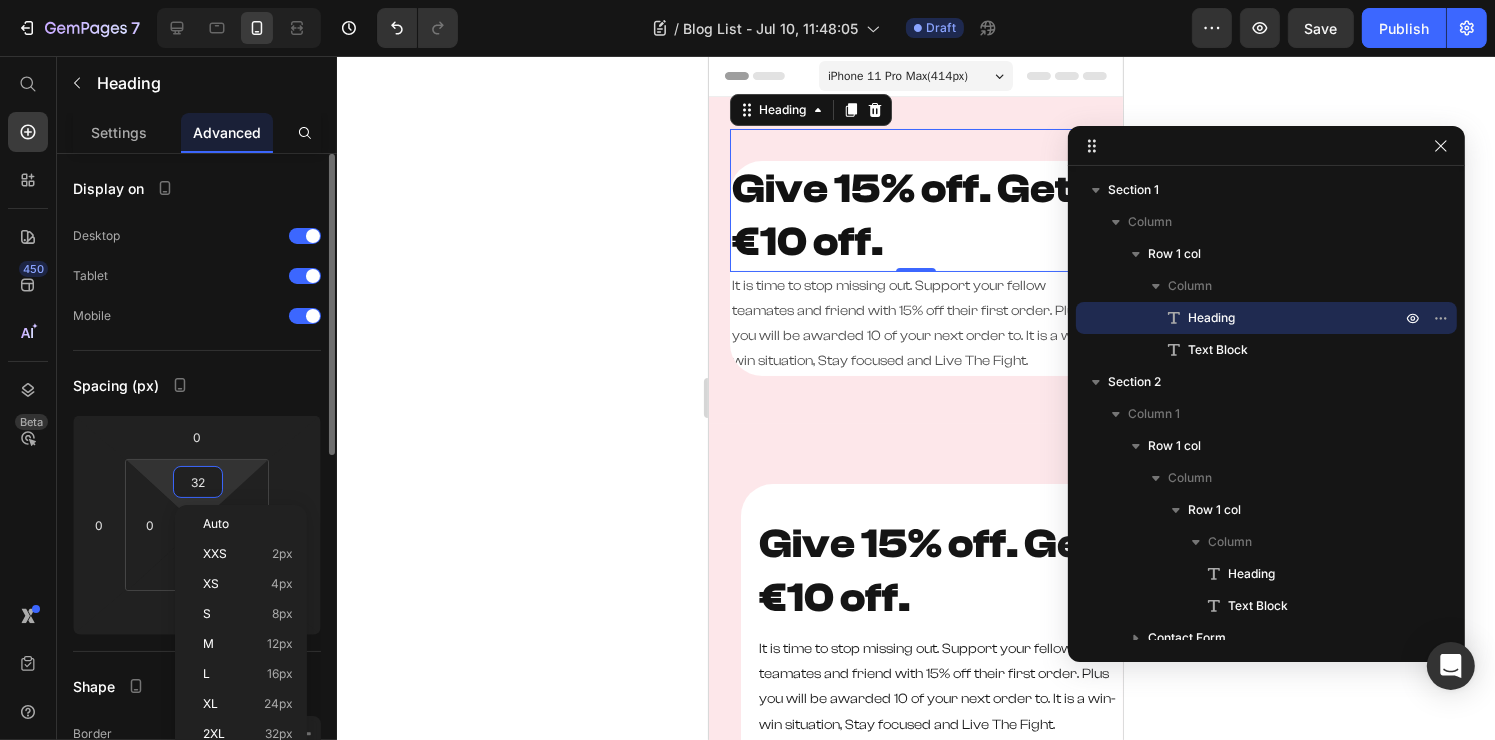type 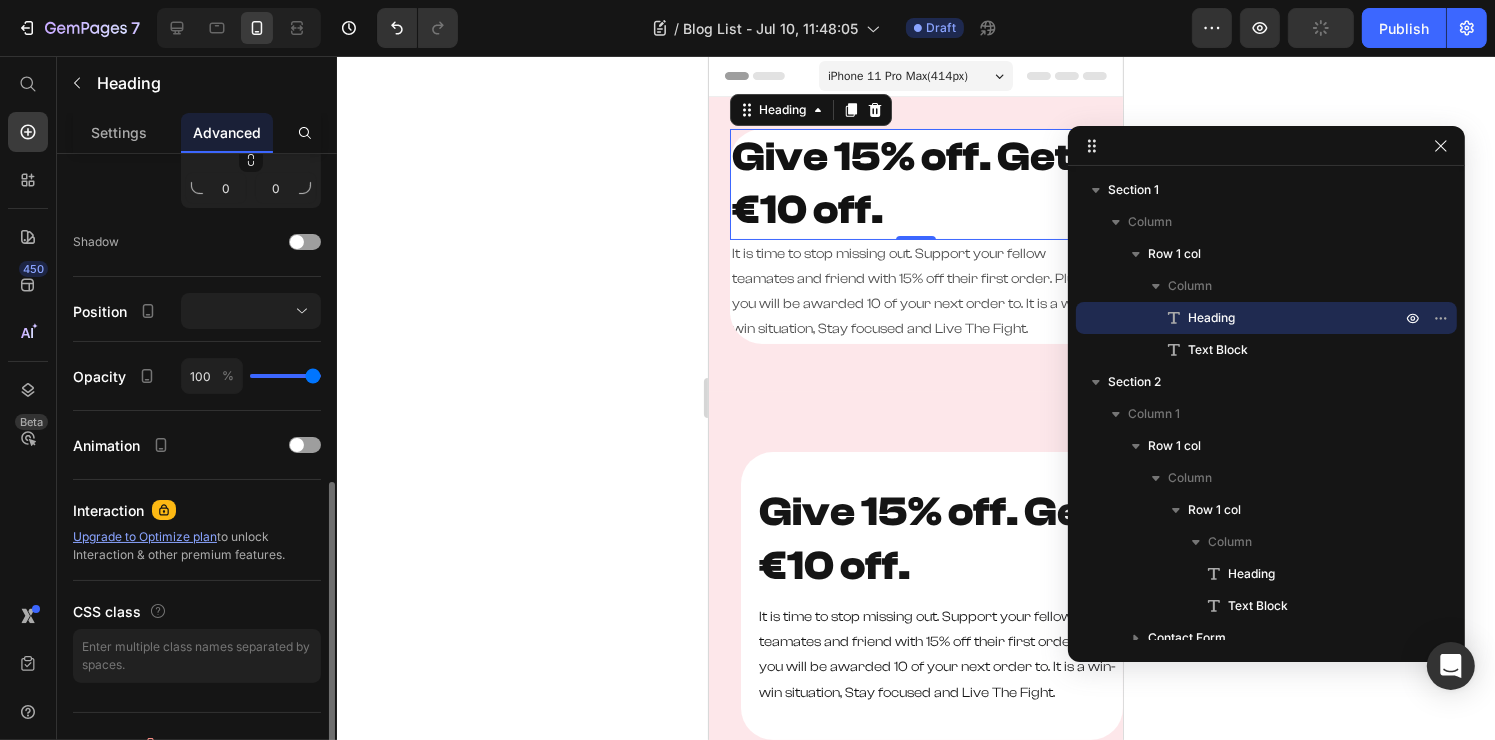 scroll, scrollTop: 728, scrollLeft: 0, axis: vertical 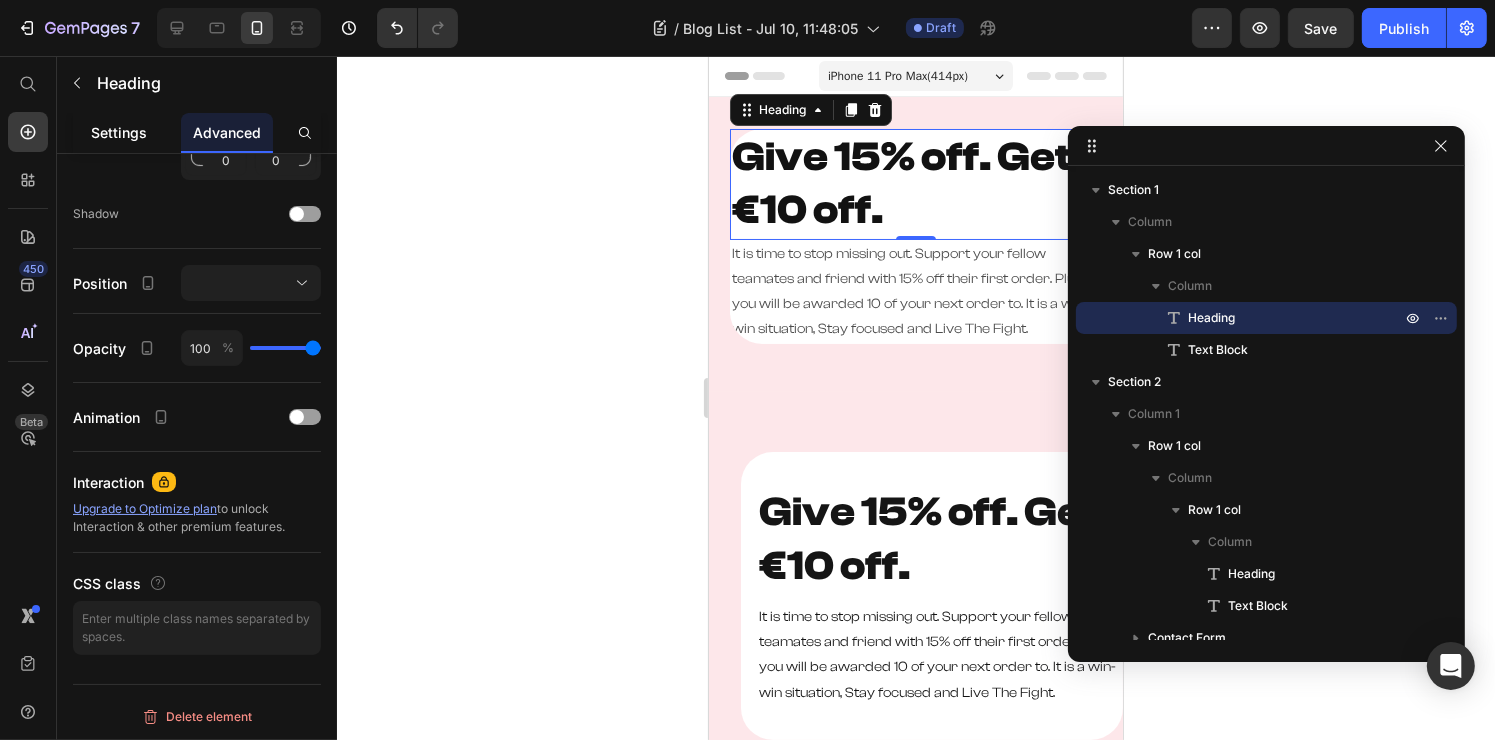 click on "Settings" at bounding box center (119, 132) 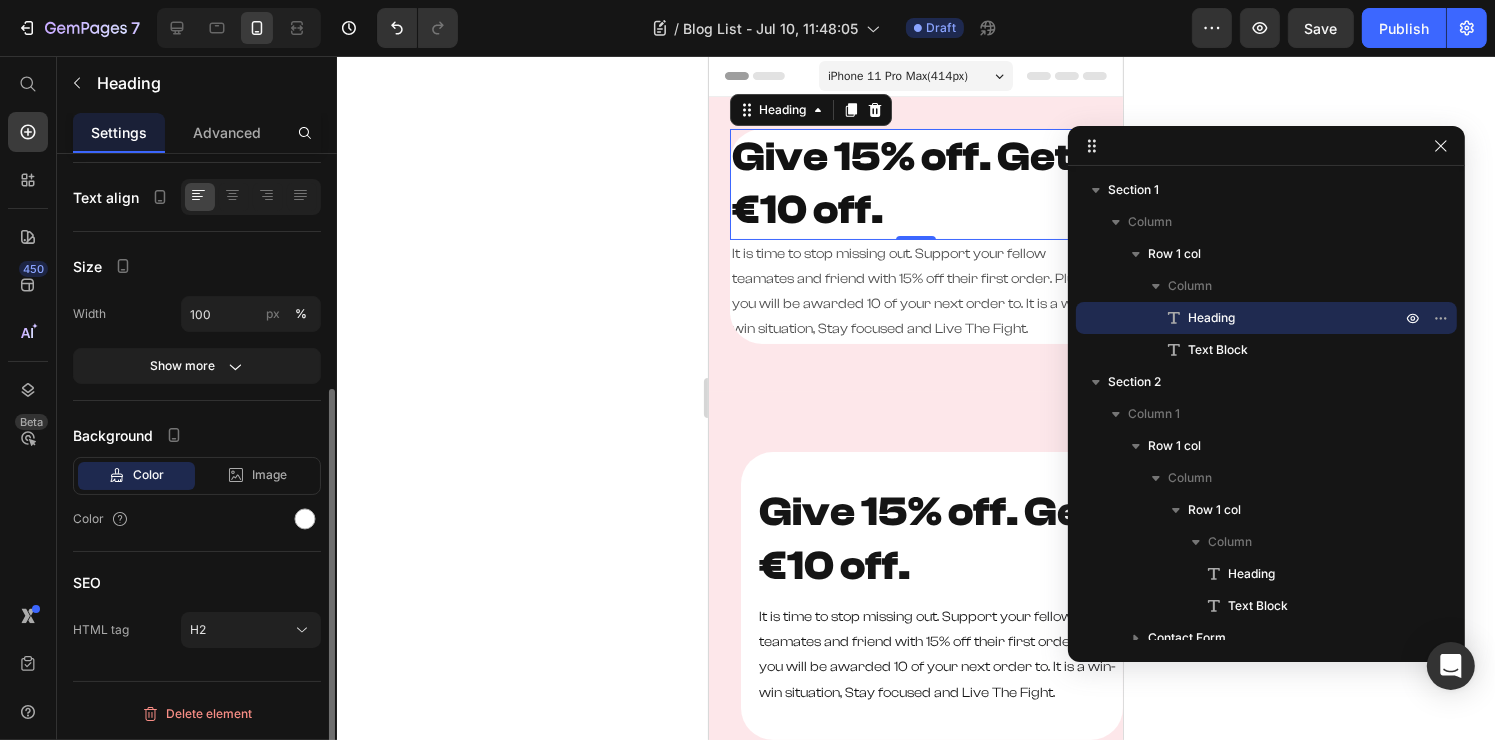 scroll, scrollTop: 0, scrollLeft: 0, axis: both 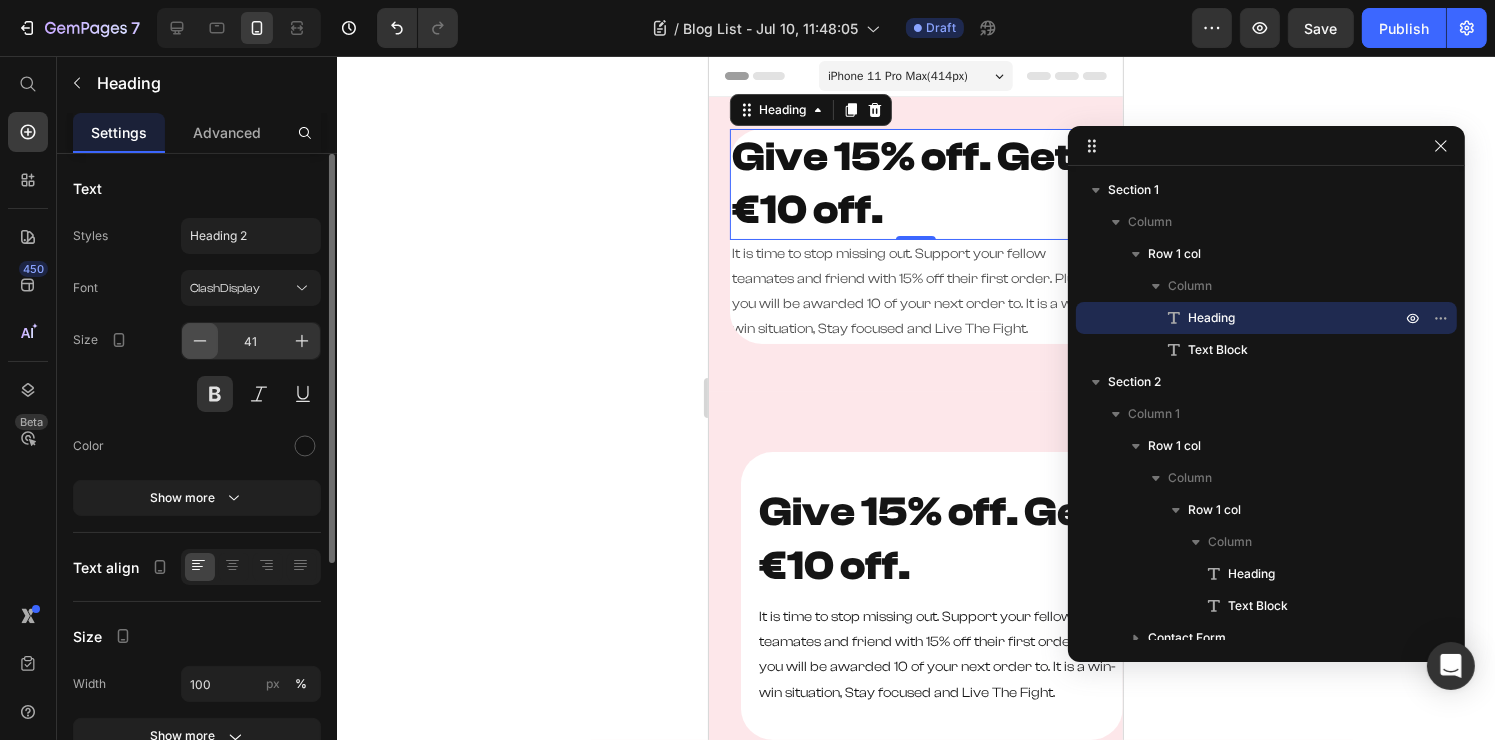 click at bounding box center (200, 341) 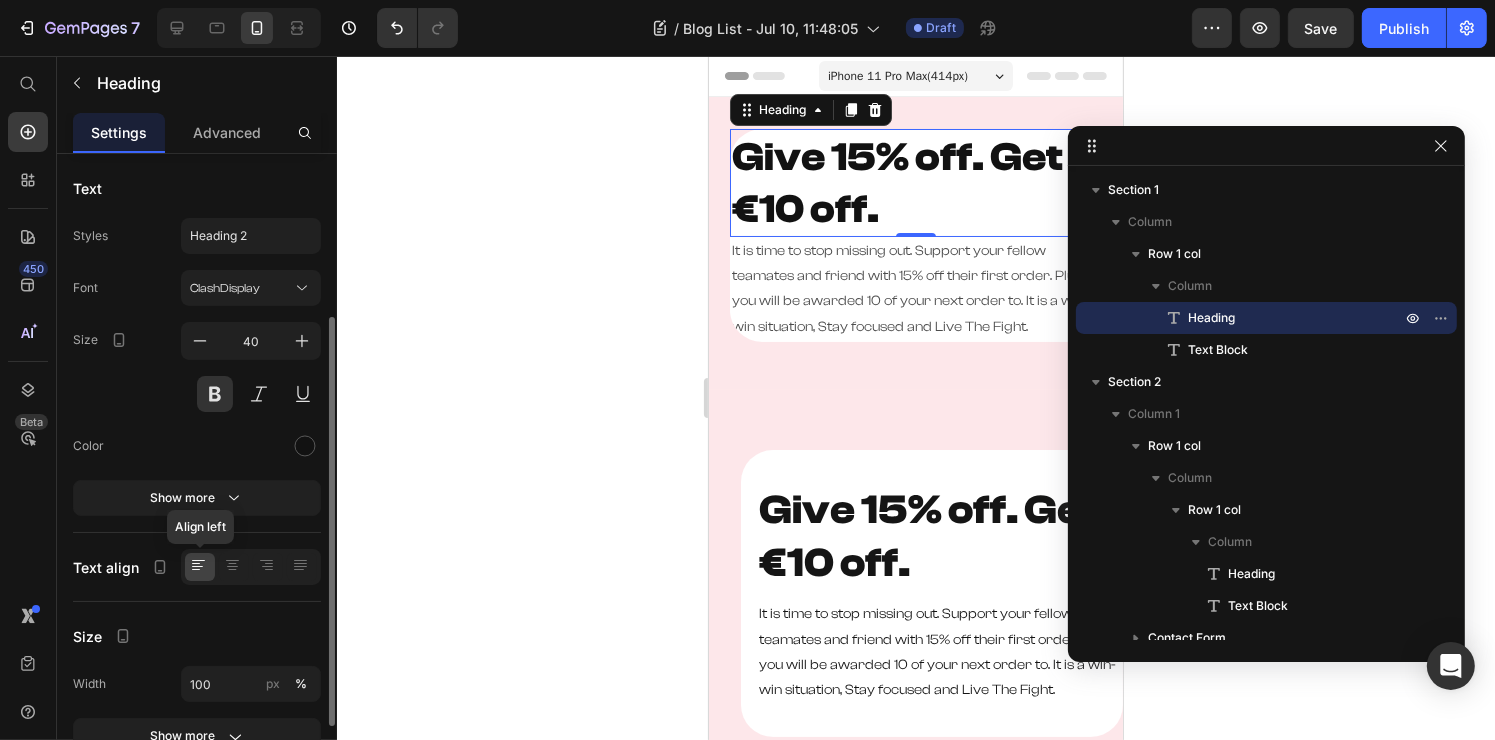 scroll, scrollTop: 100, scrollLeft: 0, axis: vertical 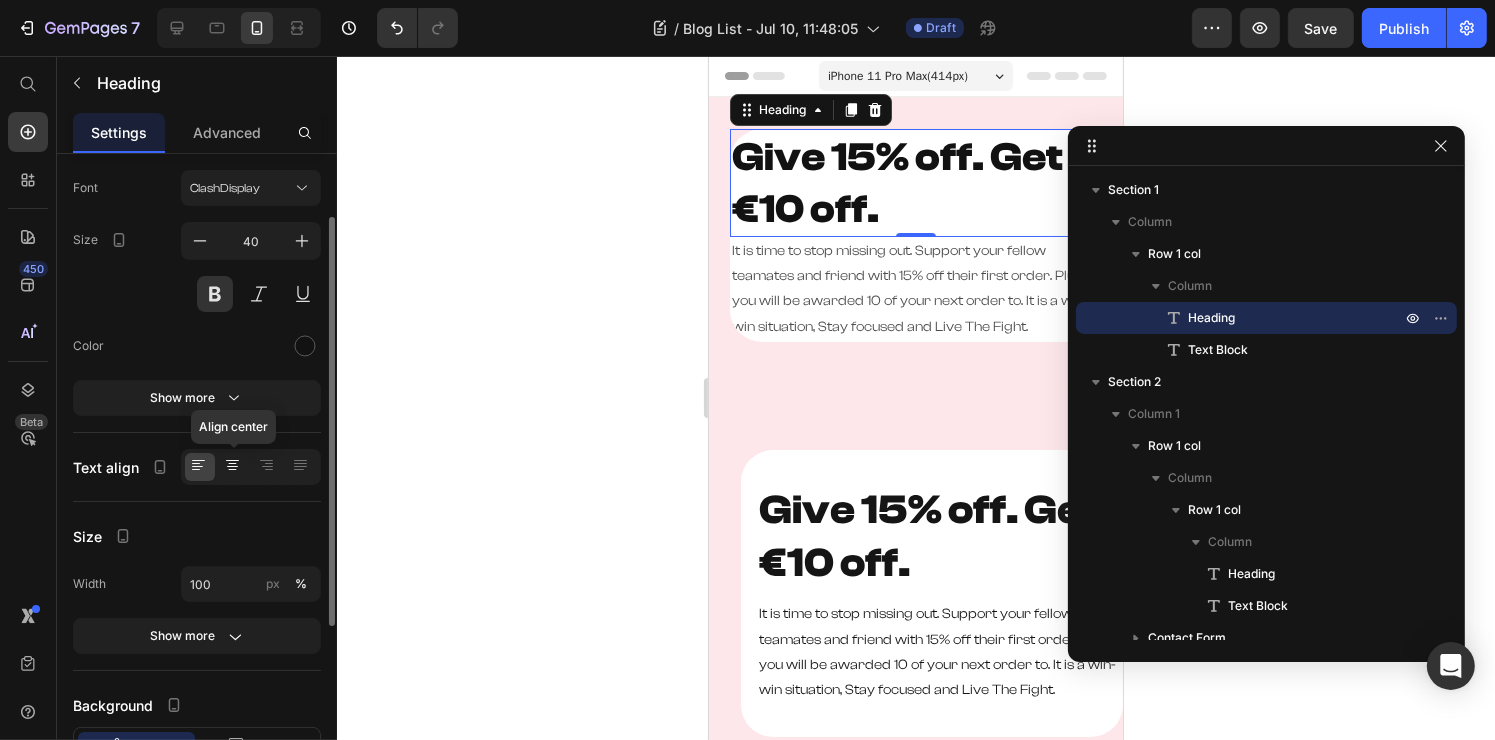 click 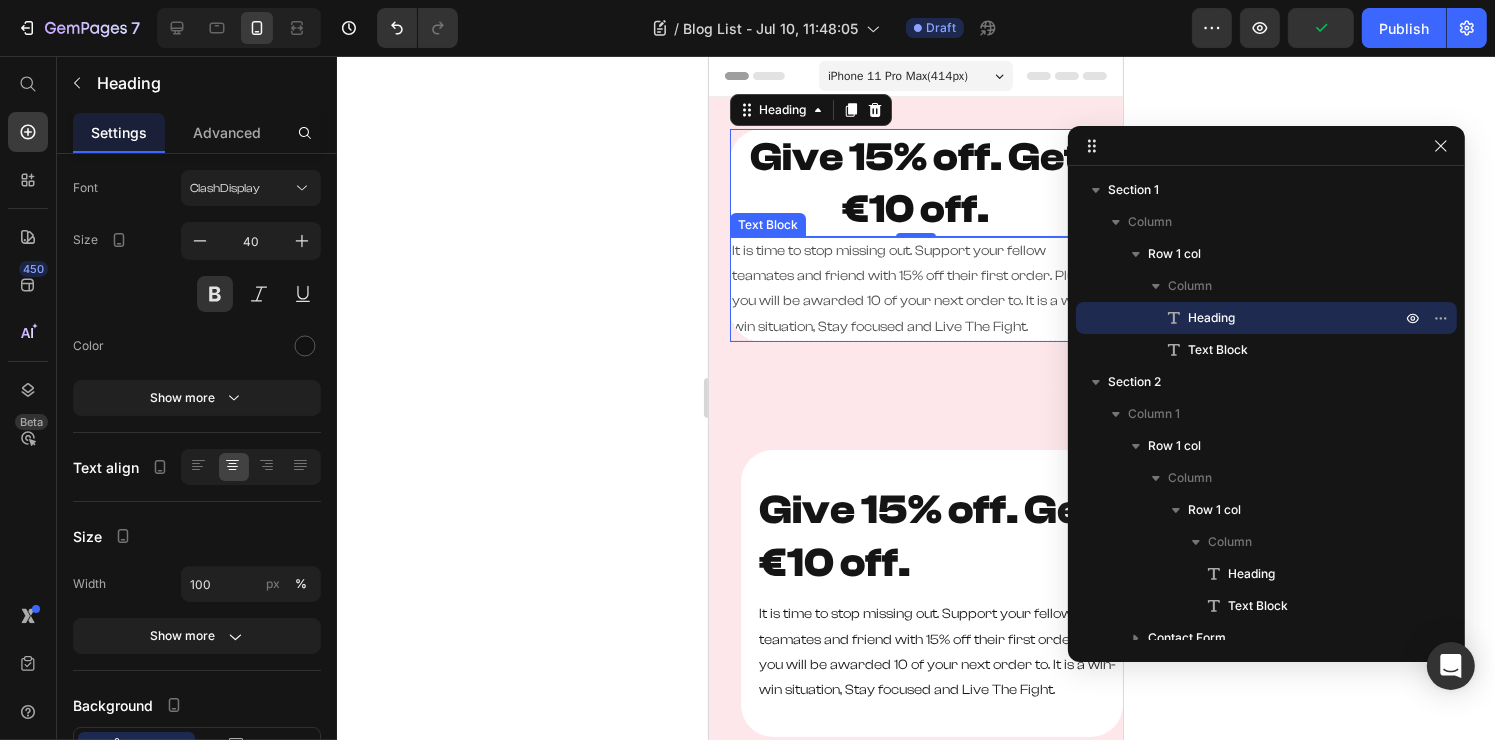 click on "It is time to stop missing out. Support your fellow teamates and friend with 15% off their first order. Plus you will be awarded 10 of your next order to. It is a win-win situation, Stay focused and Live The Fight." at bounding box center (915, 289) 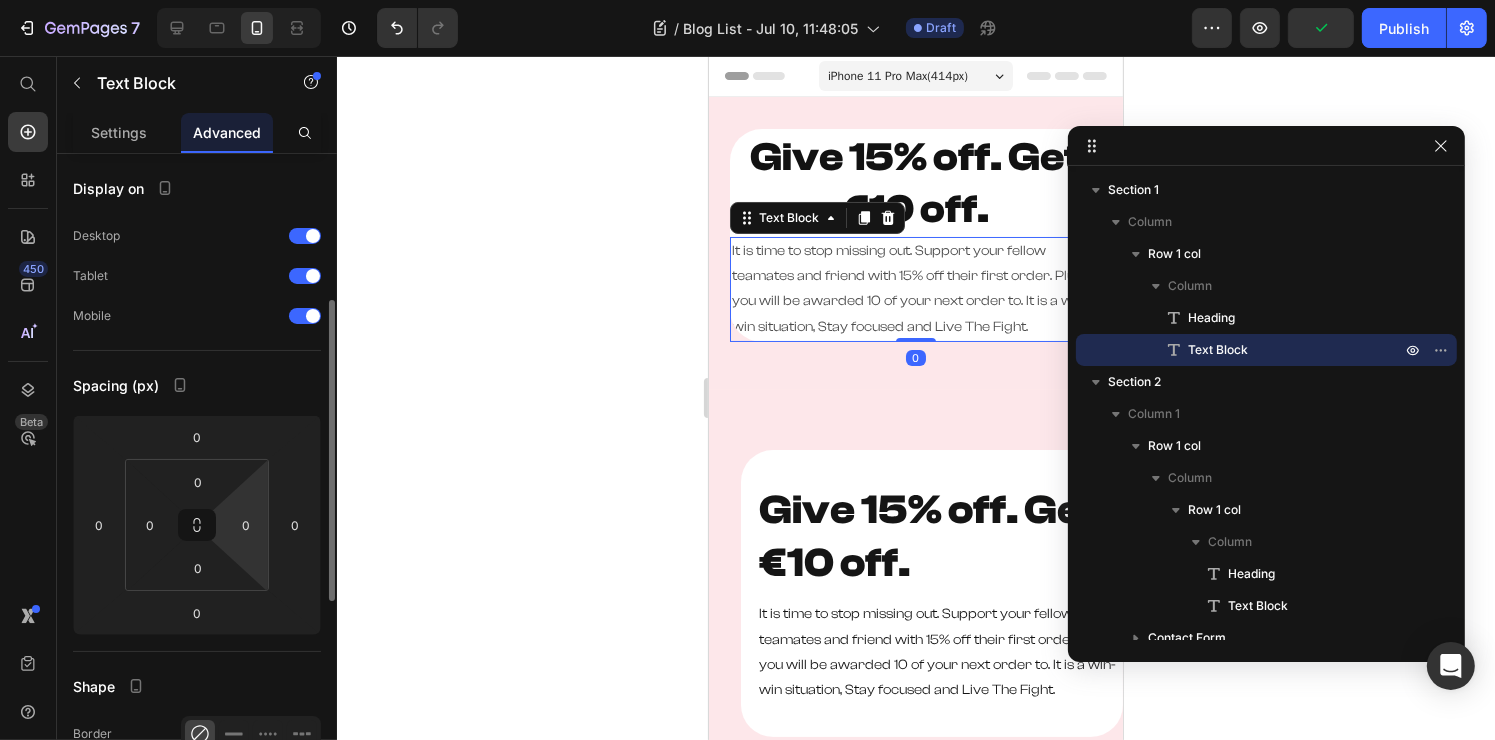 scroll, scrollTop: 400, scrollLeft: 0, axis: vertical 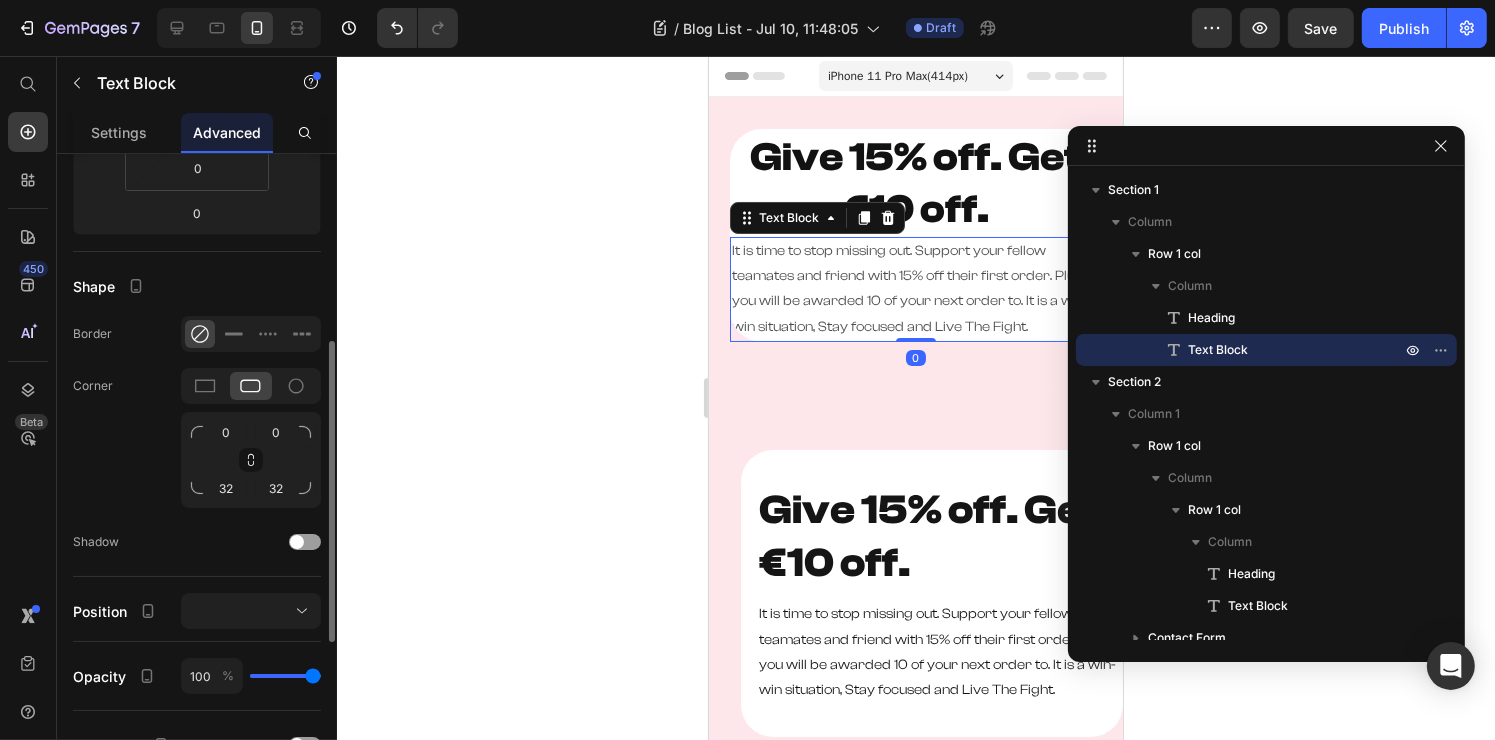drag, startPoint x: 133, startPoint y: 140, endPoint x: 141, endPoint y: 158, distance: 19.697716 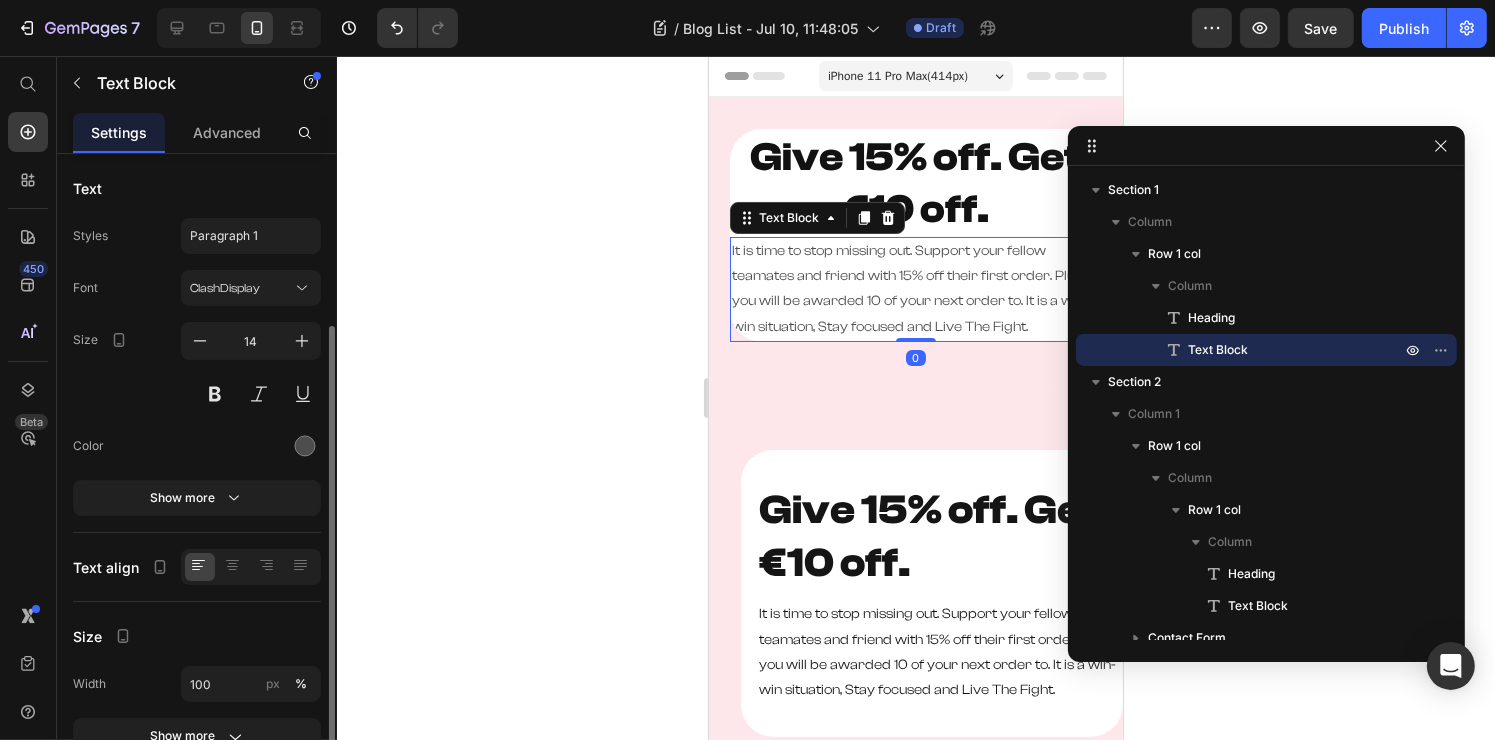 scroll, scrollTop: 100, scrollLeft: 0, axis: vertical 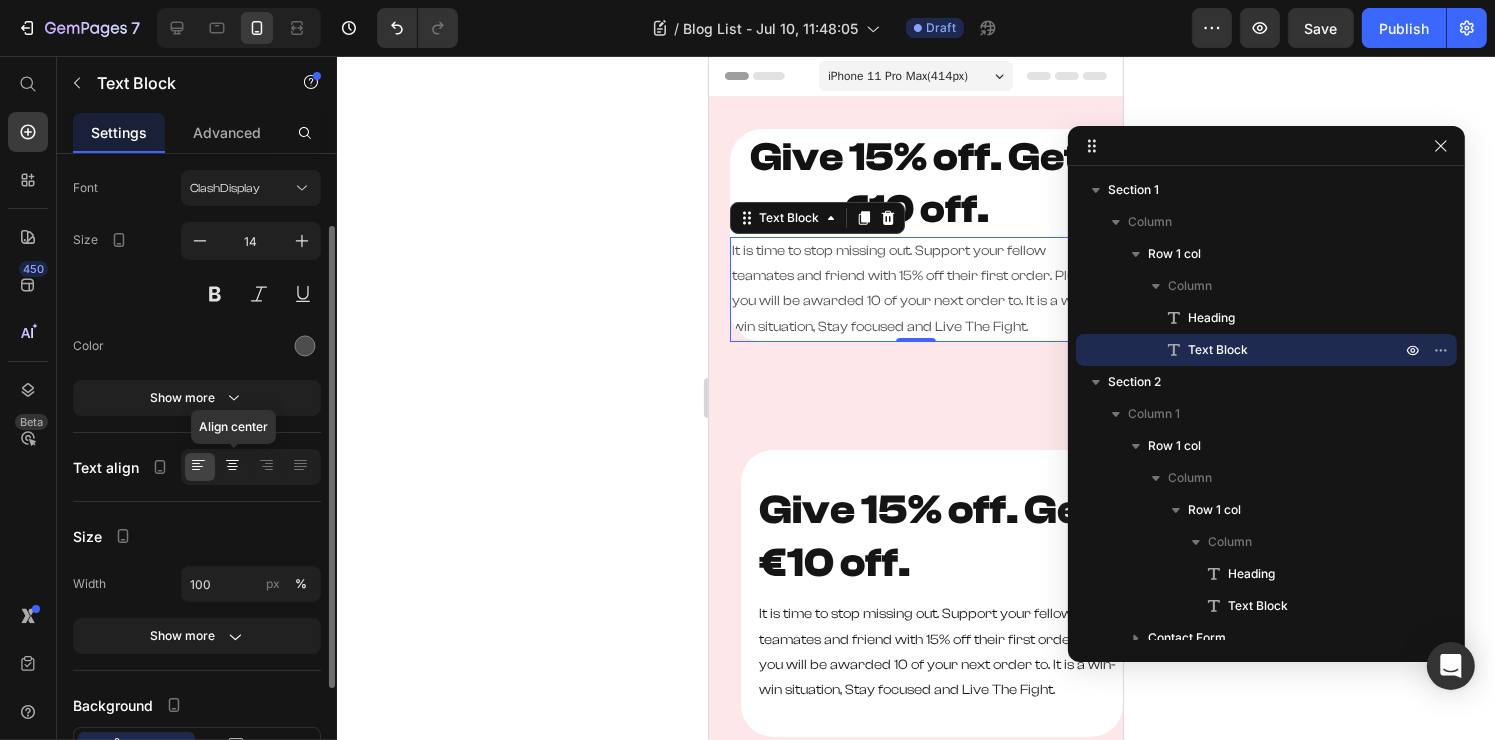 click 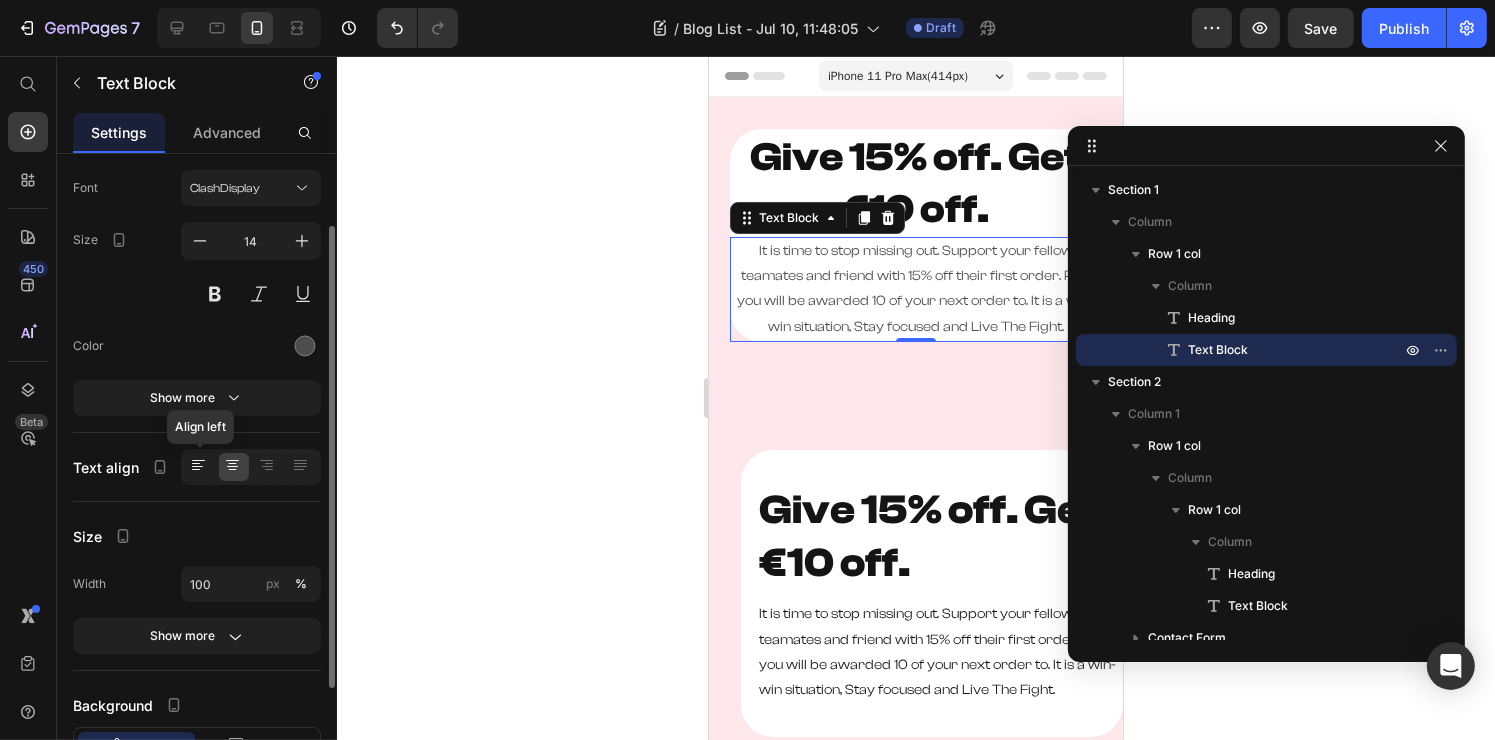 click 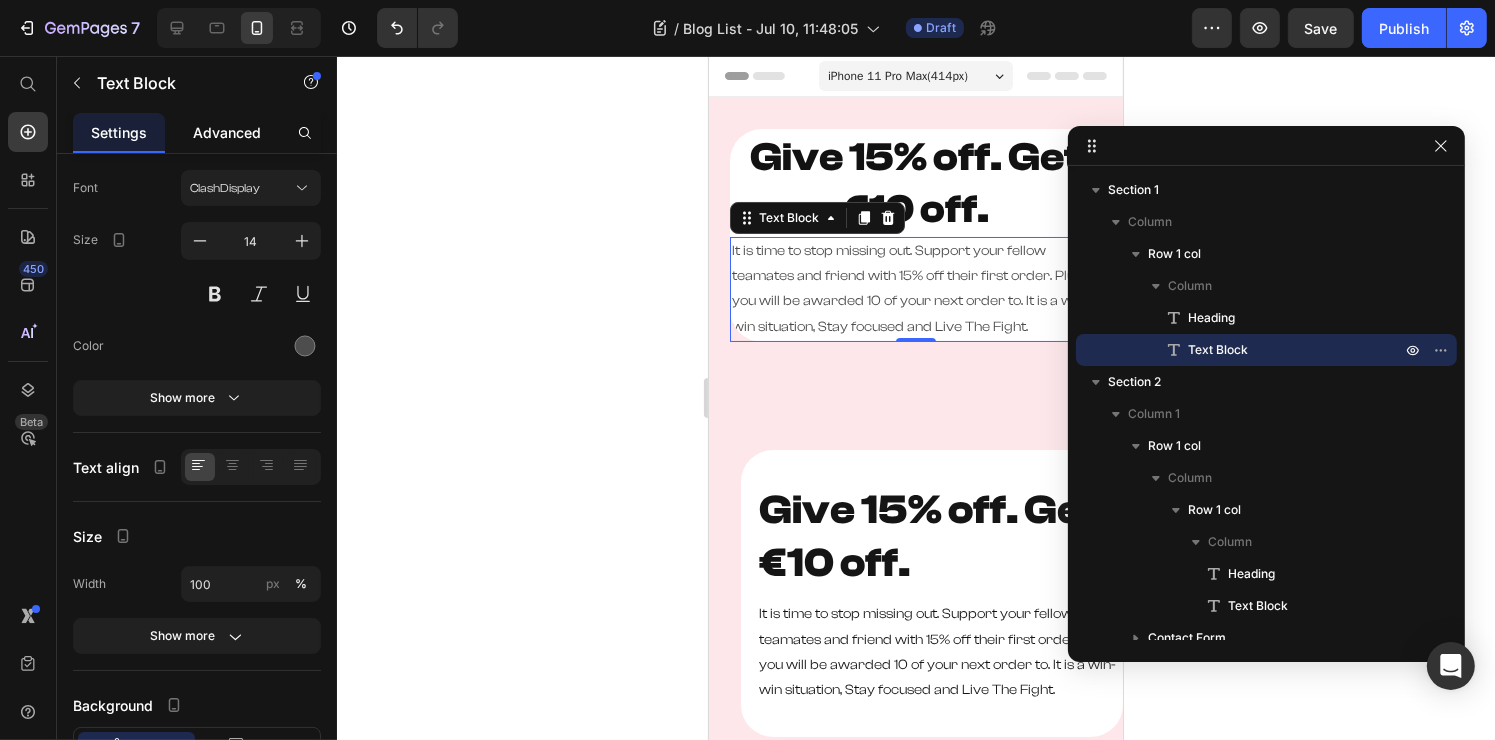 click on "Advanced" at bounding box center (227, 132) 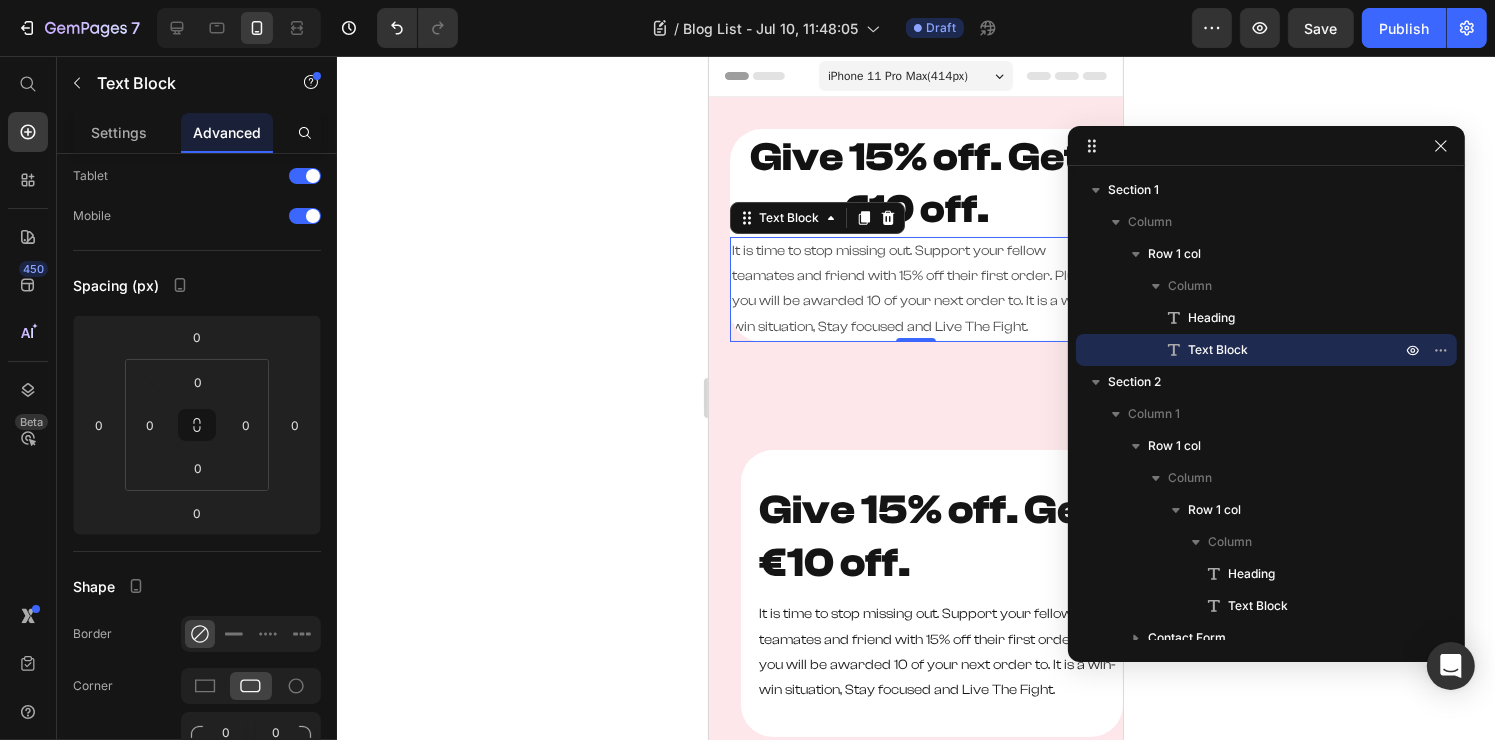 scroll, scrollTop: 0, scrollLeft: 0, axis: both 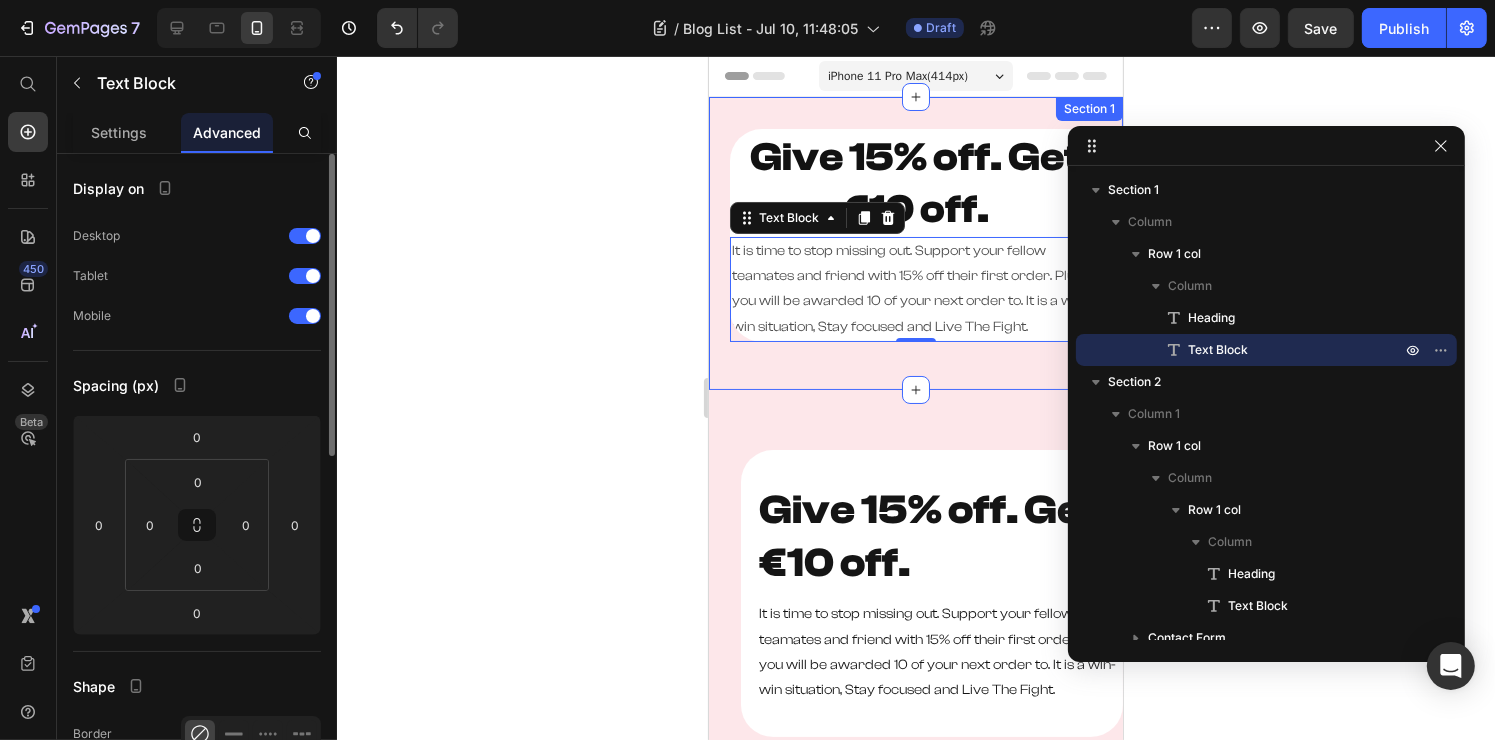 click on "Give 15% off. Get €10 off." at bounding box center [915, 183] 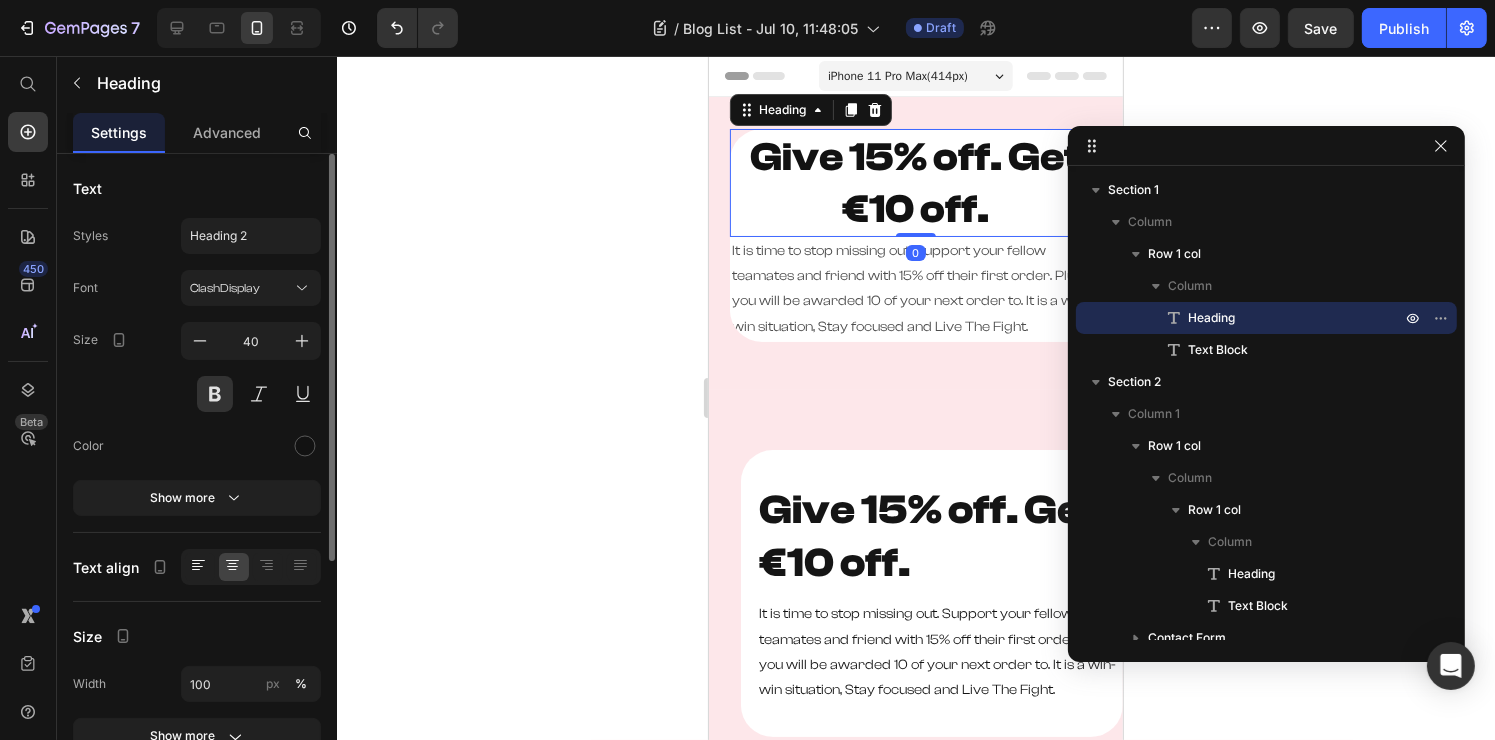 click 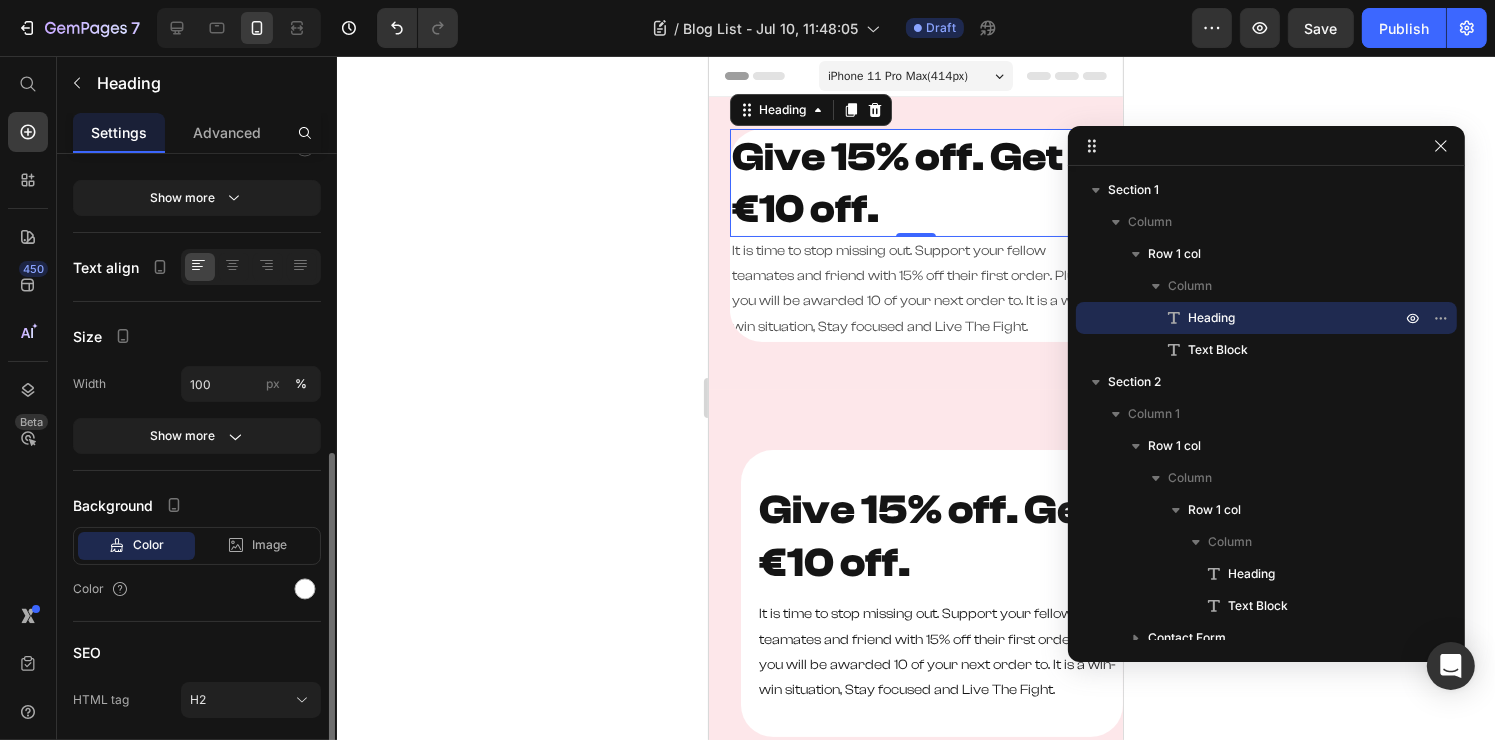 scroll, scrollTop: 366, scrollLeft: 0, axis: vertical 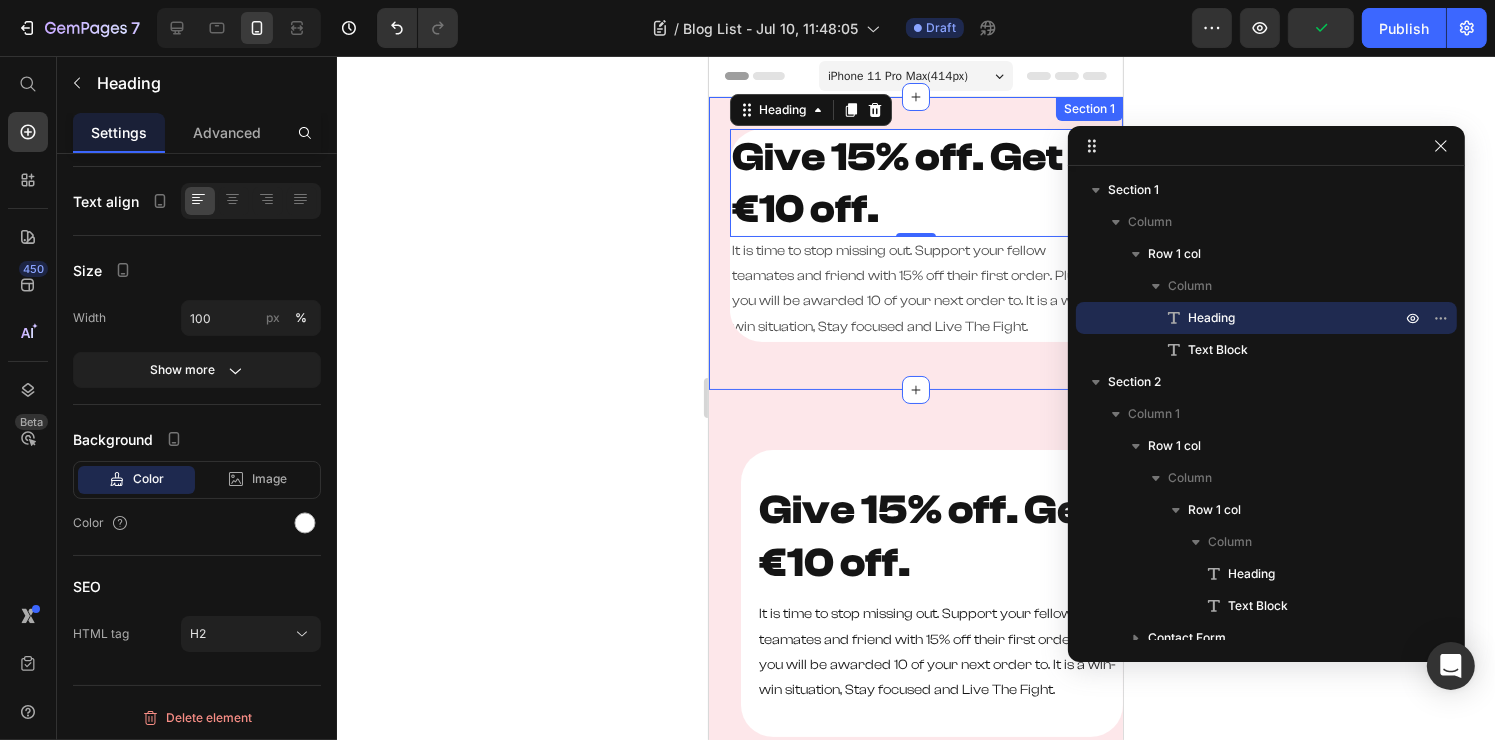 click on "Give 15% off. Get €10 off. Heading   0 It is time to stop missing out. Support your fellow teamates and friend with 15% off their first order. Plus you will be awarded 10 of your next order to. It is a win-win situation, Stay focused and Live The Fight. Text Block Row Section 1" at bounding box center [915, 243] 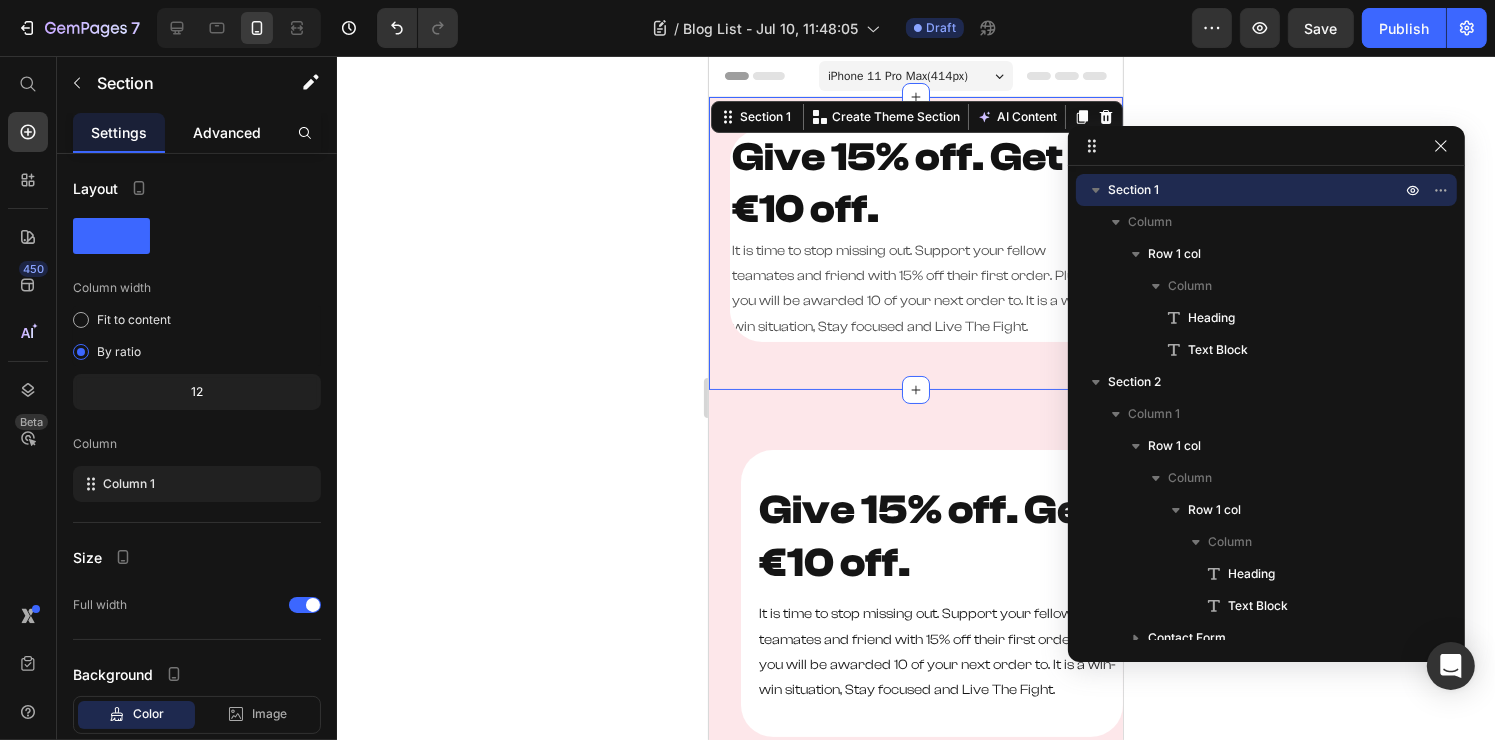 click on "Advanced" 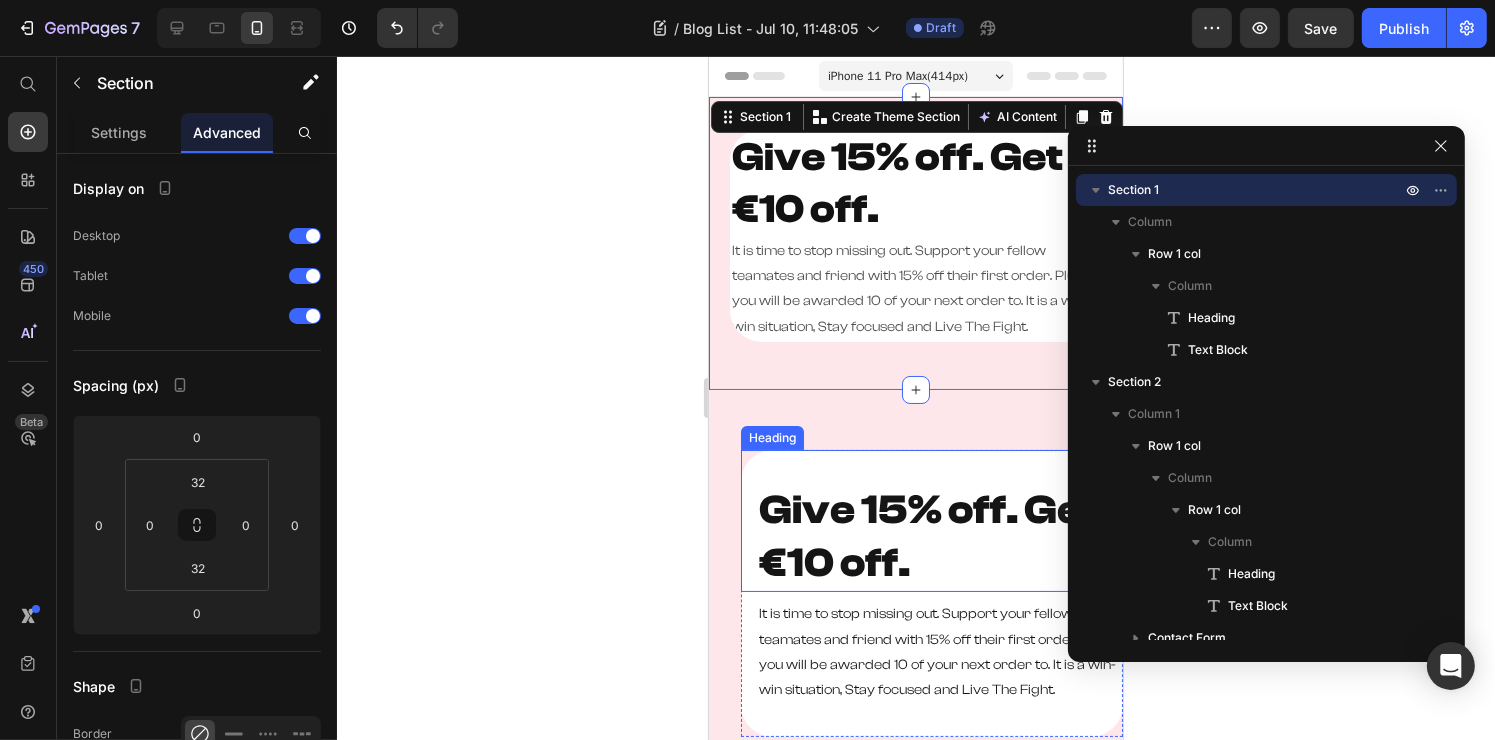 click on "Give 15% off. Get €10 off." at bounding box center [939, 537] 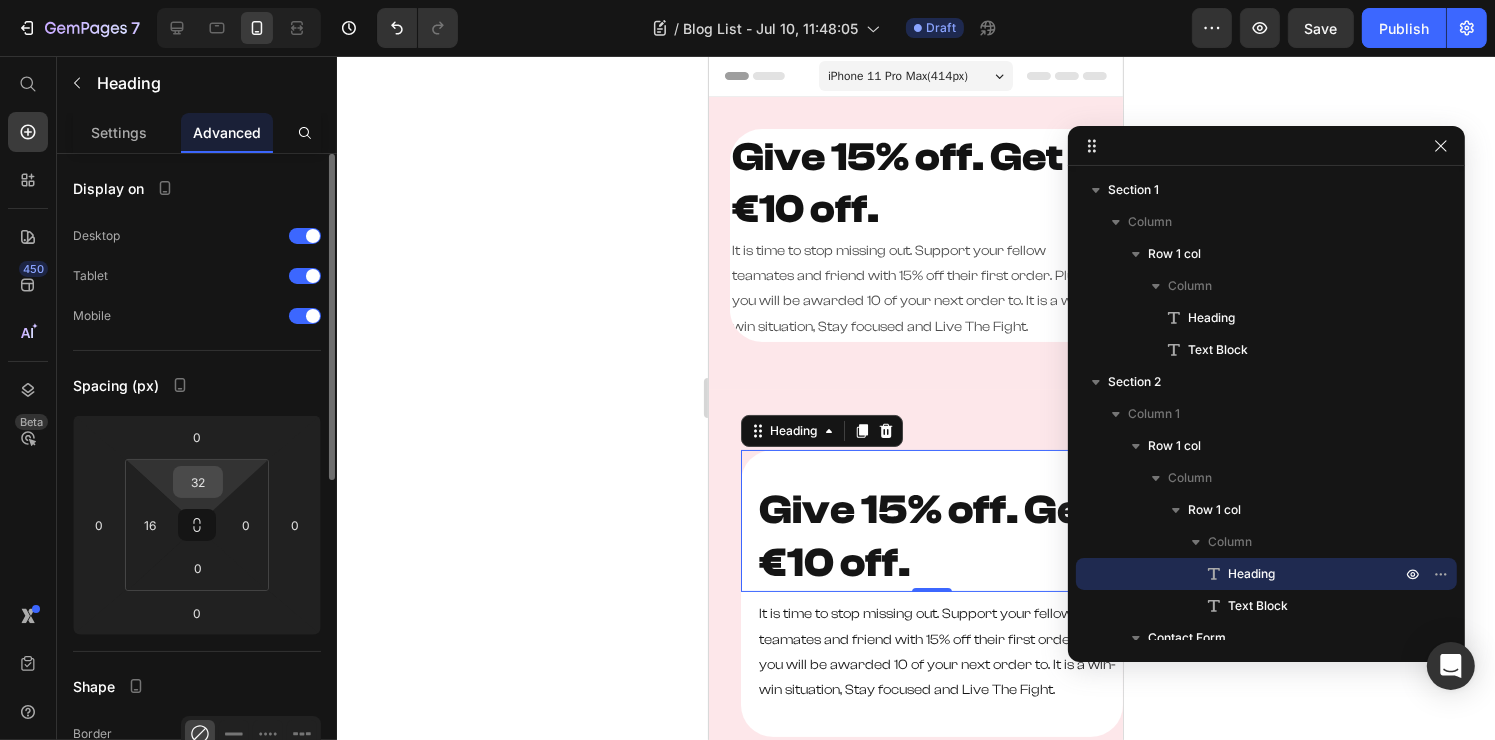 click on "32" at bounding box center [198, 482] 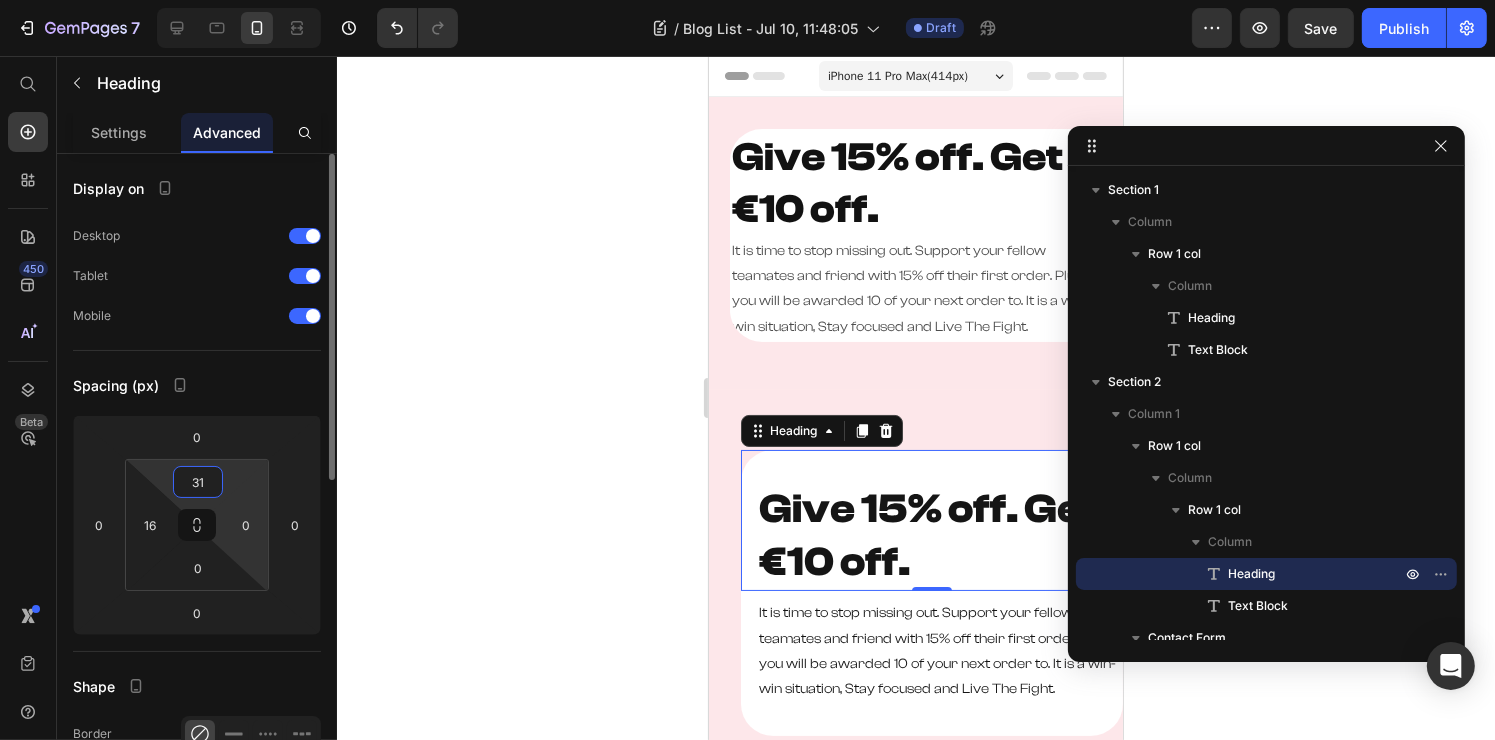 type on "32" 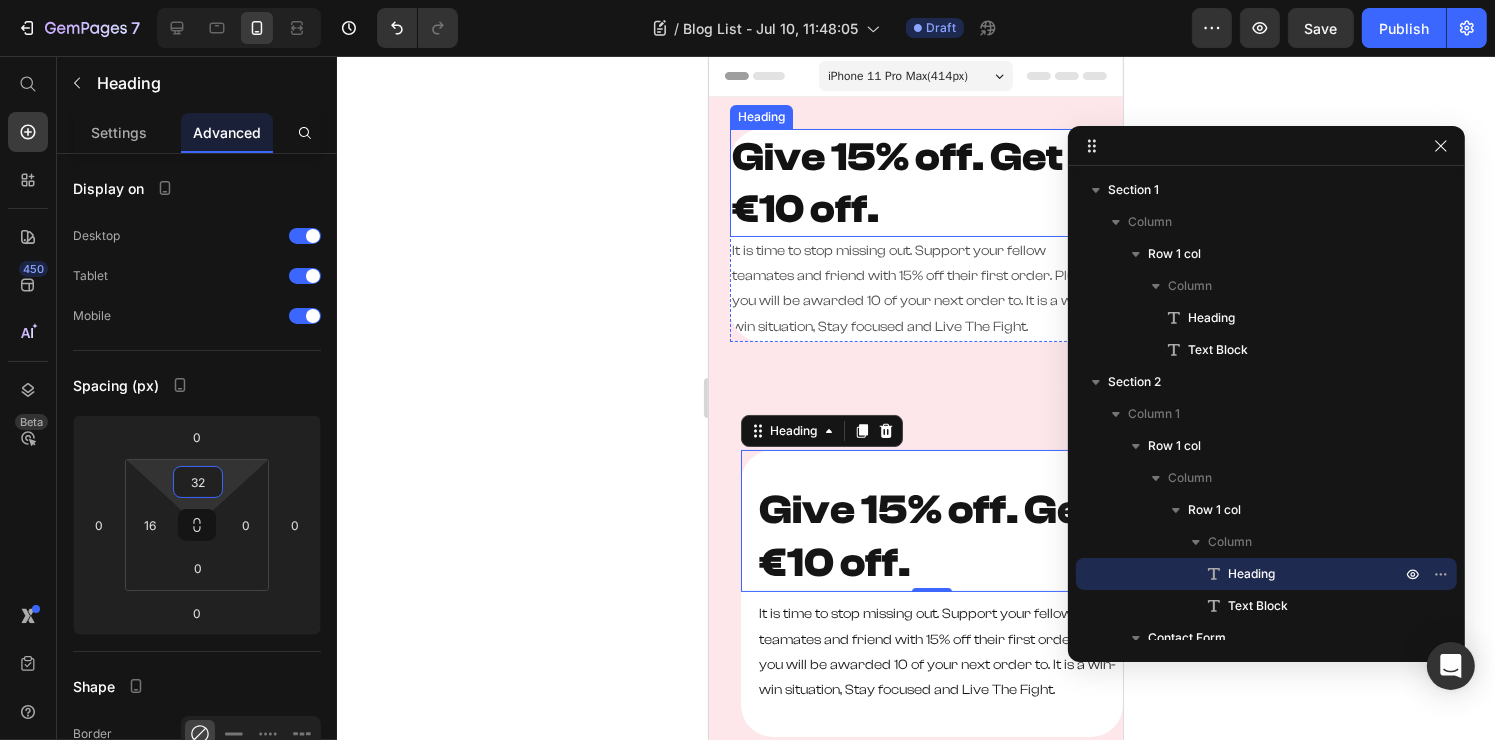 click on "Give 15% off. Get €10 off." at bounding box center [915, 183] 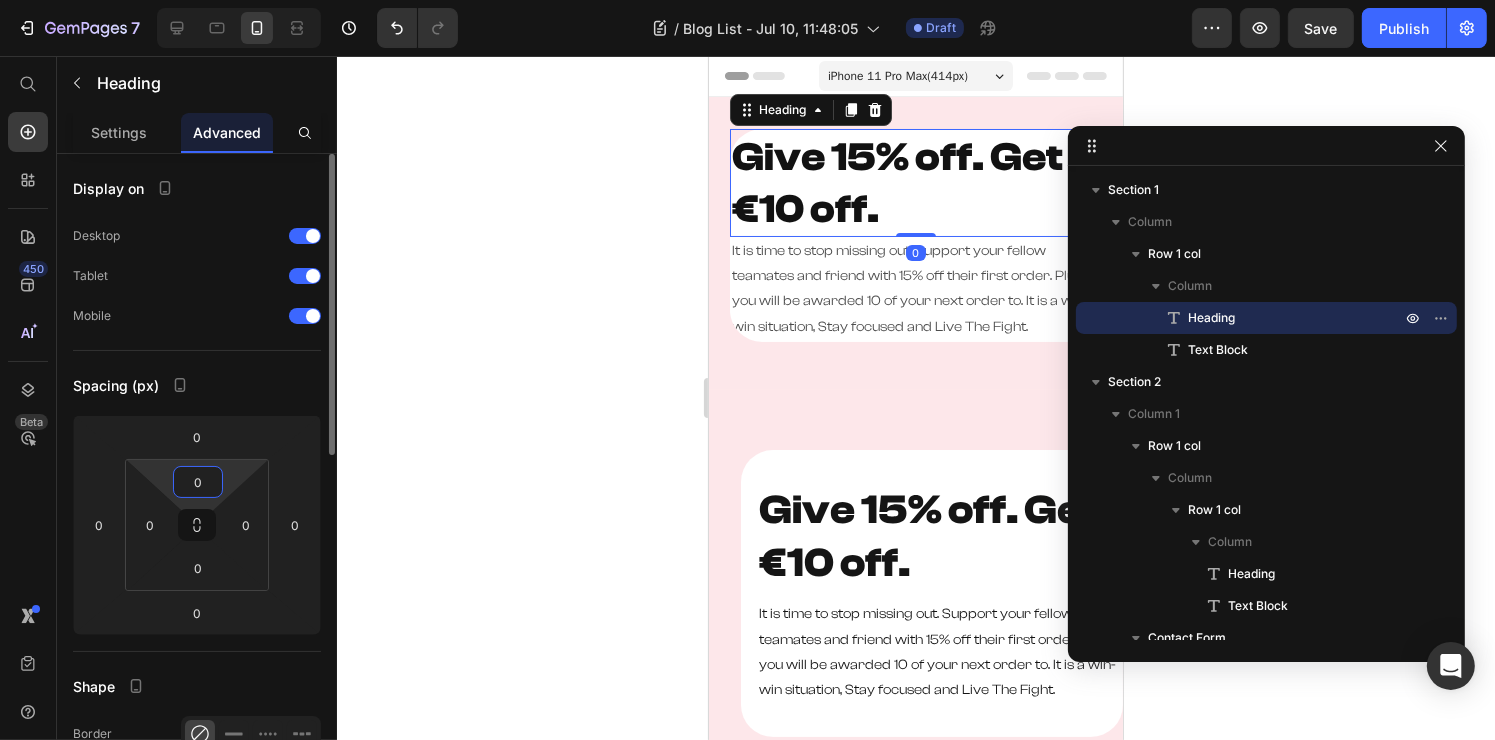 click on "0" at bounding box center [198, 482] 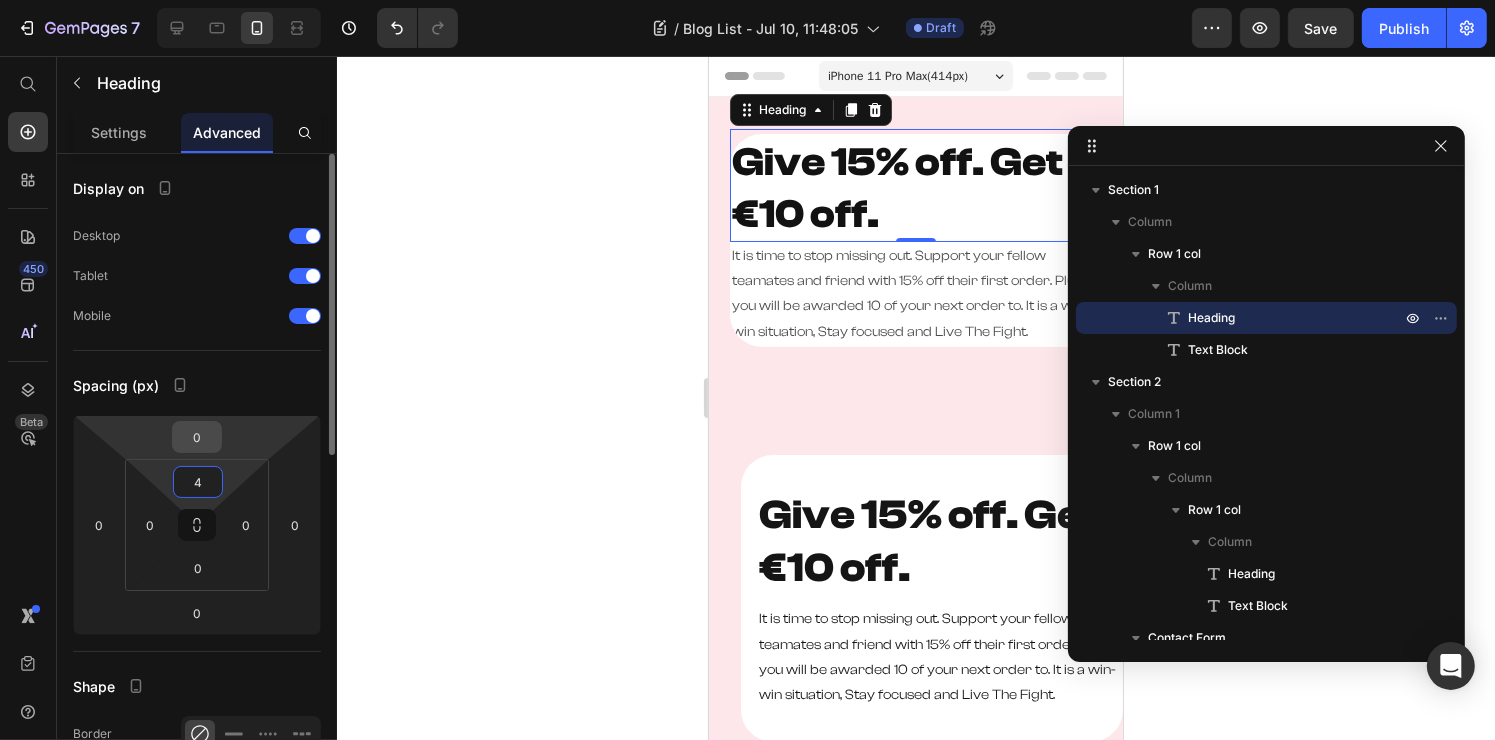type on "3" 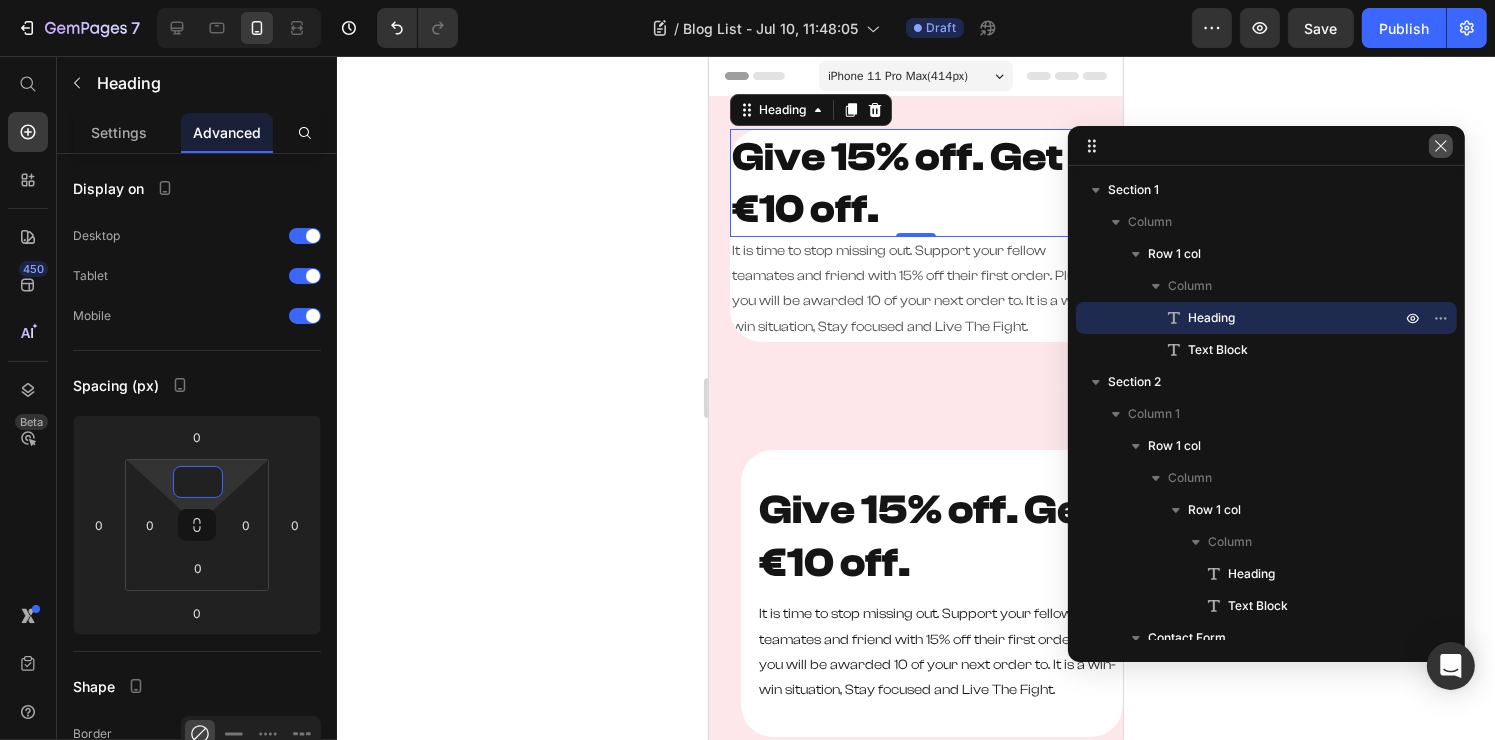 type on "0" 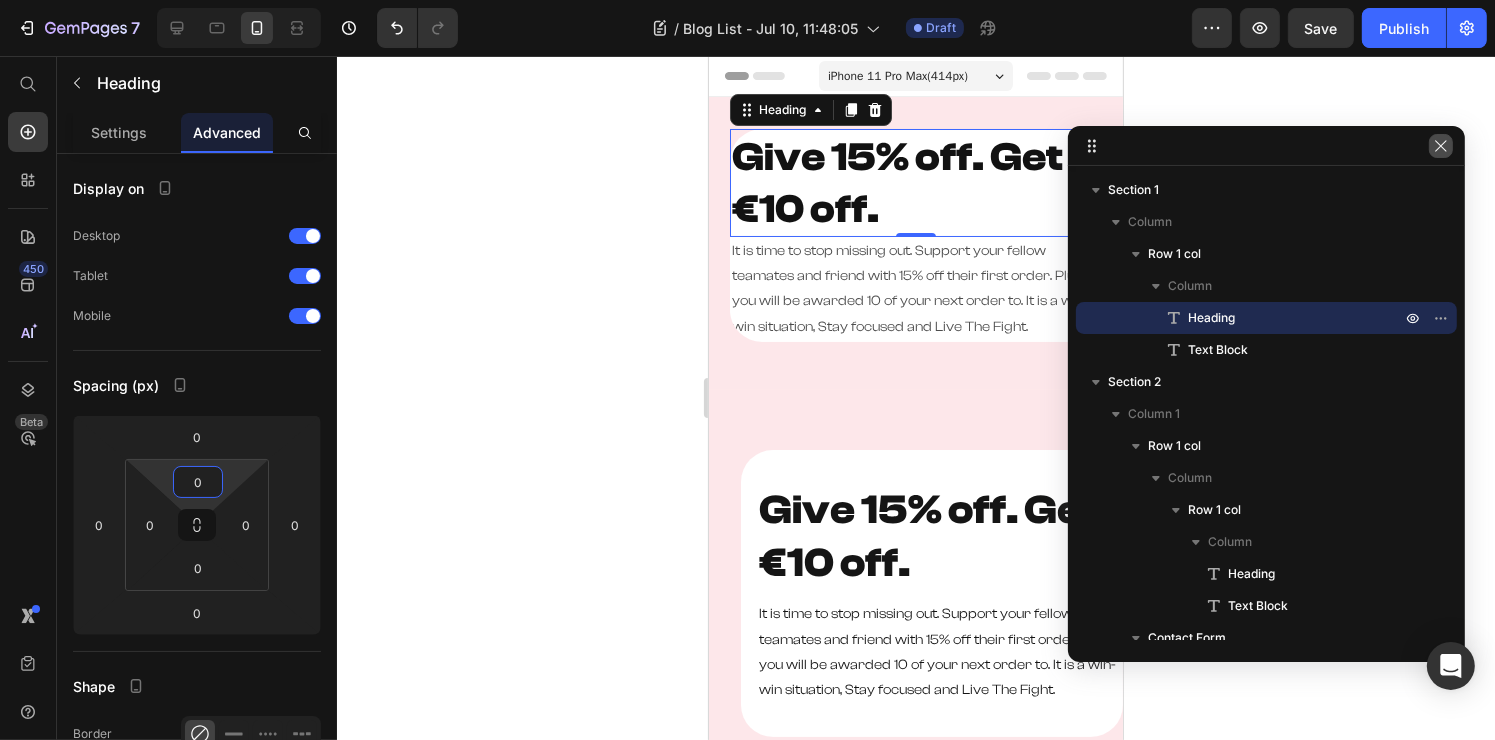 click 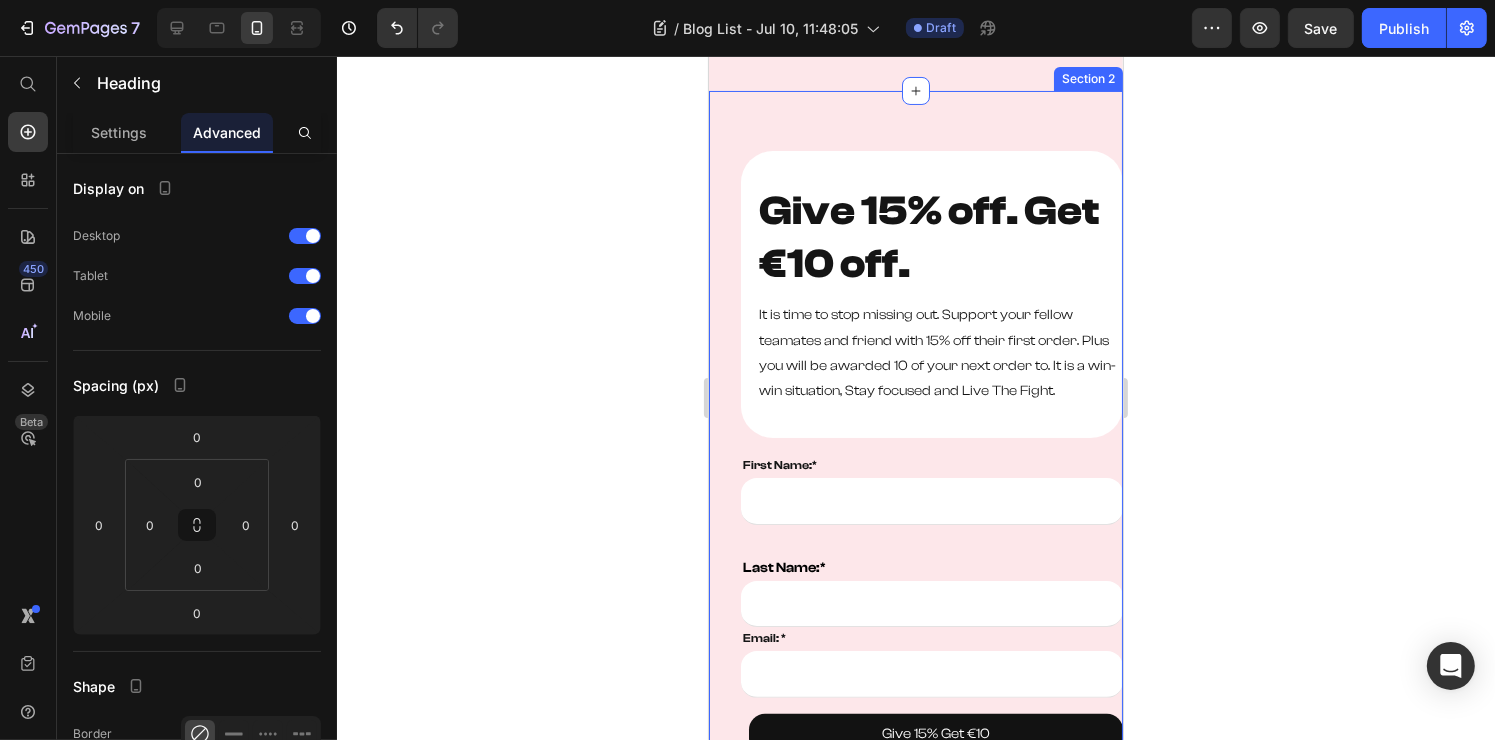 scroll, scrollTop: 300, scrollLeft: 0, axis: vertical 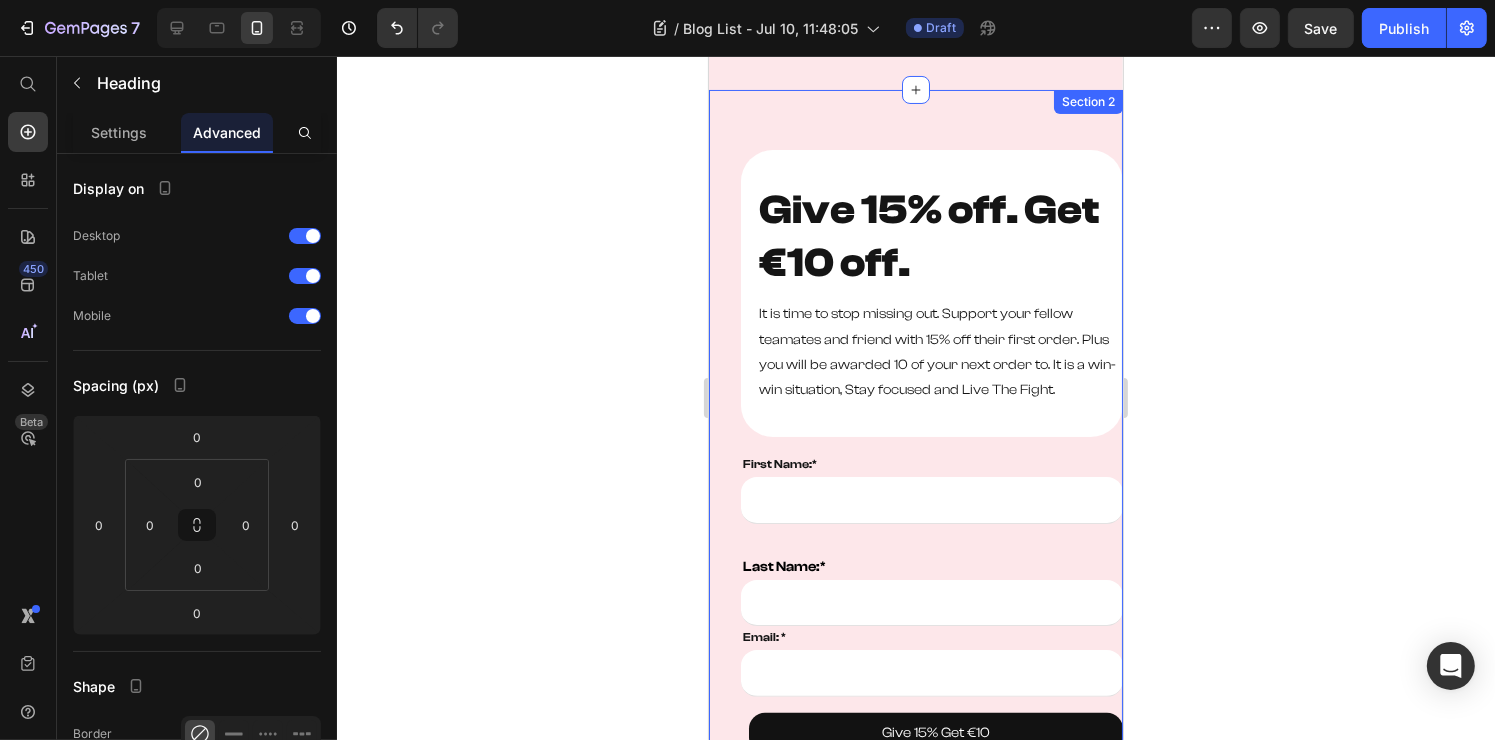 click on "Give 15% off. Get €10 off. Heading It is time to stop missing out. Support your fellow teamates and friend with 15% off their first order. Plus you will be awarded 10 of your next order to. It is a win-win situation, Stay focused and Live The Fight. Text Block Row Row First Name:* Text block Text Field Last Name:* Text block Email Field Email: * Text block Email Field Give 15% Get €10 Button Row Contact Form Image Section 2" at bounding box center [915, 720] 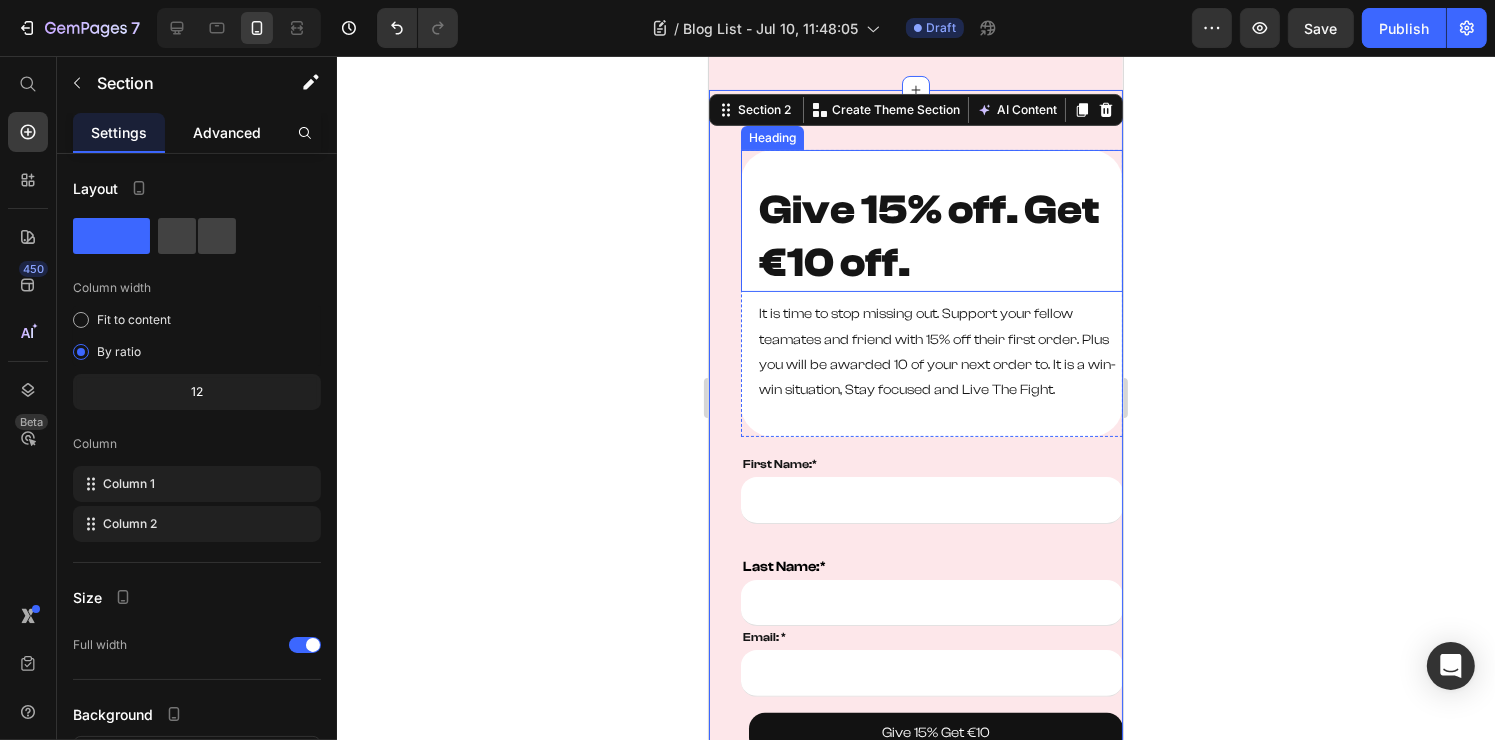 click on "Advanced" at bounding box center (227, 132) 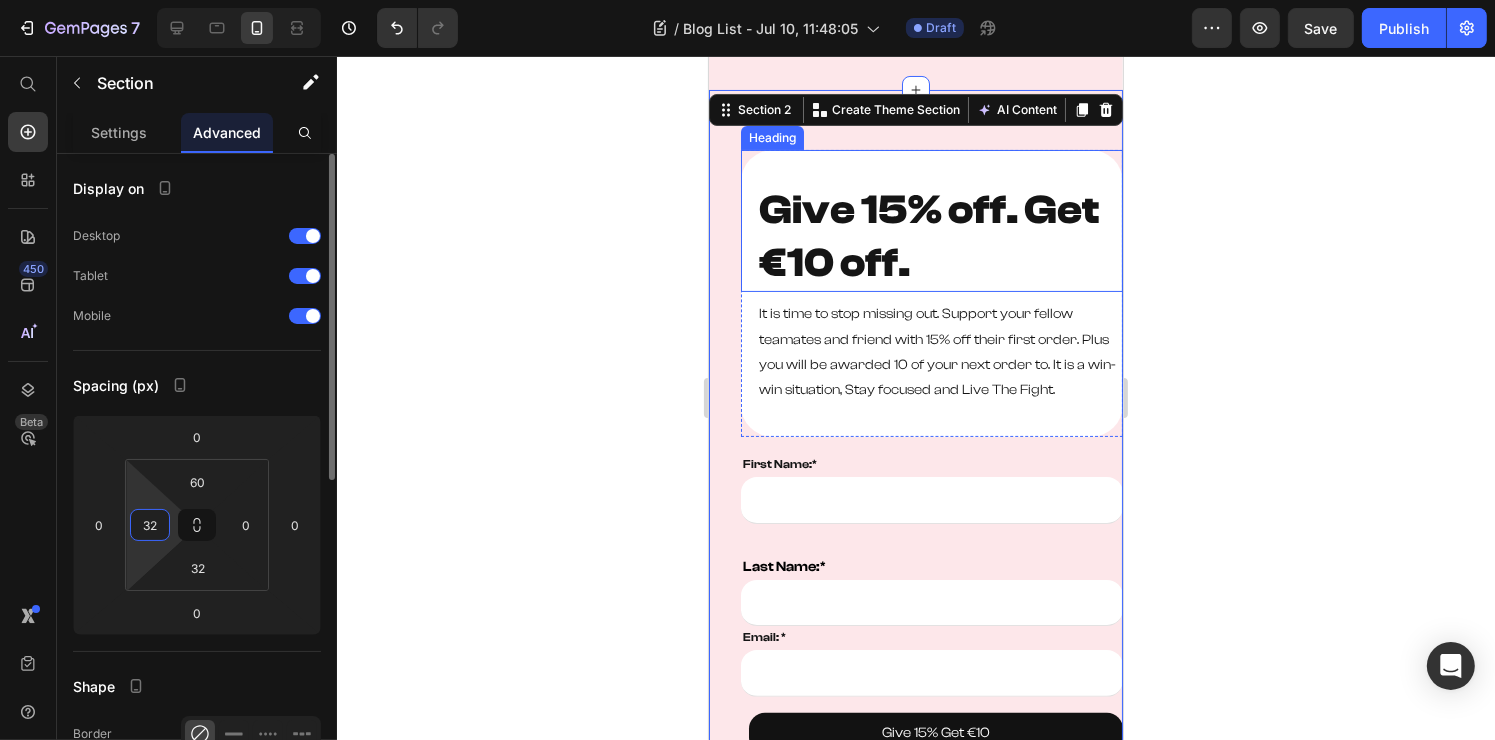 click on "32" at bounding box center [150, 525] 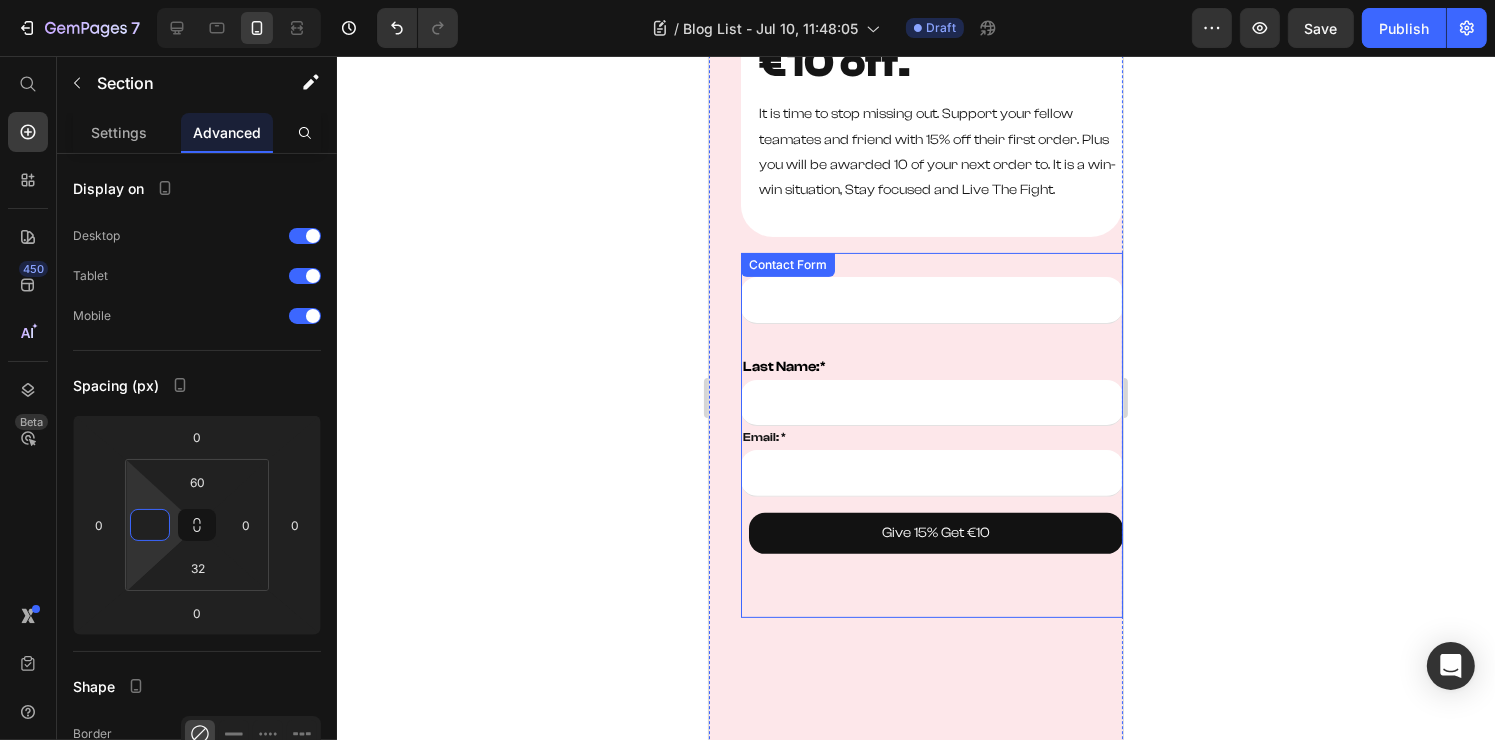 scroll, scrollTop: 400, scrollLeft: 0, axis: vertical 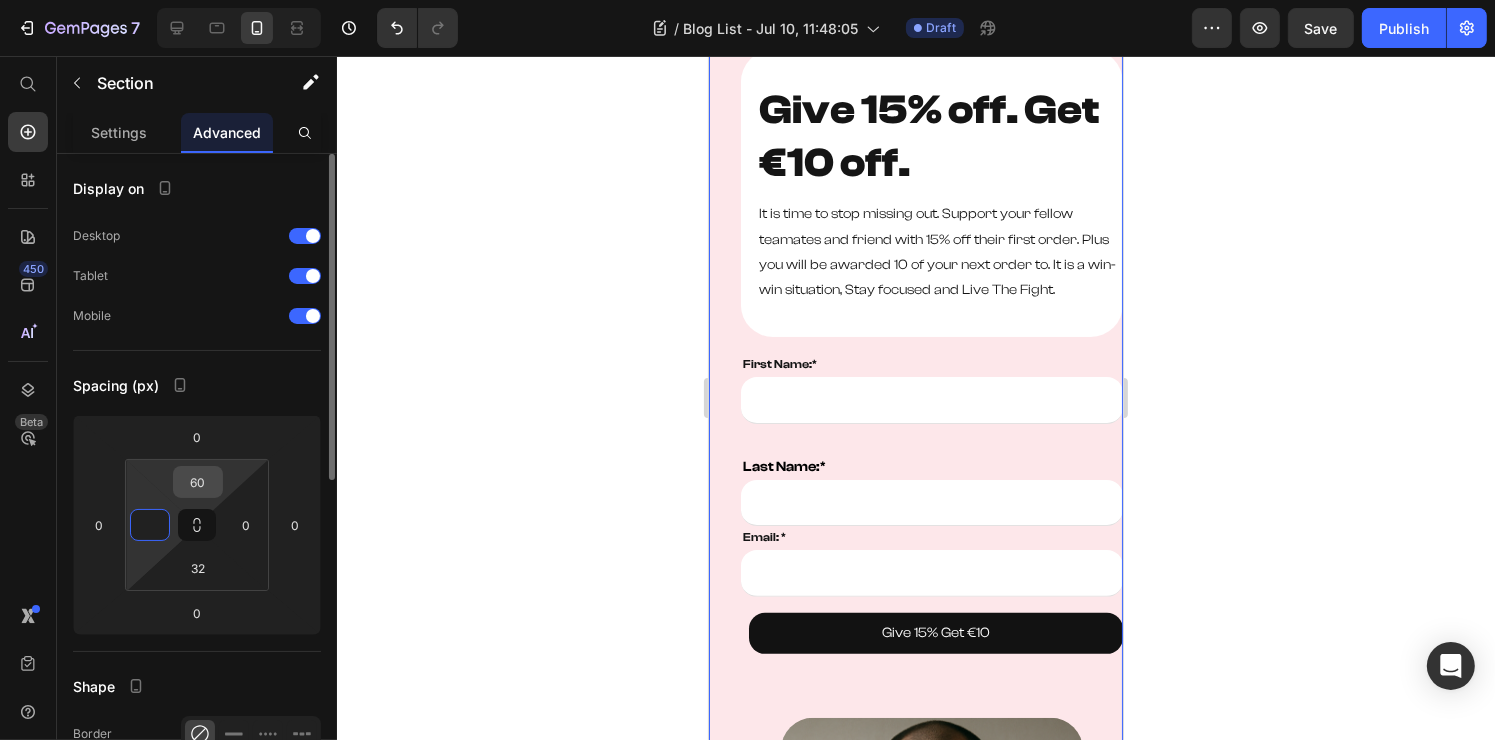 type on "0" 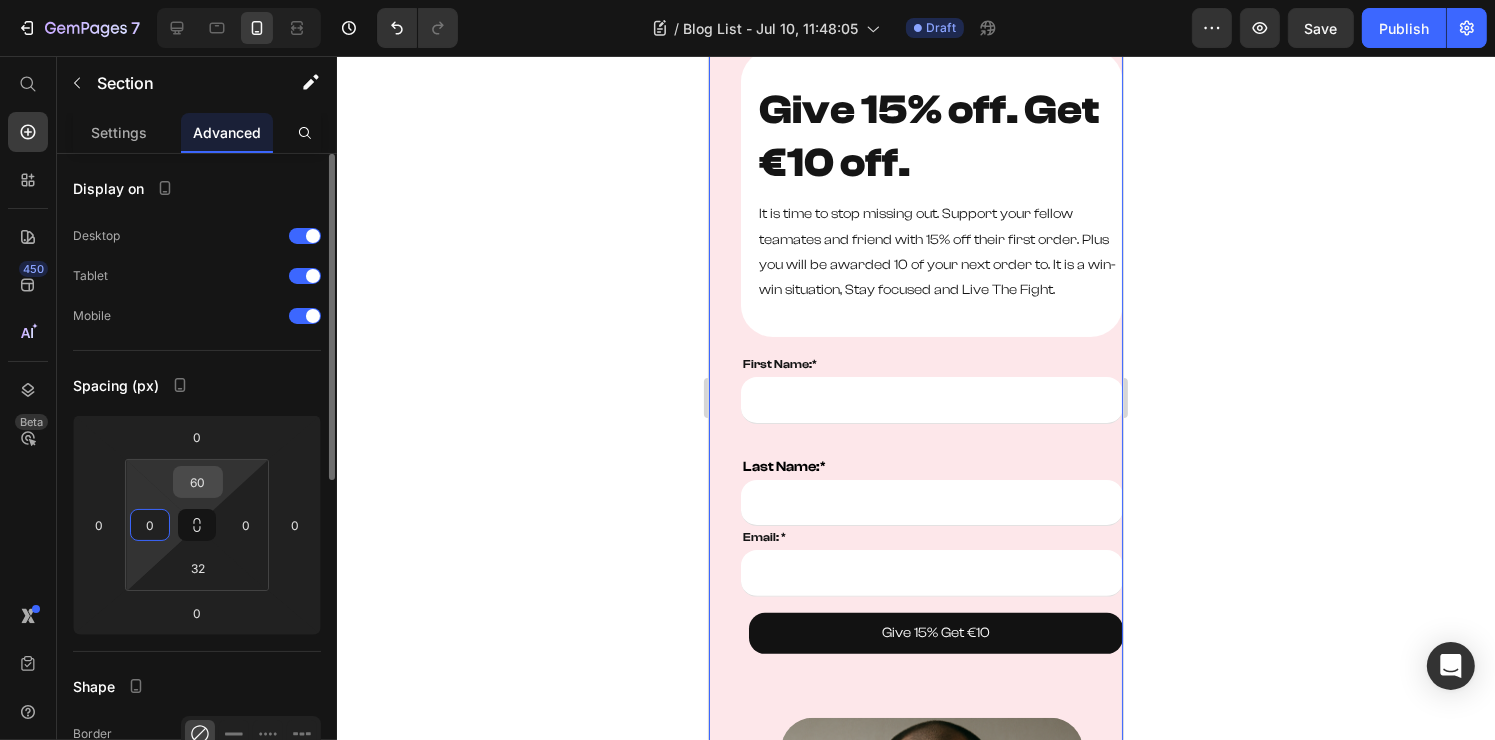 click on "60" at bounding box center (198, 482) 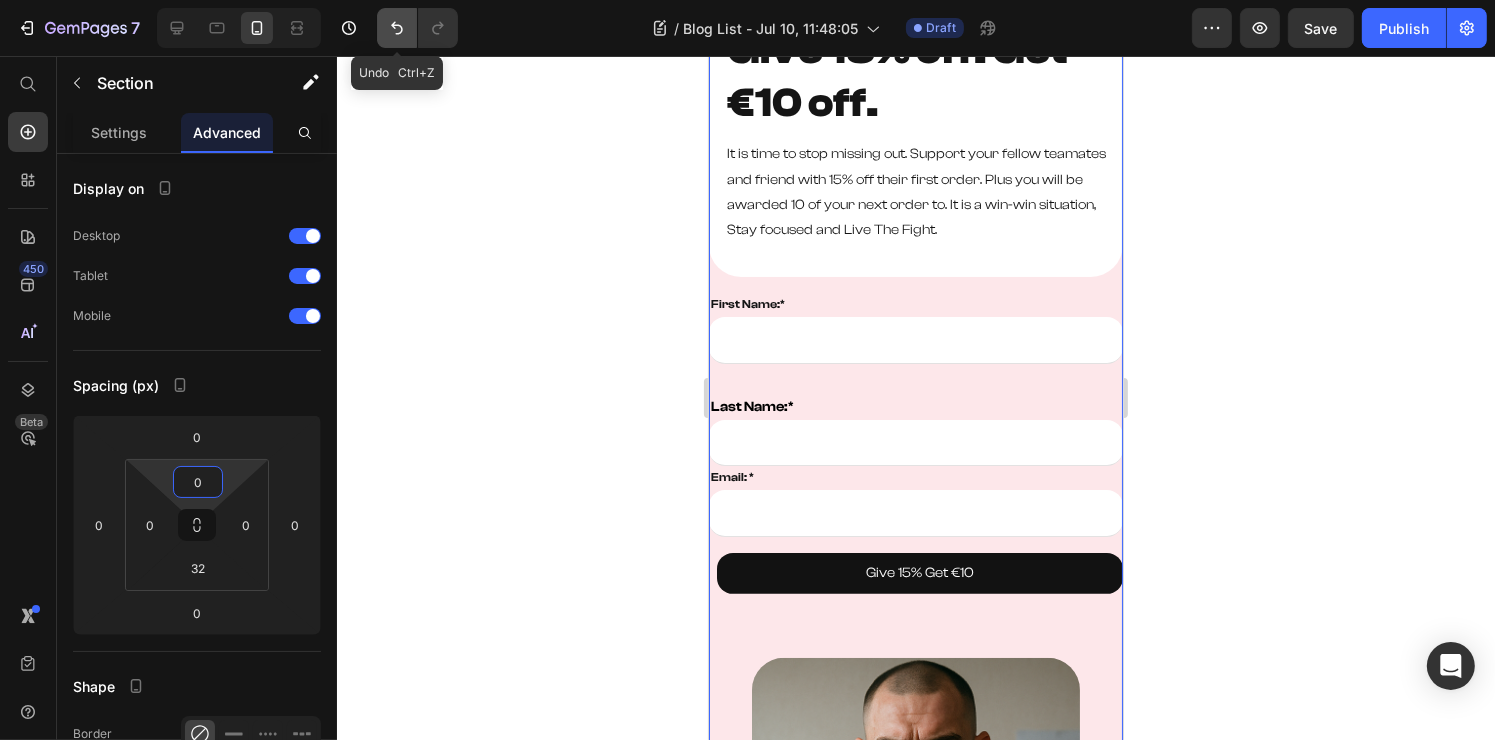 click 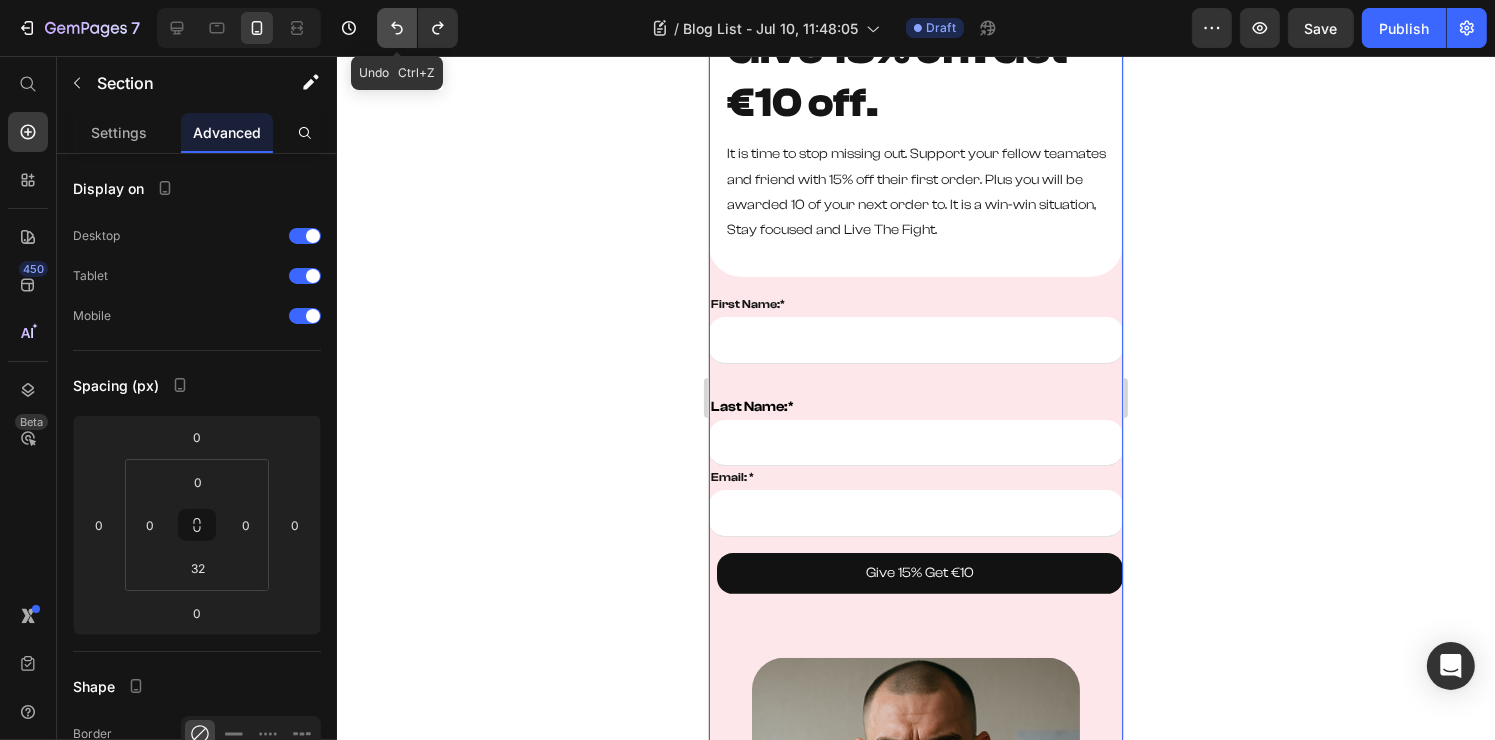 click 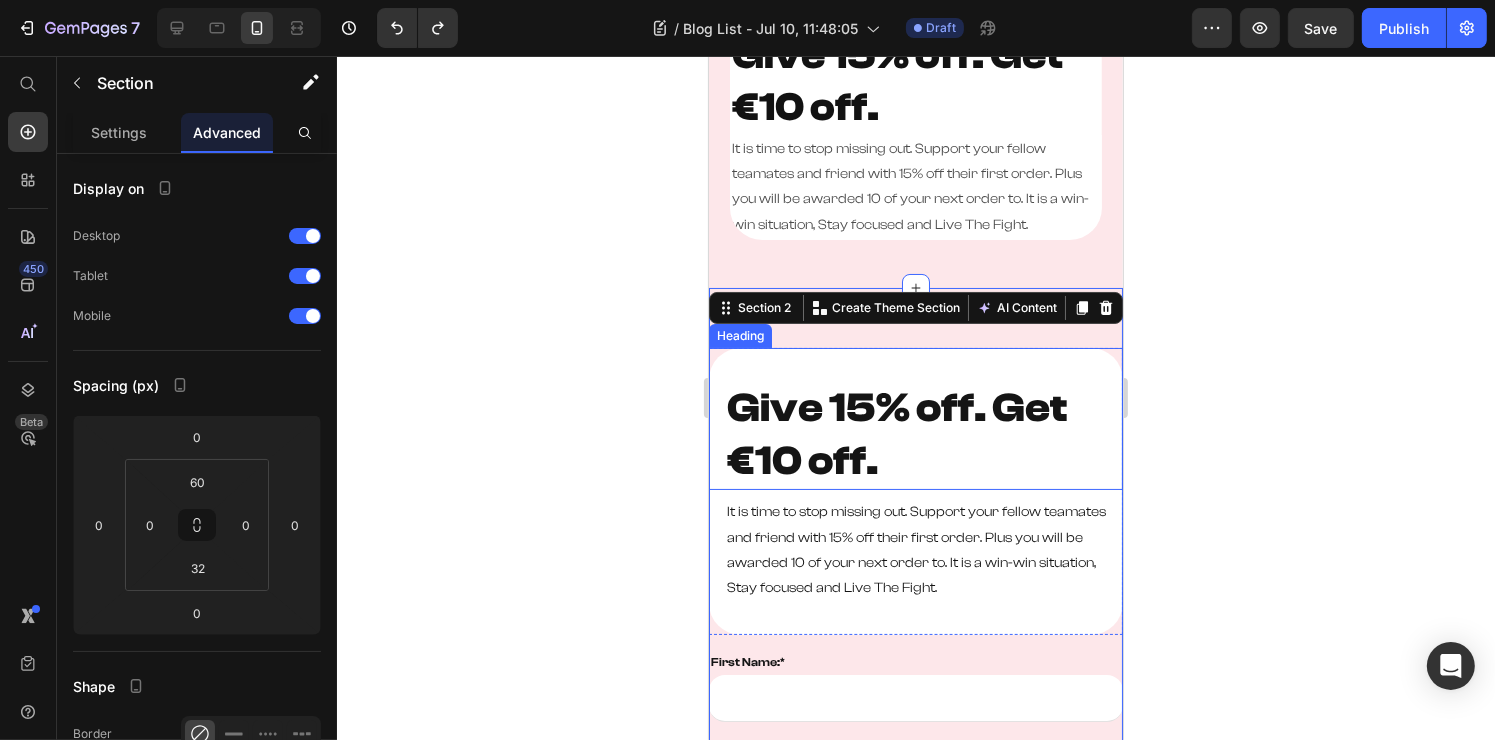 scroll, scrollTop: 100, scrollLeft: 0, axis: vertical 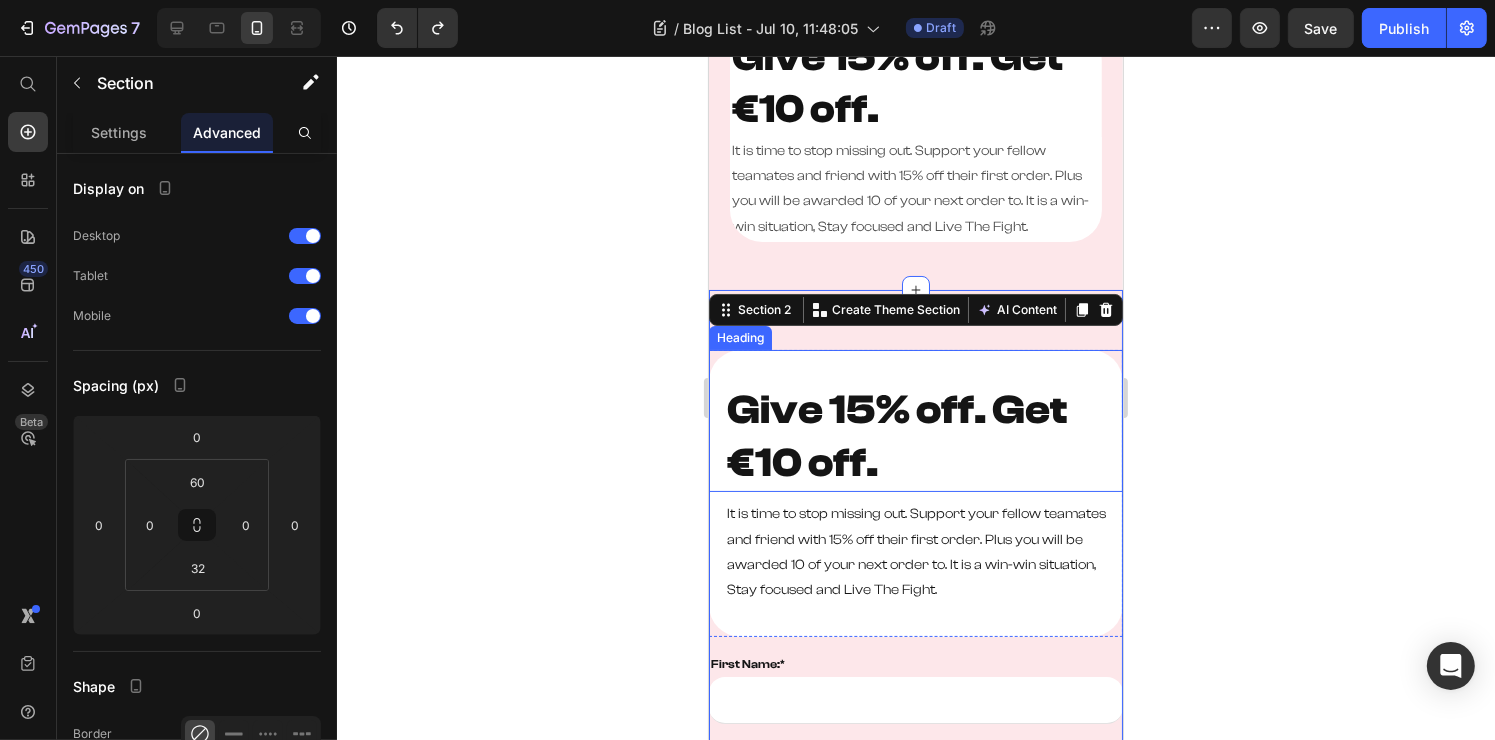 click 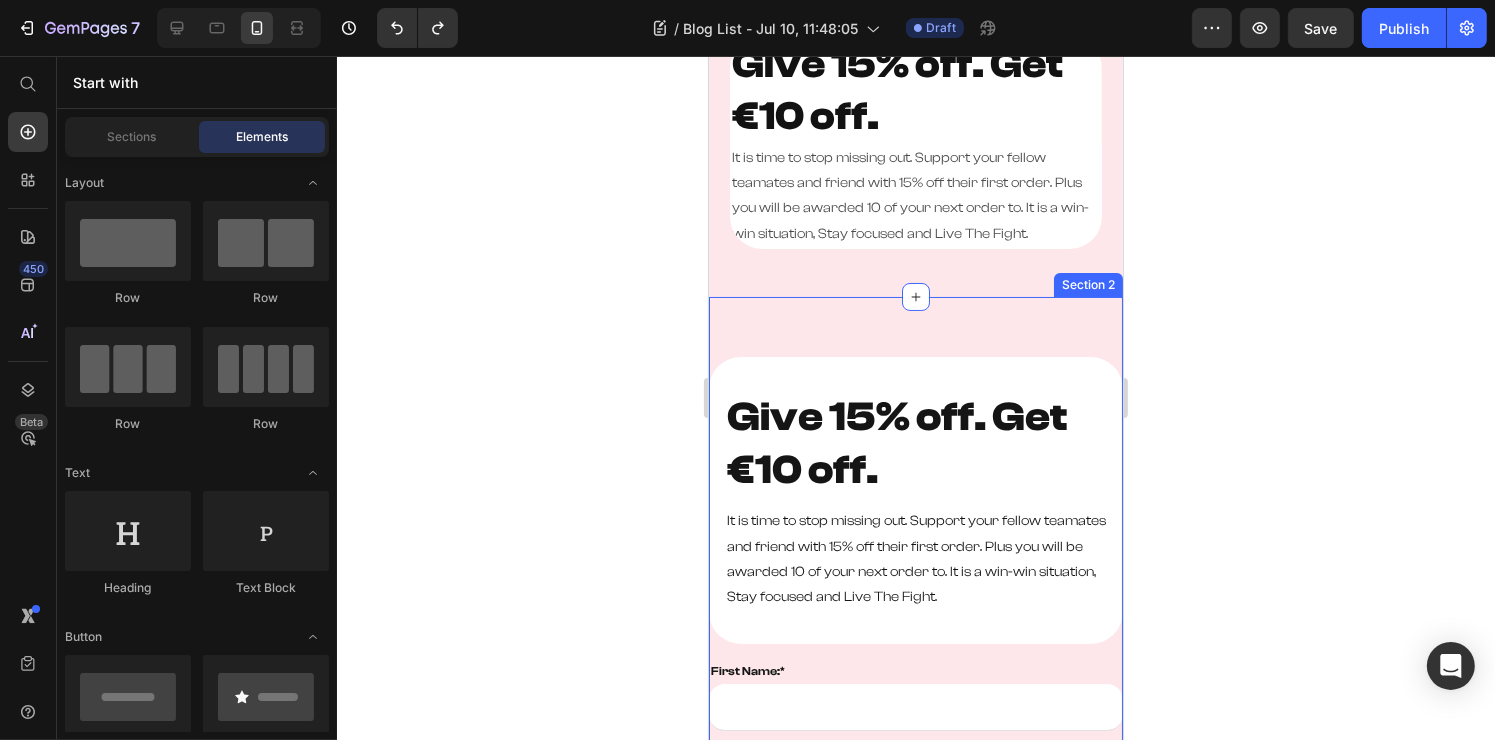 scroll, scrollTop: 0, scrollLeft: 0, axis: both 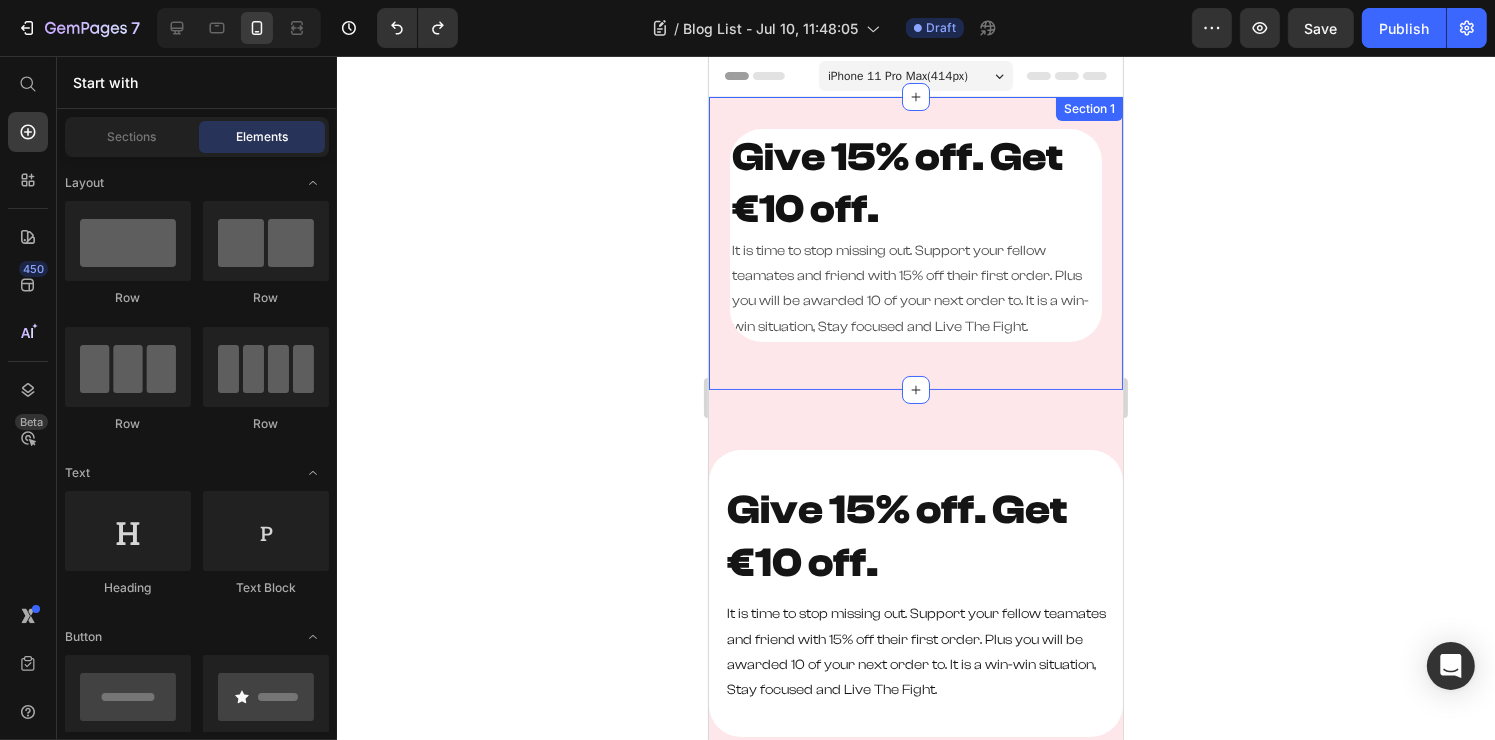 click on "Give 15% off. Get €10 off. Heading It is time to stop missing out. Support your fellow teamates and friend with 15% off their first order. Plus you will be awarded 10 of your next order to. It is a win-win situation, Stay focused and Live The Fight. Text Block Row Section 1" at bounding box center [915, 243] 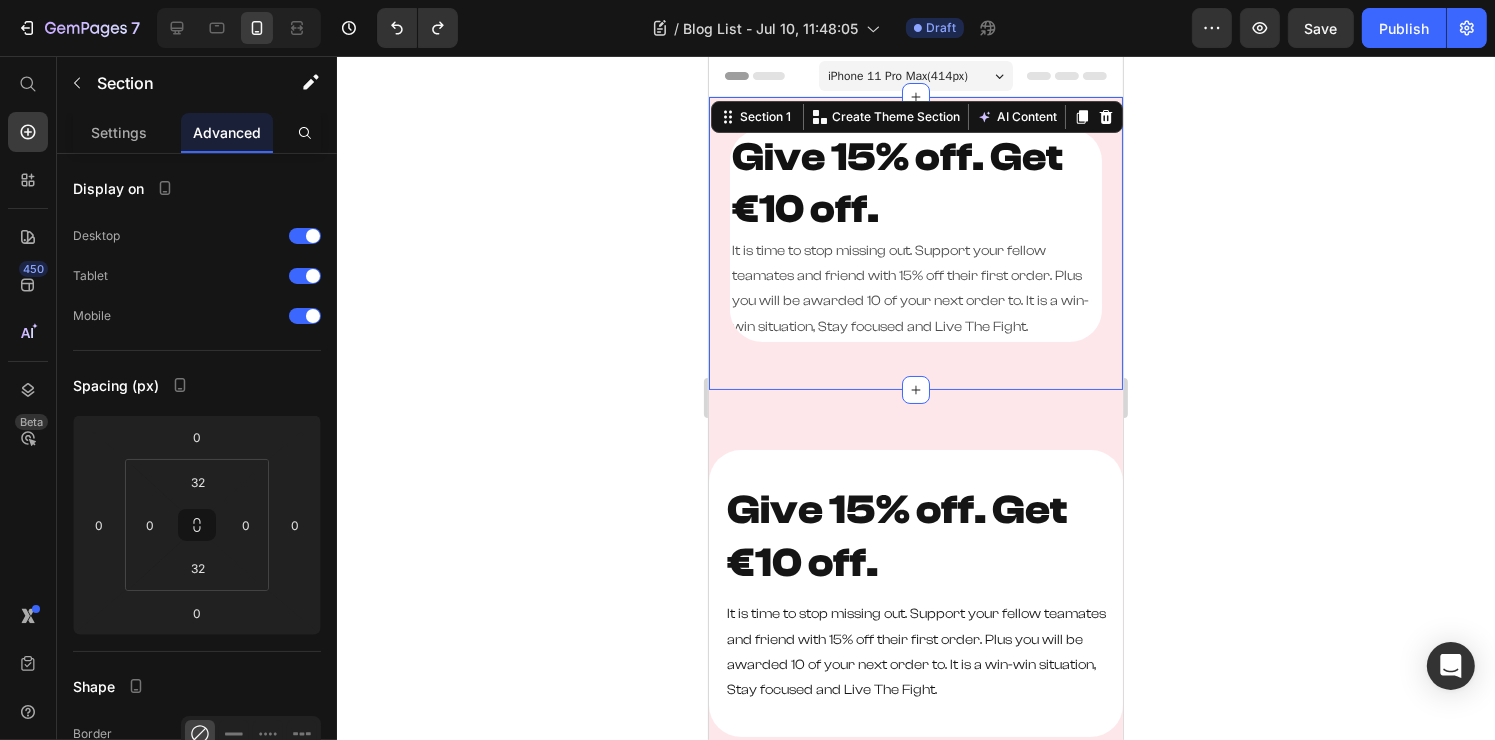 click 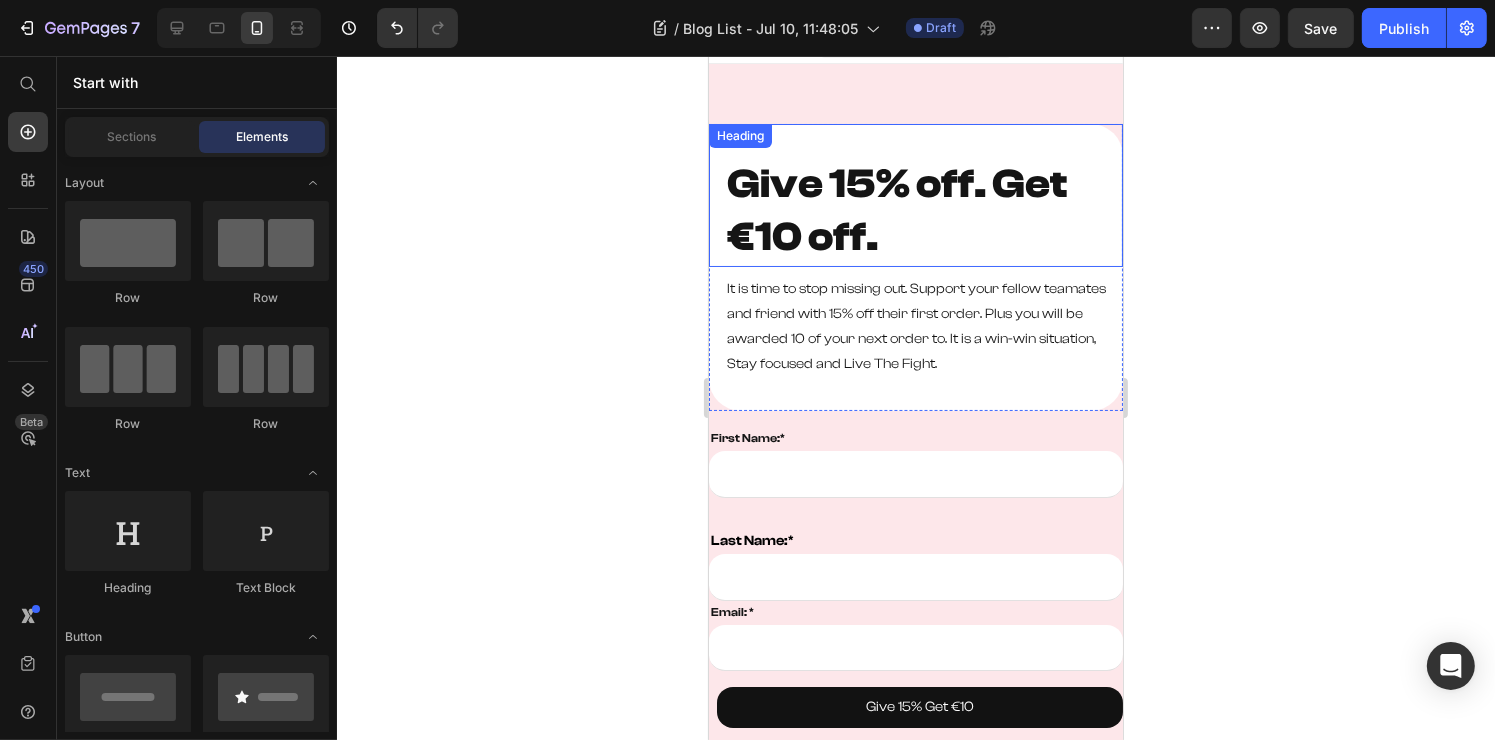 scroll, scrollTop: 0, scrollLeft: 0, axis: both 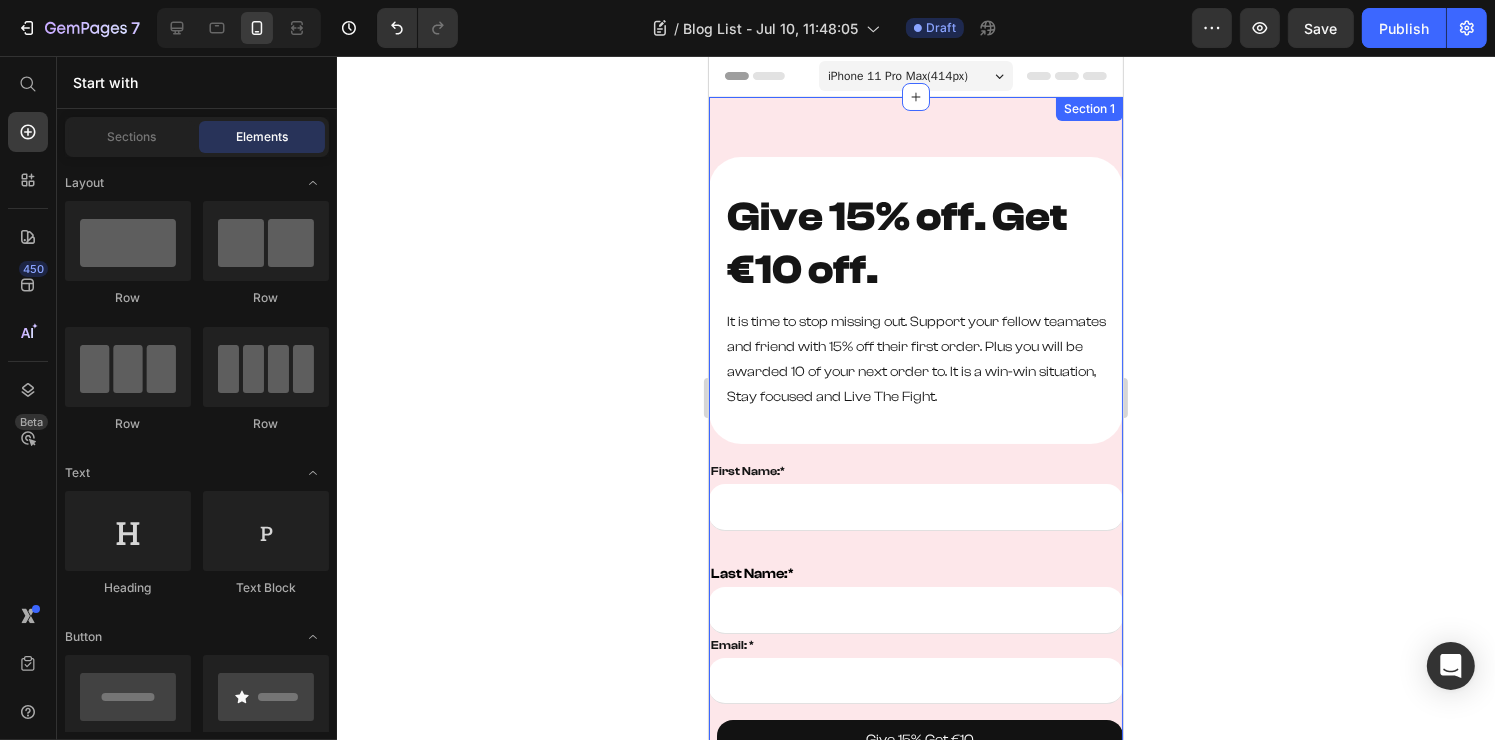 click on "Give 15% off. Get €10 off. Heading It is time to stop missing out. Support your fellow teamates and friend with 15% off their first order. Plus you will be awarded 10 of your next order to. It is a win-win situation, Stay focused and Live The Fight. Text Block Row Row First Name:* Text block Text Field Last Name:* Text block Email Field Email: * Text block Email Field Give 15% Get €10 Button Row Contact Form Image Section 1" at bounding box center (915, 727) 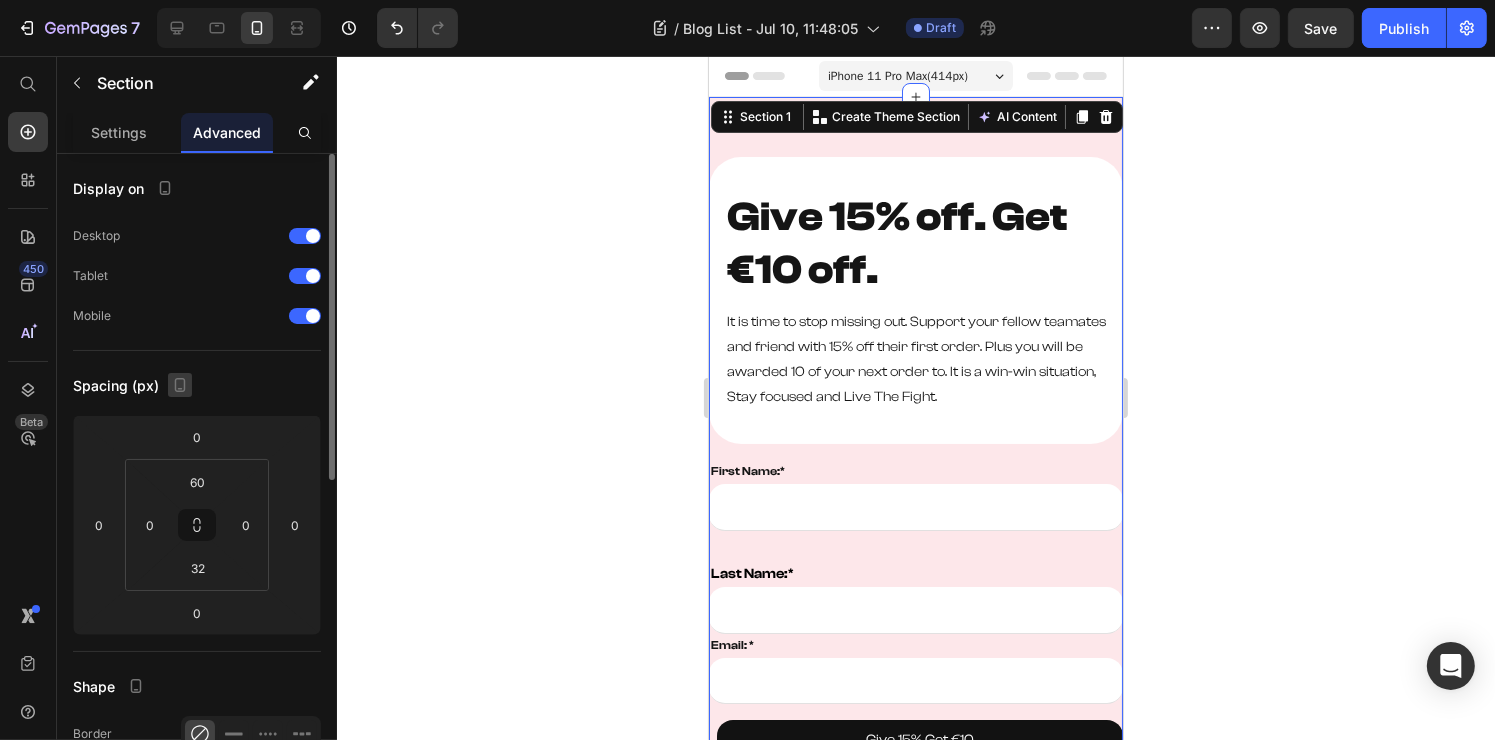 scroll, scrollTop: 100, scrollLeft: 0, axis: vertical 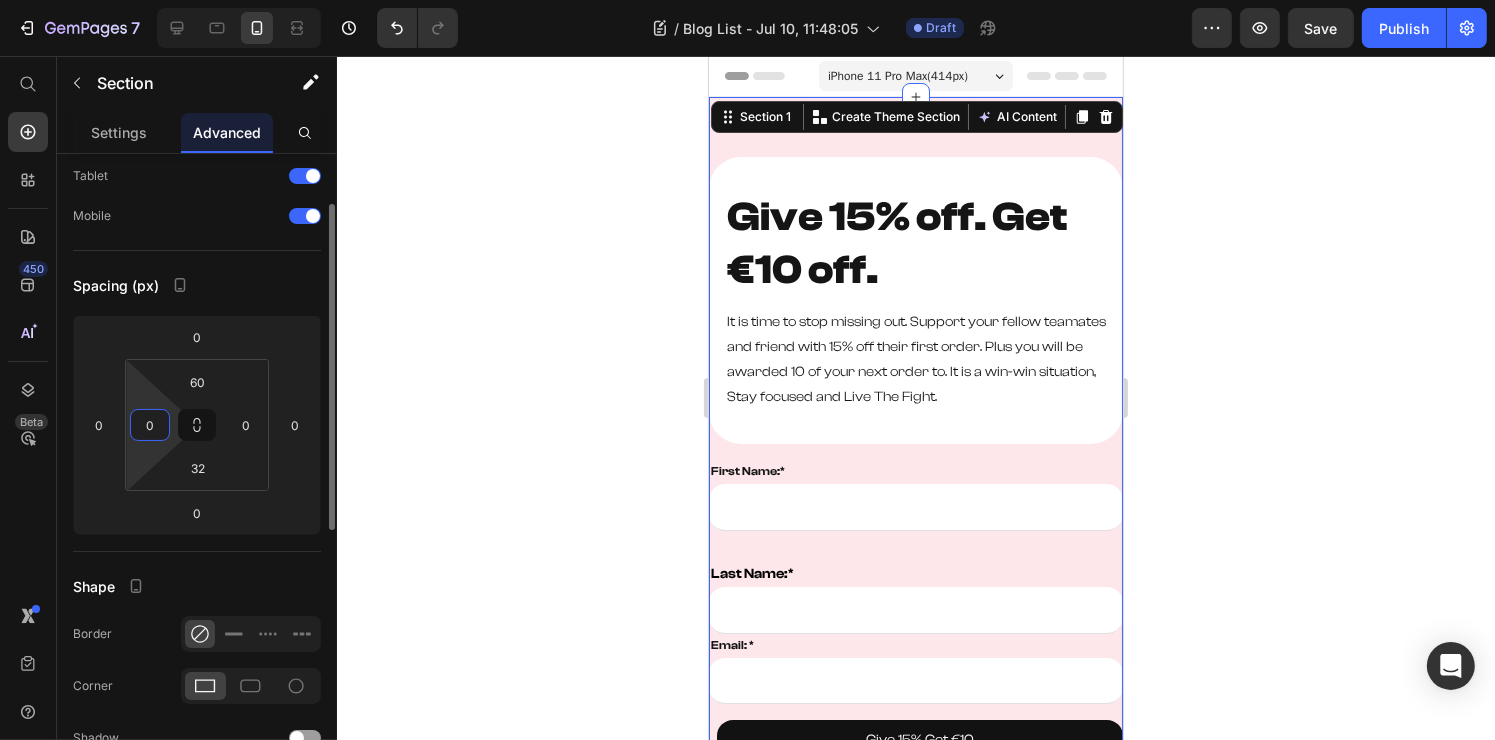 click on "0" at bounding box center (150, 425) 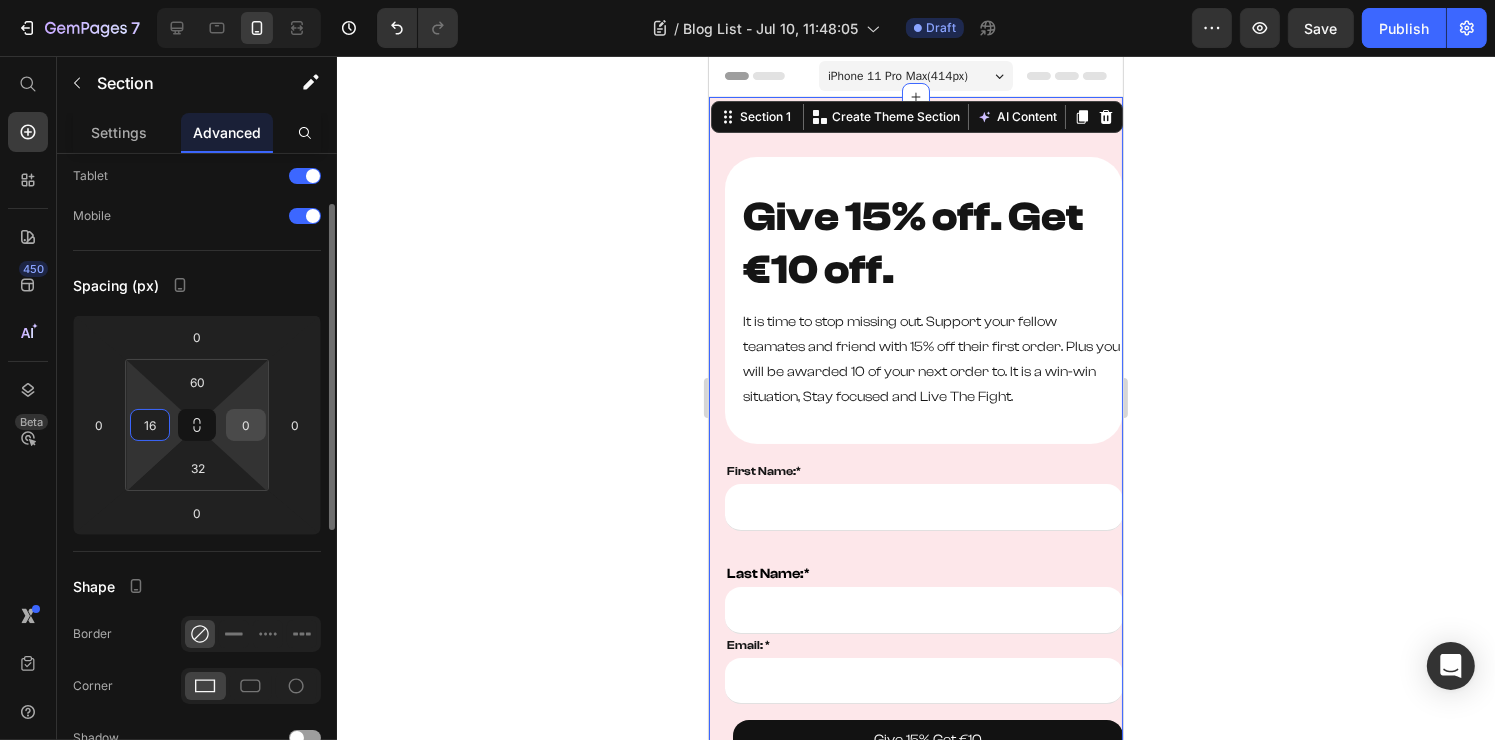 type on "16" 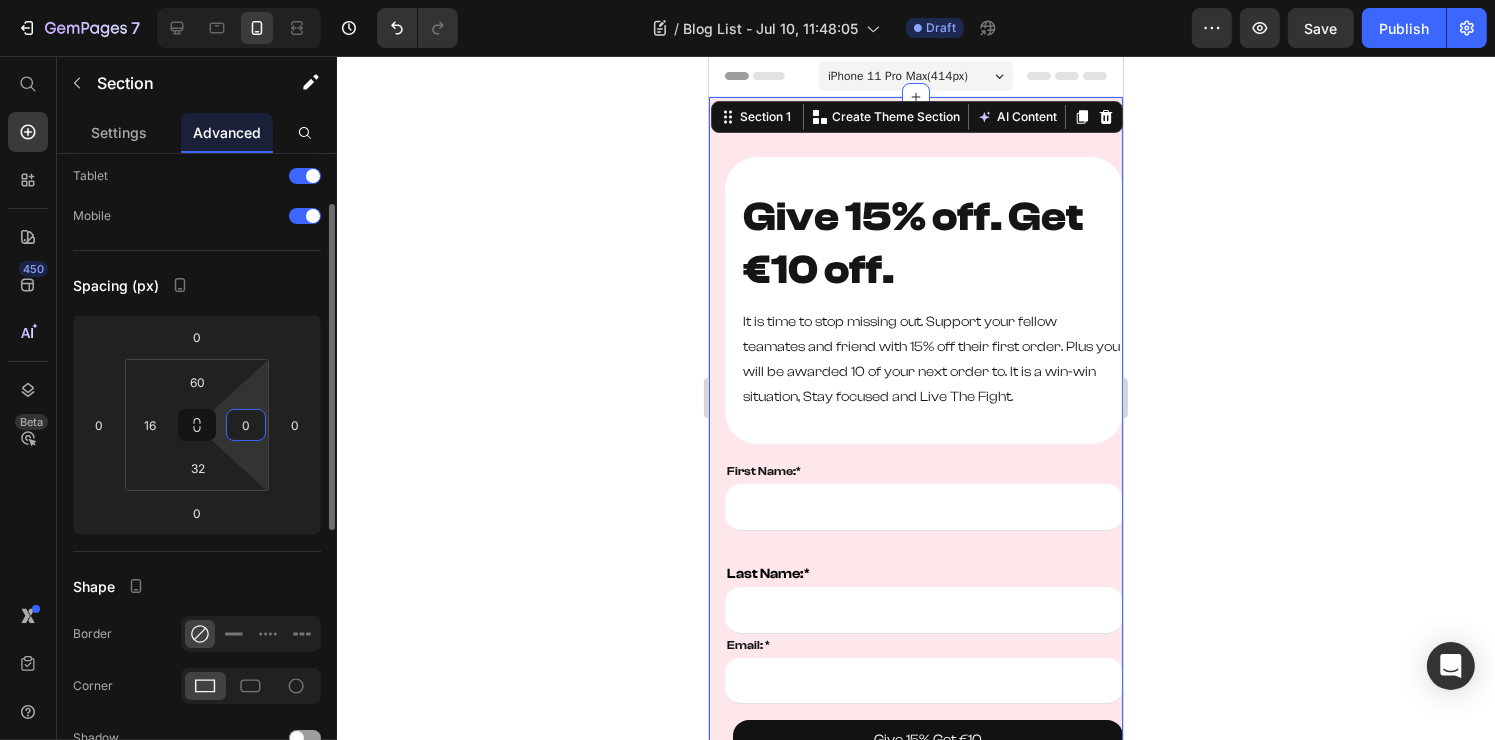 click on "0" at bounding box center [246, 425] 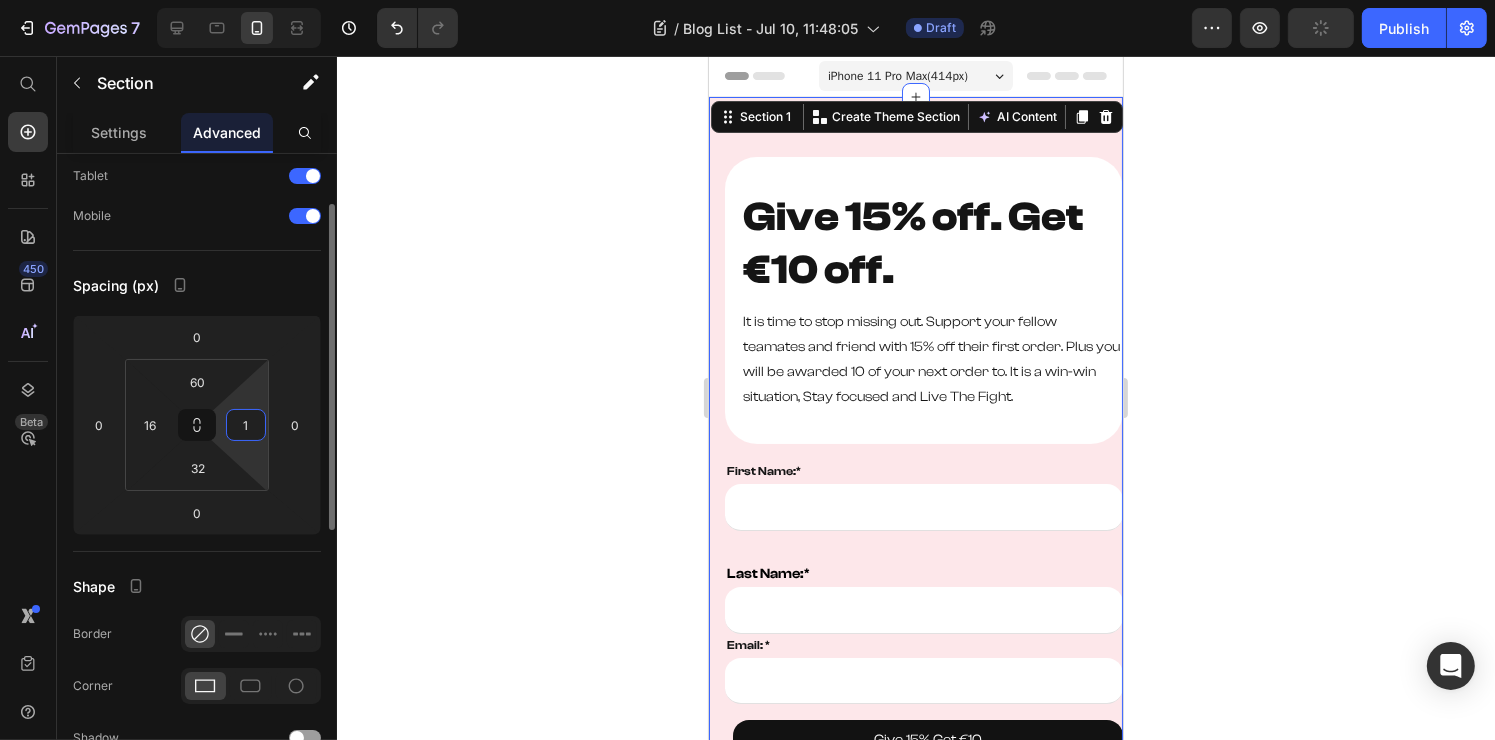 type on "16" 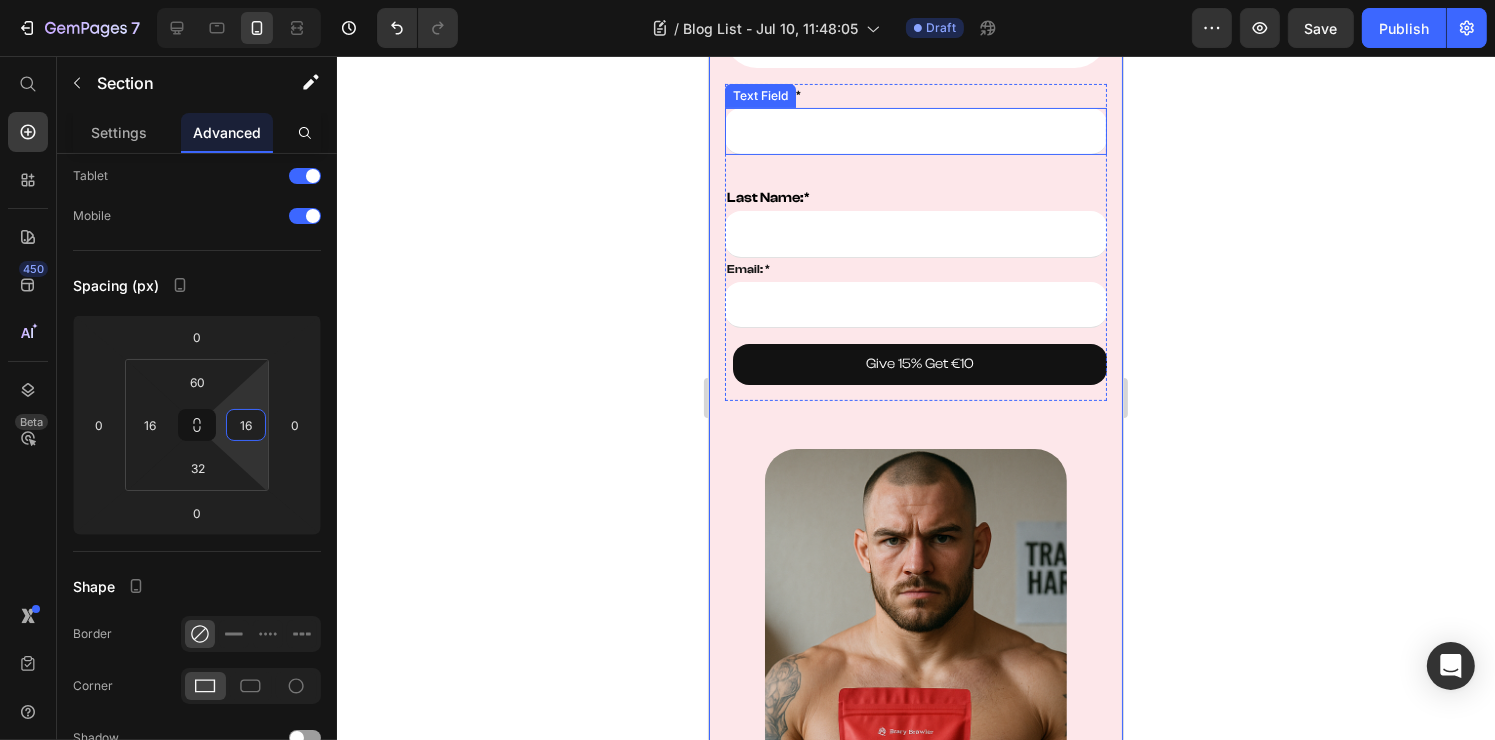 scroll, scrollTop: 400, scrollLeft: 0, axis: vertical 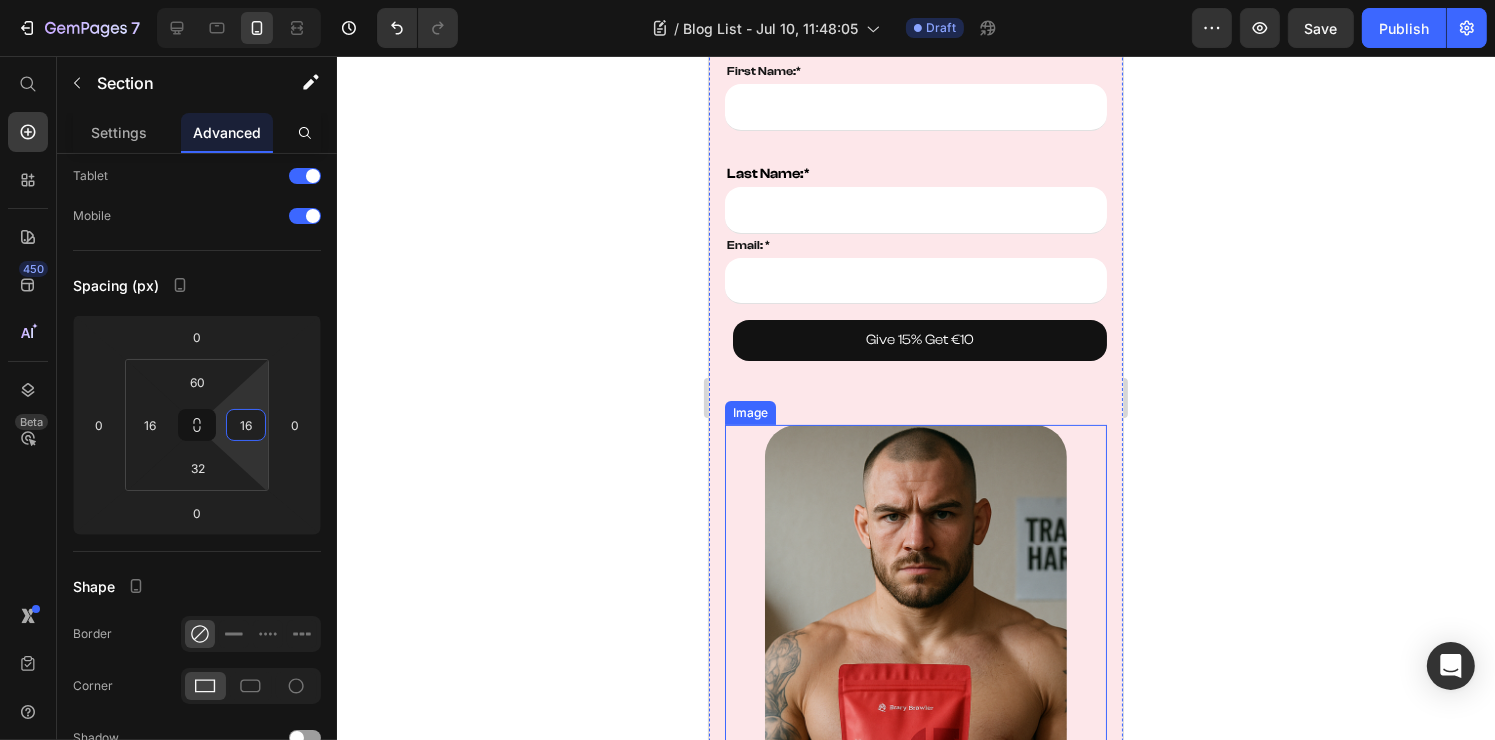click at bounding box center [915, 675] 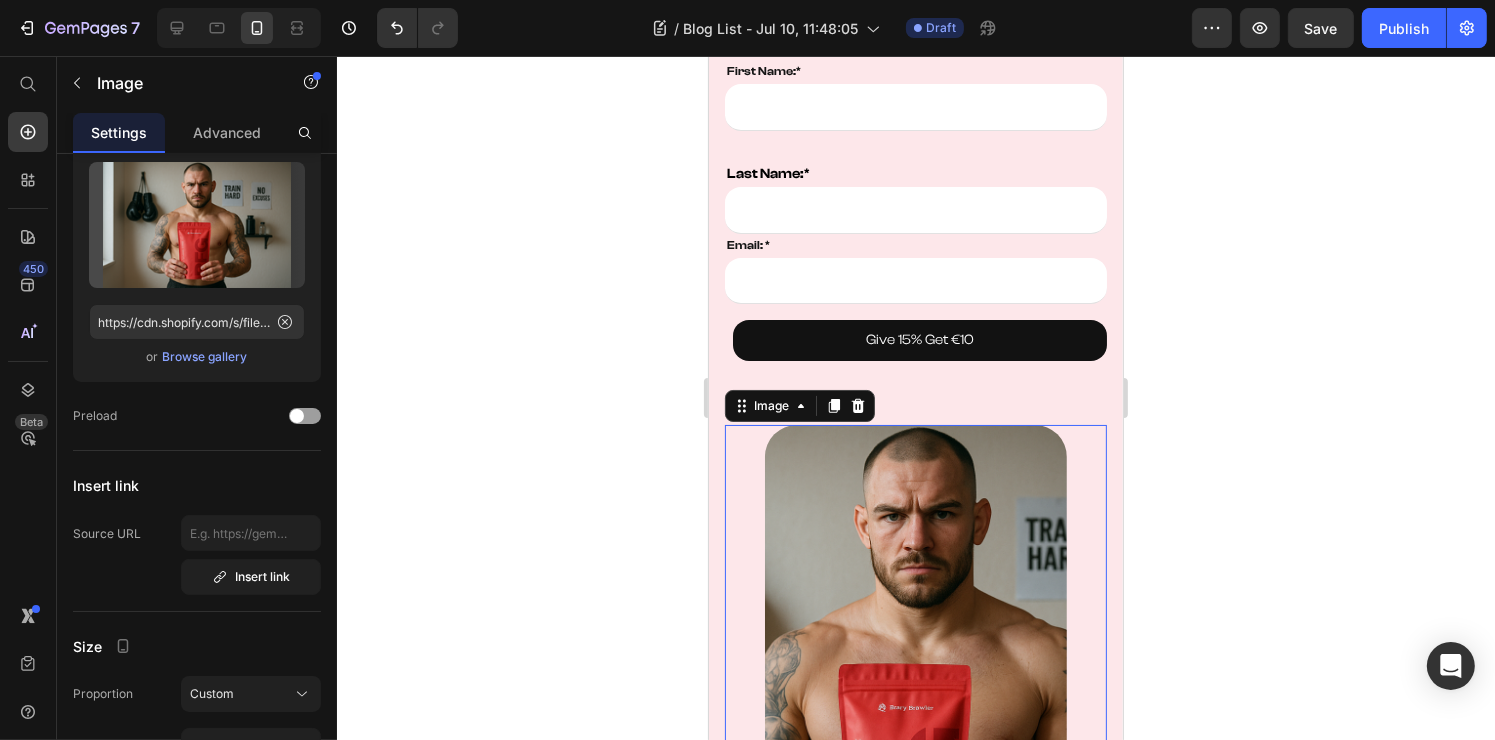 scroll, scrollTop: 0, scrollLeft: 0, axis: both 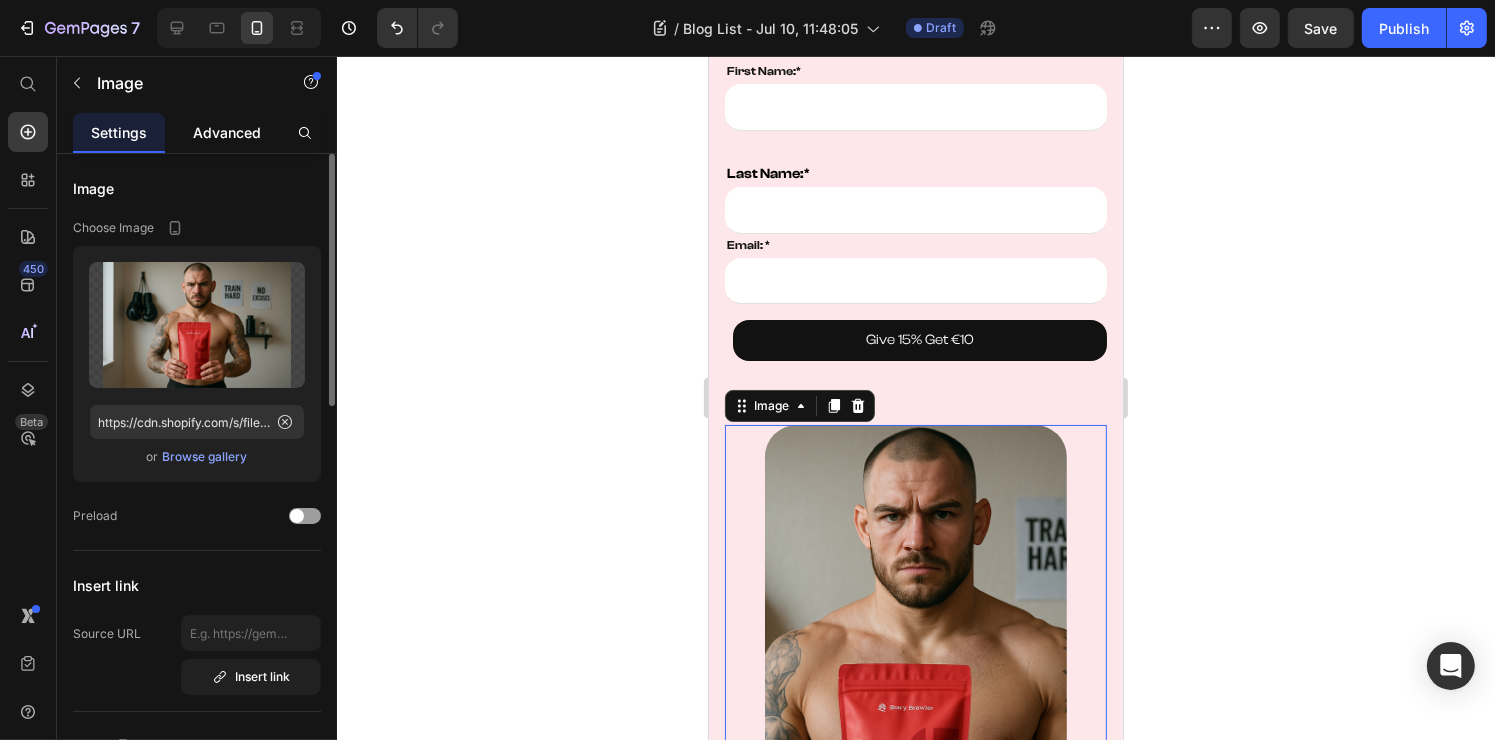 click on "Advanced" at bounding box center [227, 132] 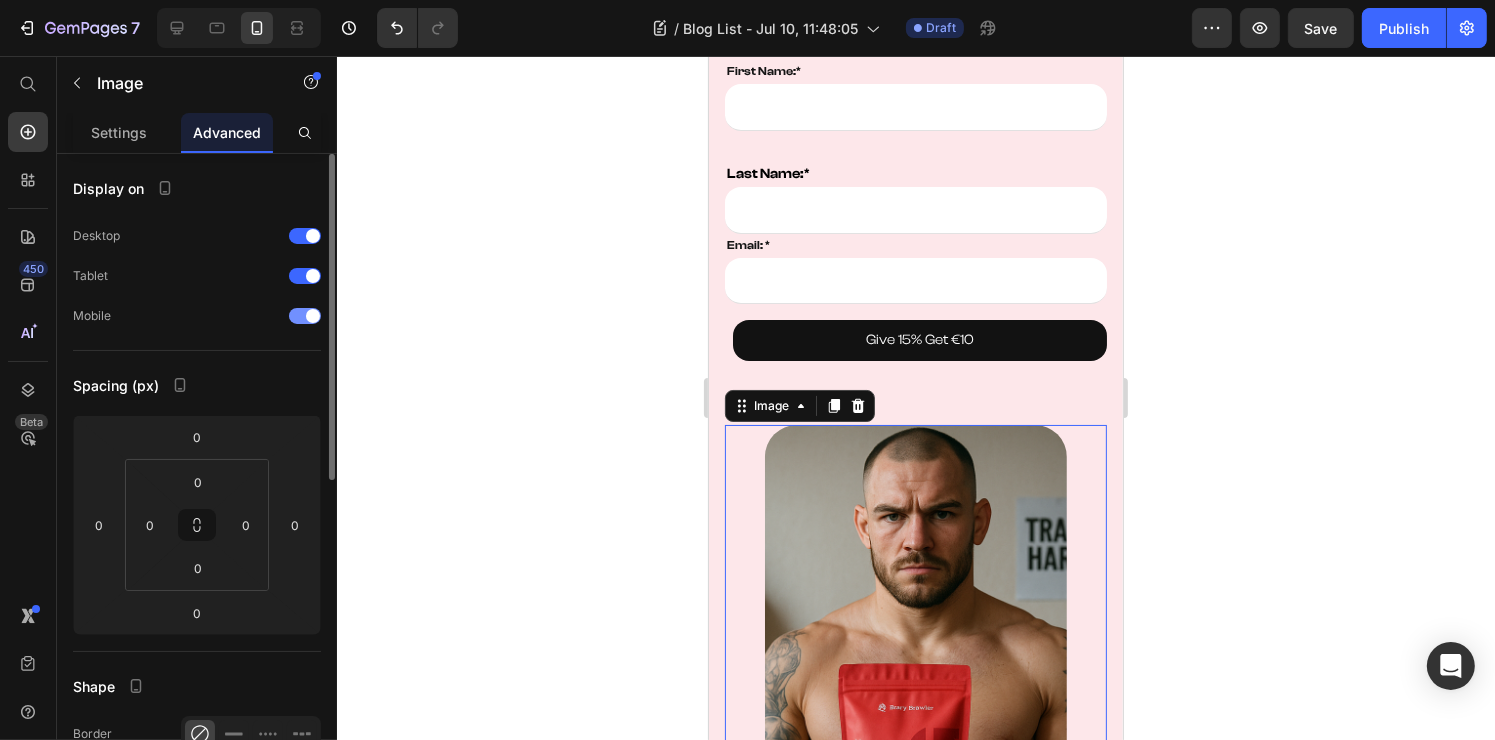 click at bounding box center (305, 316) 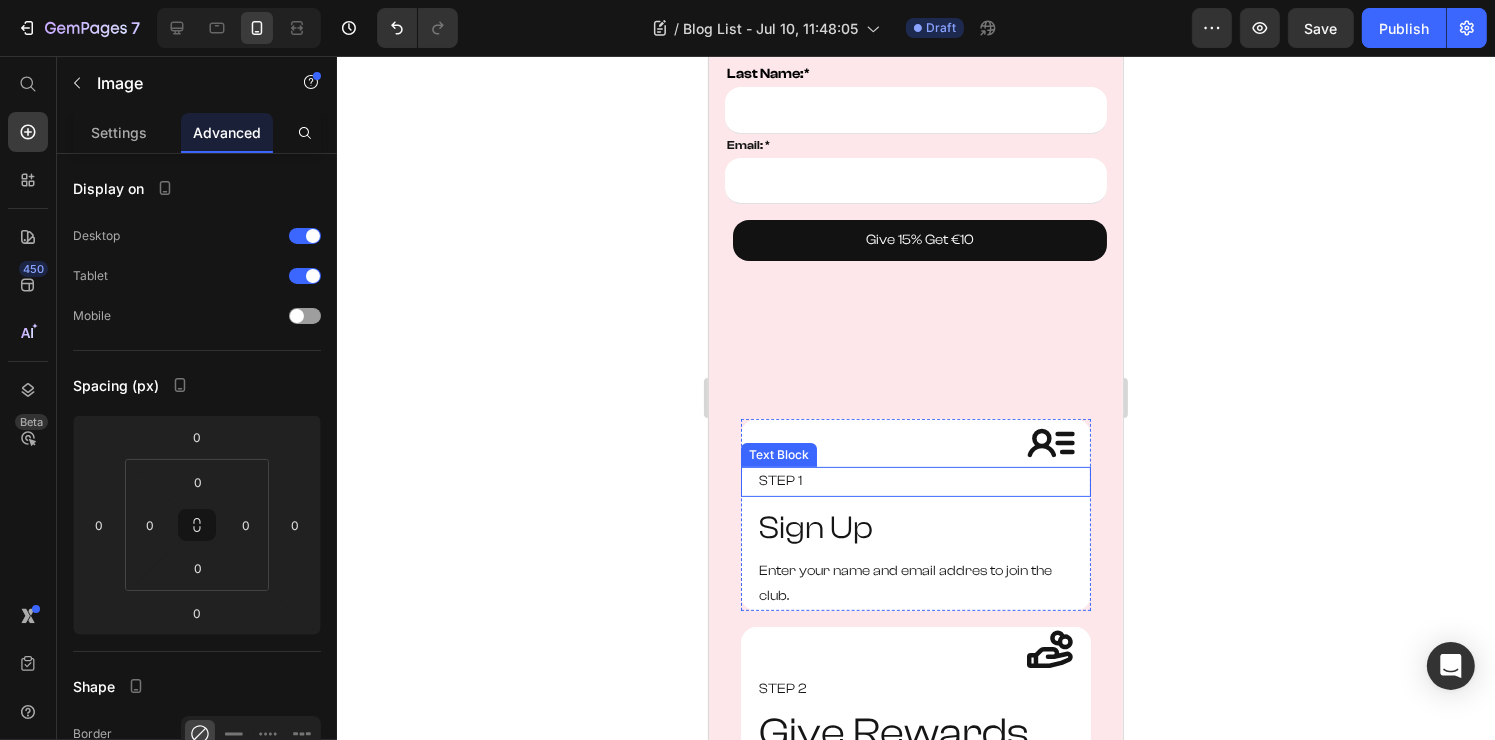scroll, scrollTop: 400, scrollLeft: 0, axis: vertical 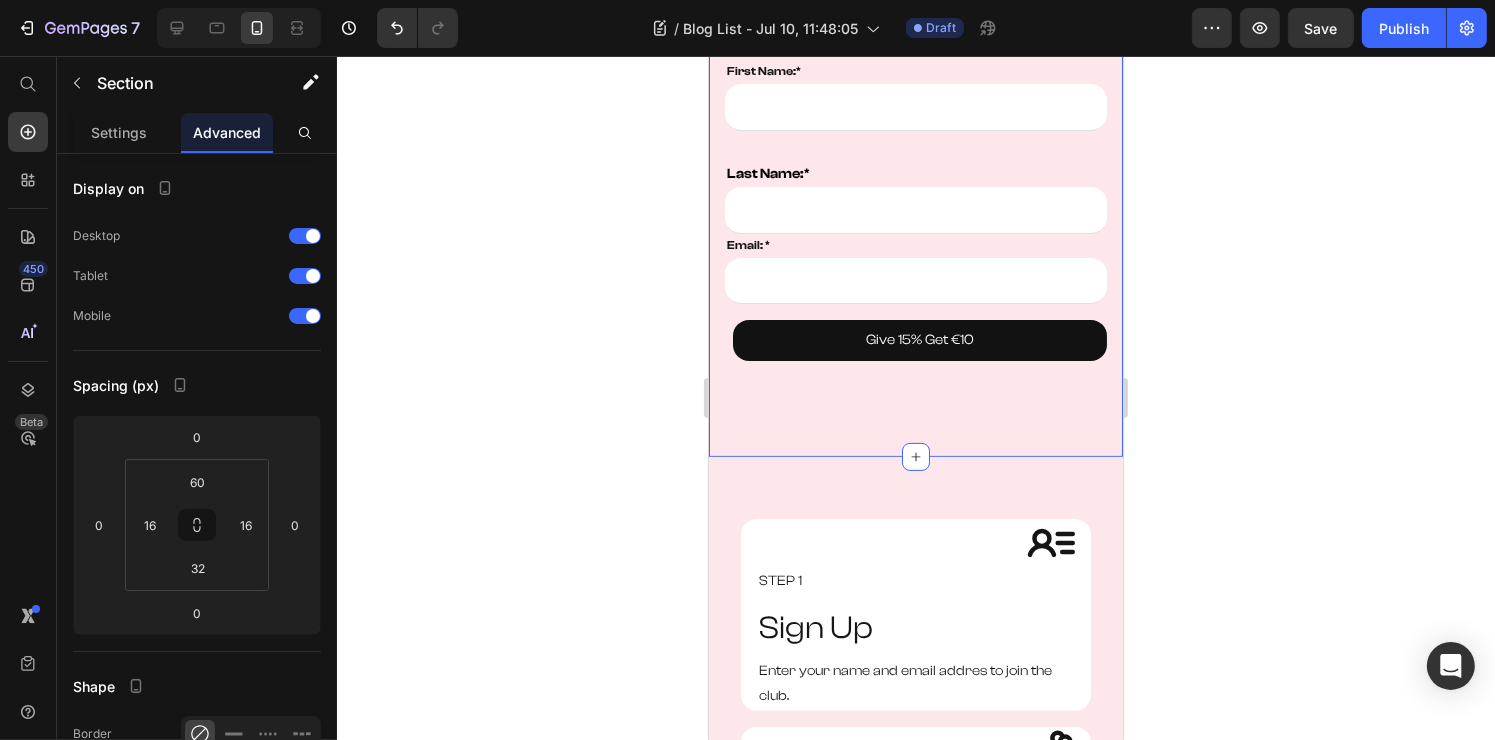 click on "Give 15% off. Get €10 off. Heading It is time to stop missing out. Support your fellow teamates and friend with 15% off their first order. Plus you will be awarded 10 of your next order to. It is a win-win situation, Stay focused and Live The Fight. Text Block Row Row First Name:* Text block Text Field Last Name:* Text block Email Field Email: * Text block Email Field Give 15% Get €10 Button Row Contact Form Image Section 1   You can create reusable sections Create Theme Section AI Content Write with GemAI What would you like to describe here? Tone and Voice Persuasive Product RFG Shaker Show more Generate" at bounding box center [915, 77] 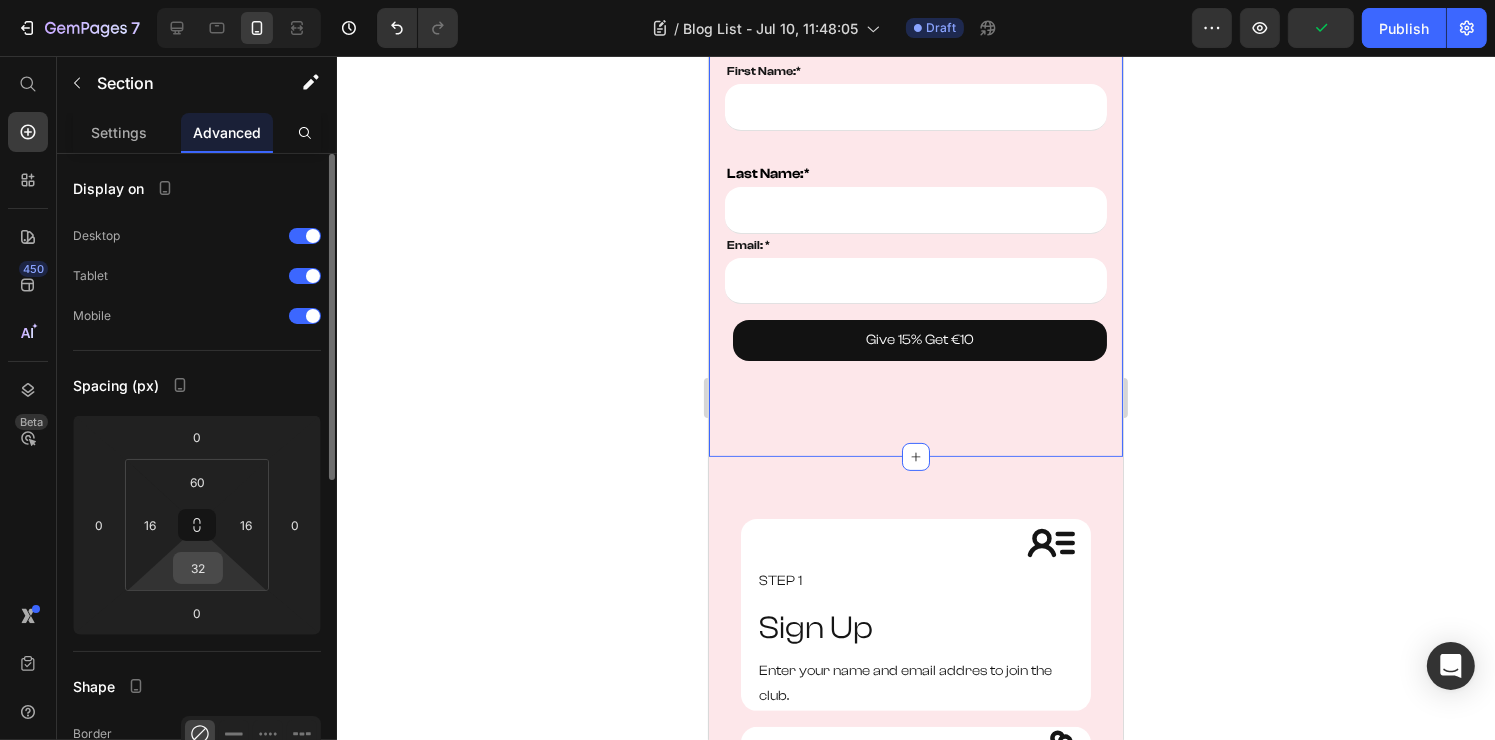 click on "32" at bounding box center [198, 568] 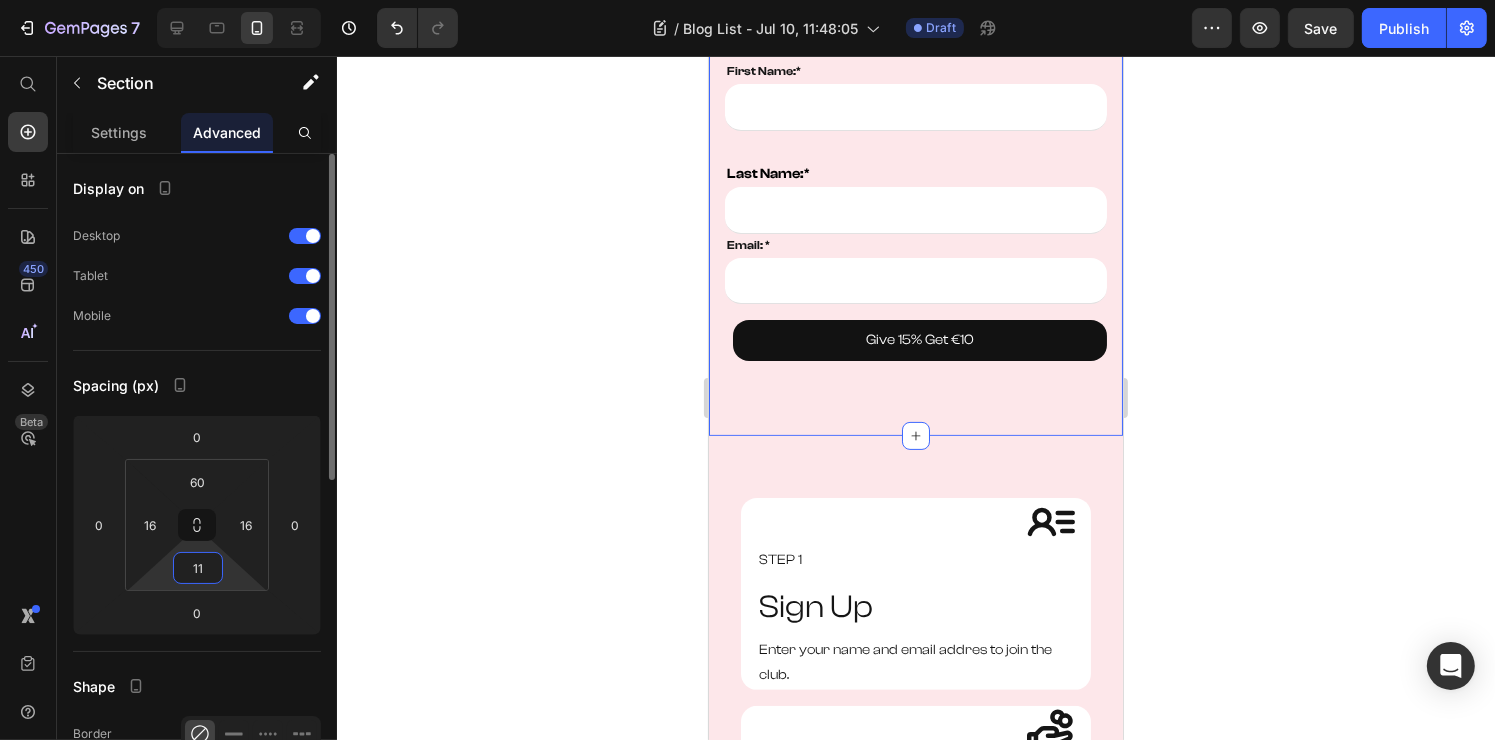 type on "12" 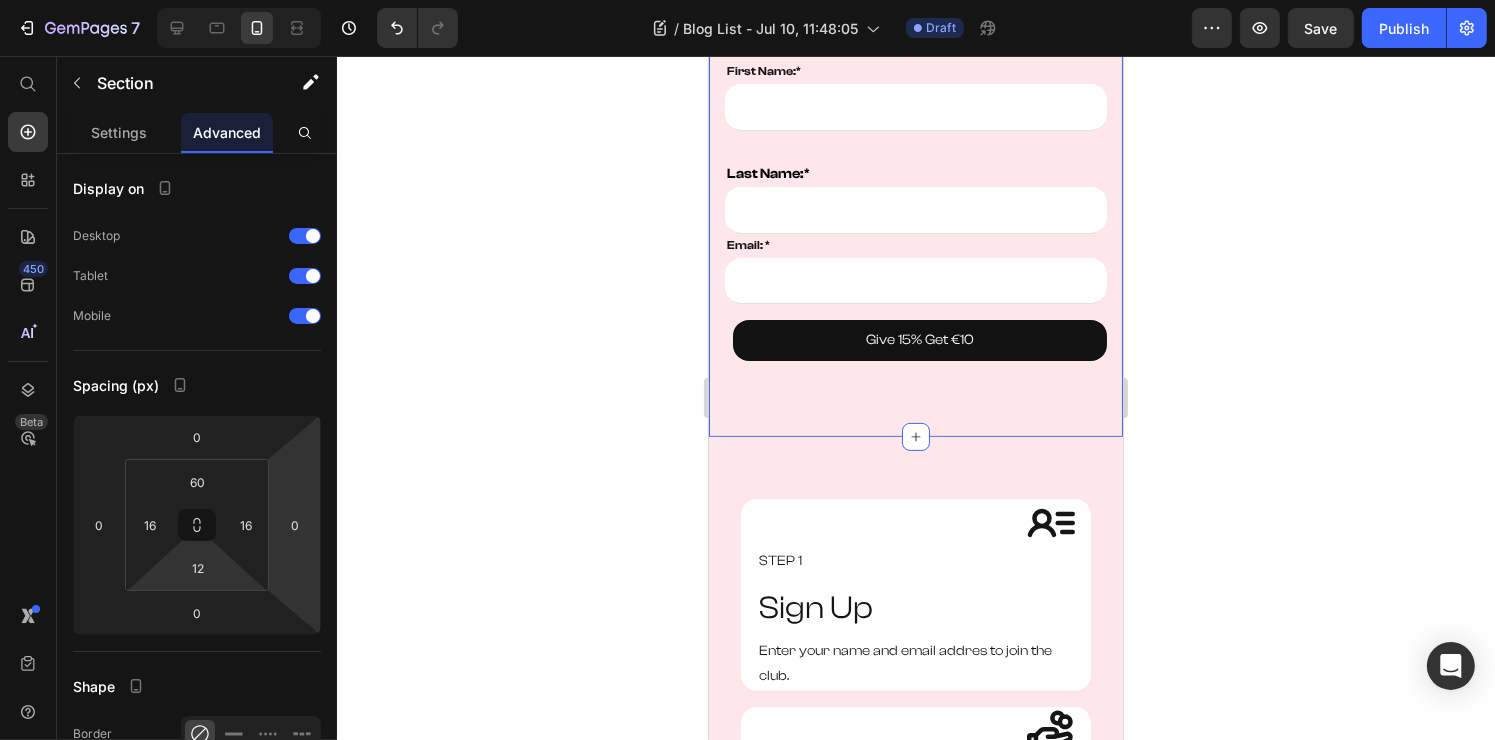click 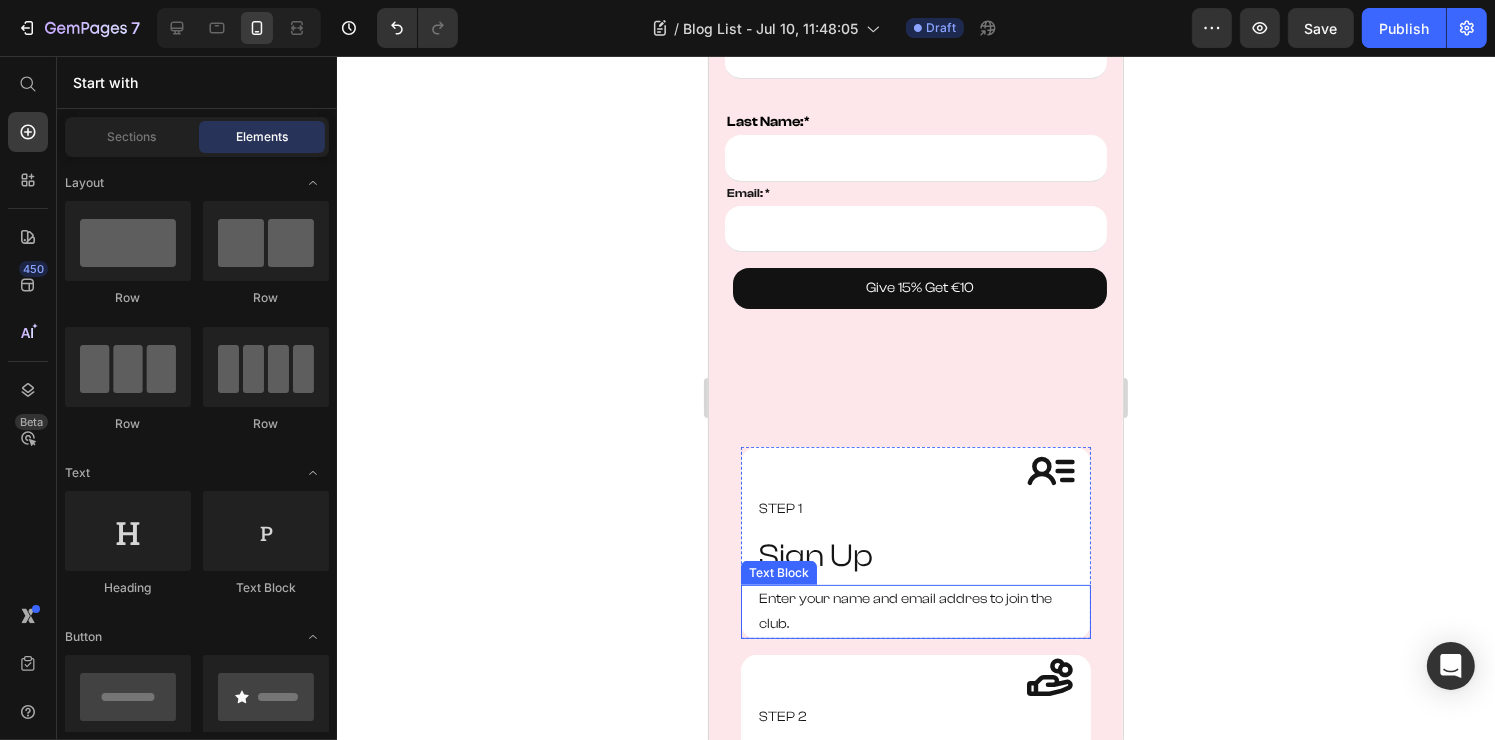 scroll, scrollTop: 0, scrollLeft: 0, axis: both 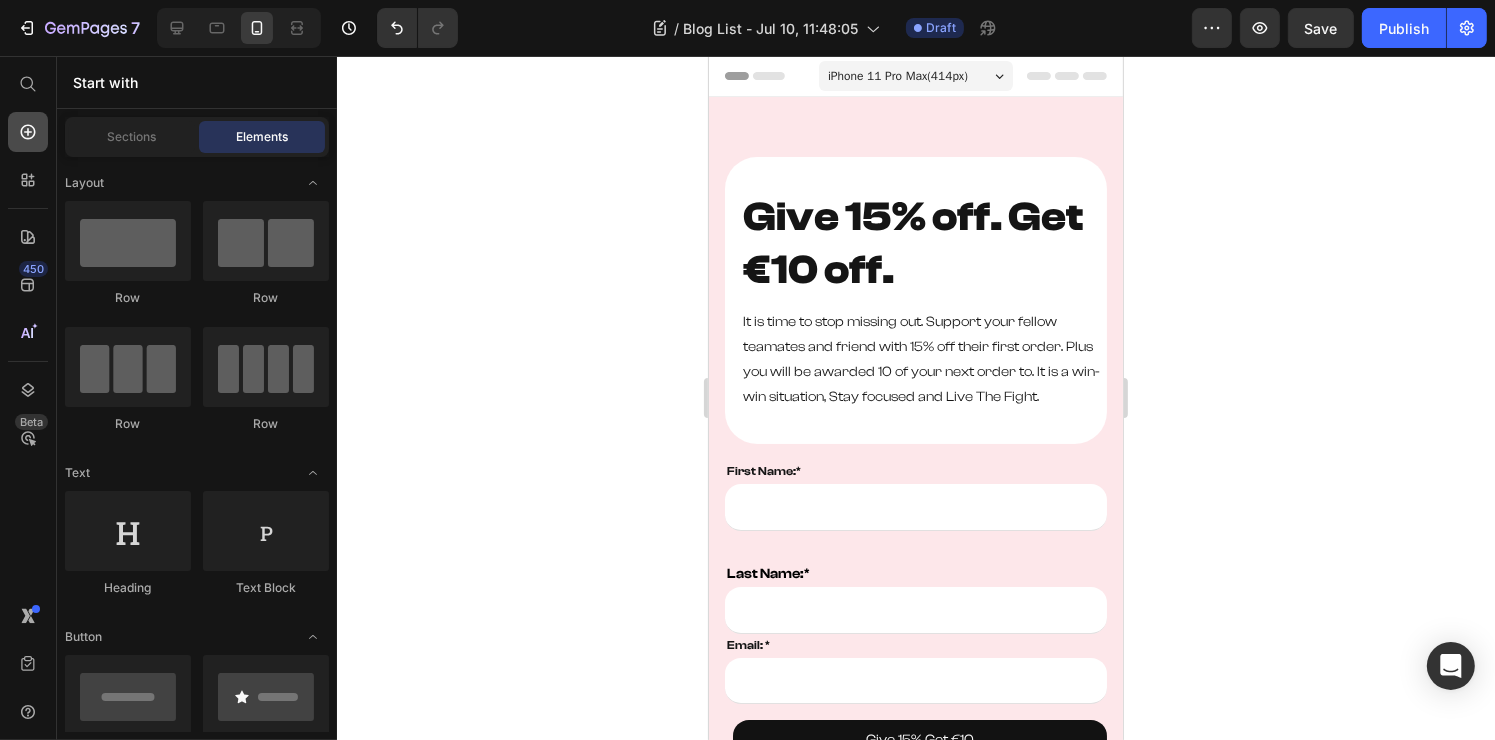 click 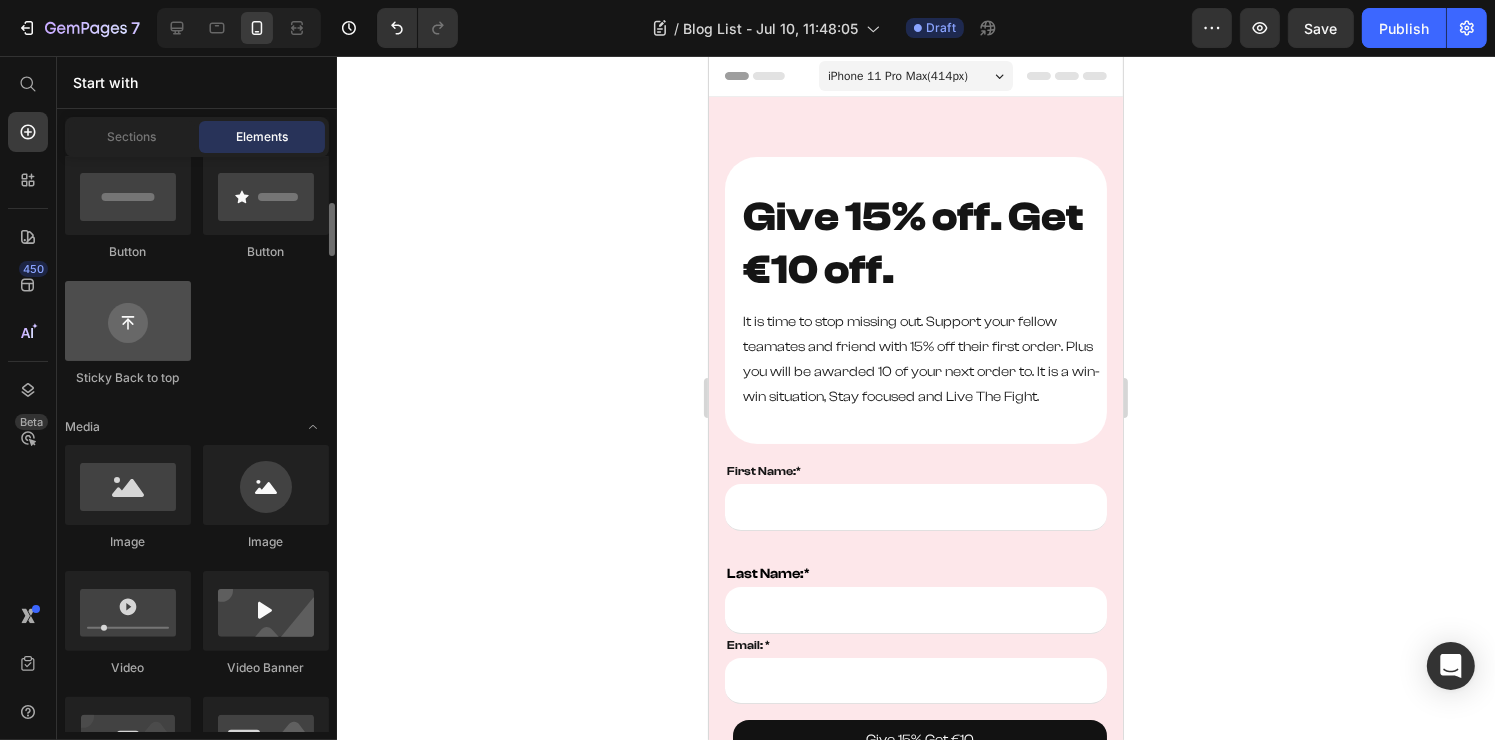 scroll, scrollTop: 600, scrollLeft: 0, axis: vertical 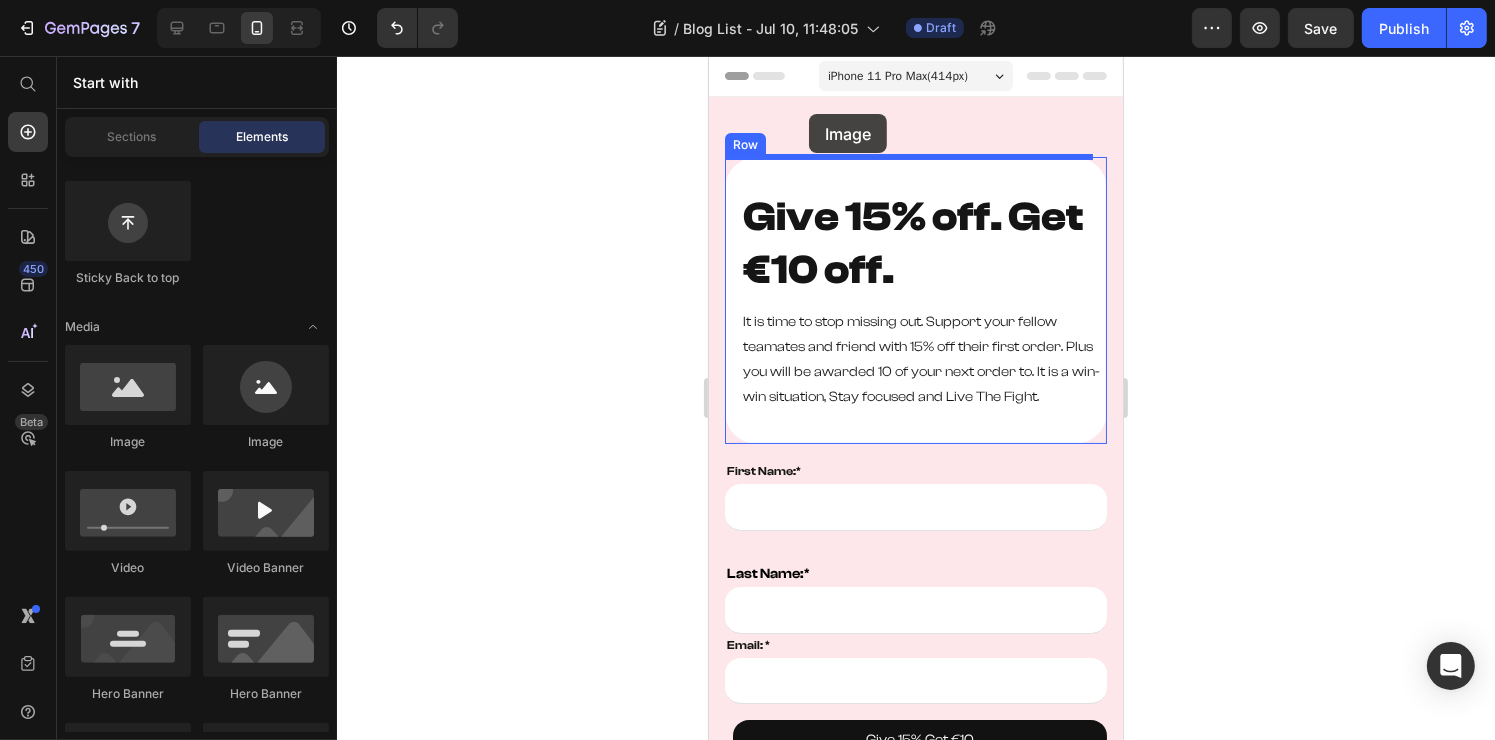 drag, startPoint x: 861, startPoint y: 464, endPoint x: 808, endPoint y: 114, distance: 353.9901 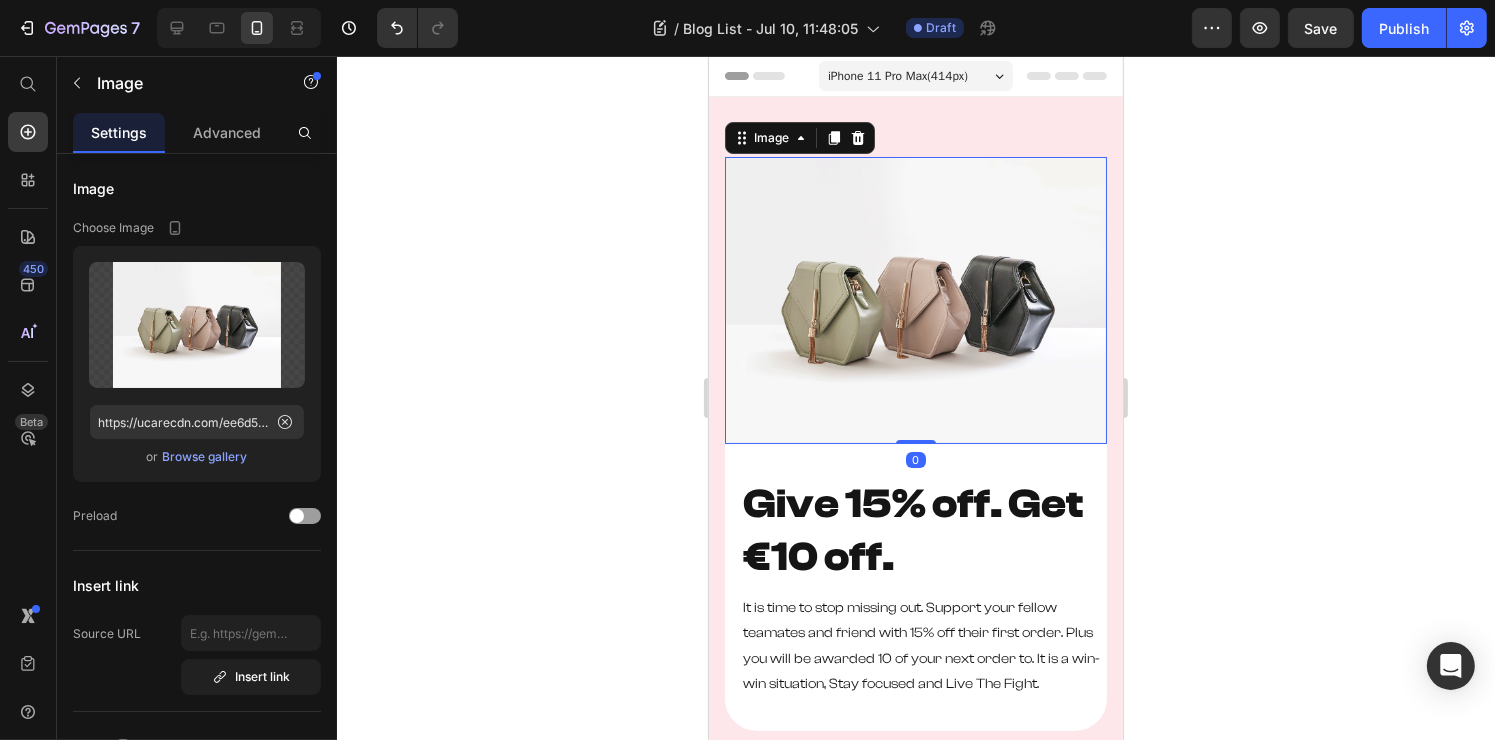 drag, startPoint x: 911, startPoint y: 322, endPoint x: 1167, endPoint y: 383, distance: 263.16724 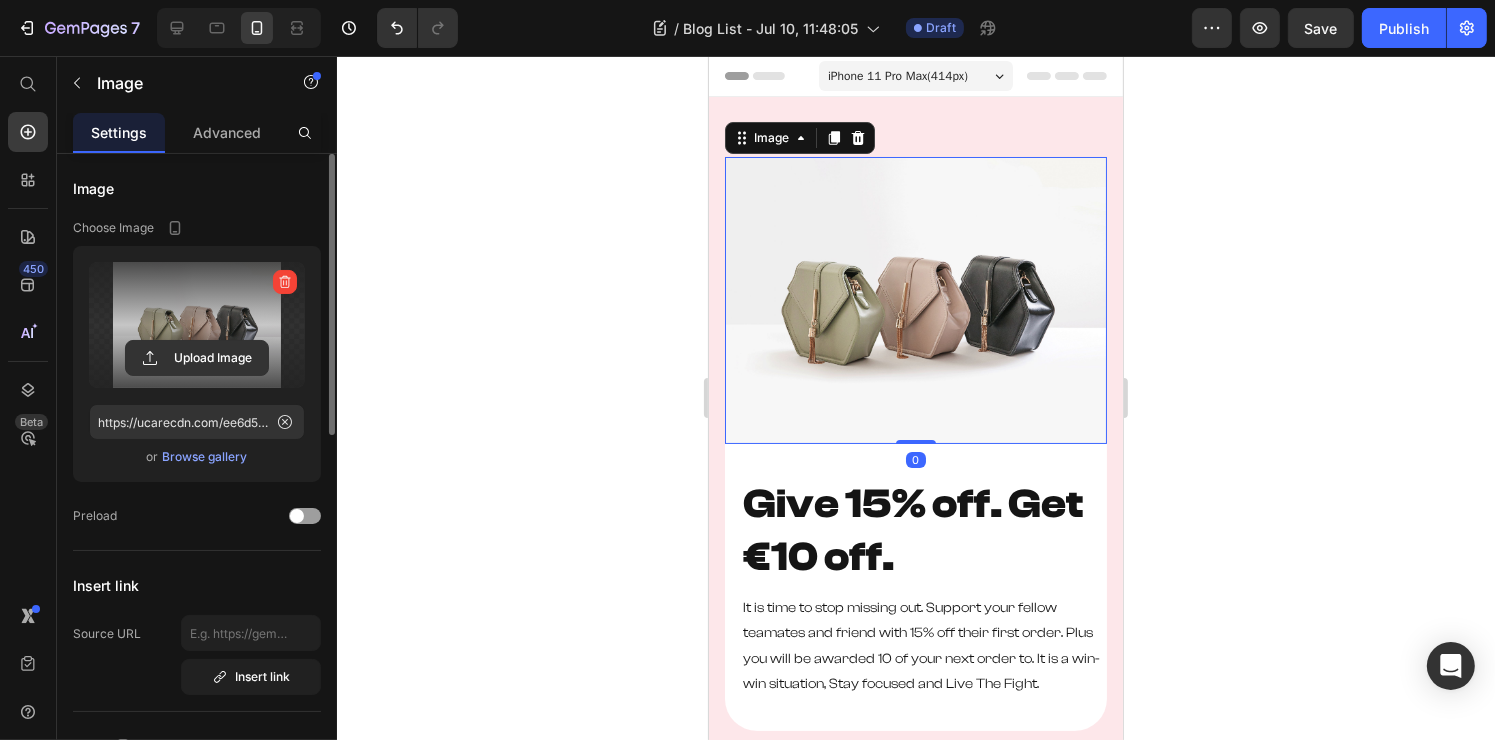 click at bounding box center (197, 325) 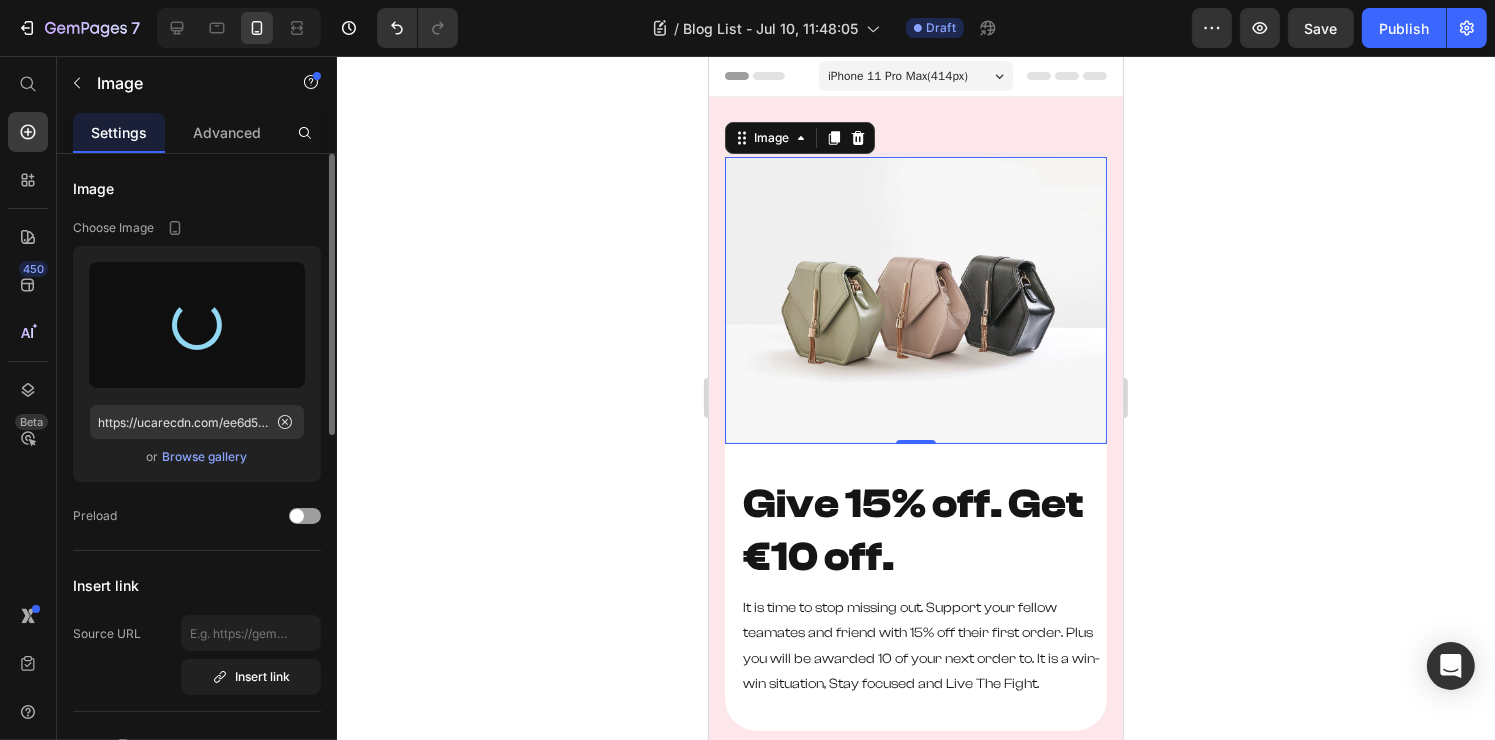 type on "https://cdn.shopify.com/s/files/1/0875/4046/6008/files/gempages_564110466872247461-87ce8356-777e-4d45-93e9-14d0c9c0f33b.png" 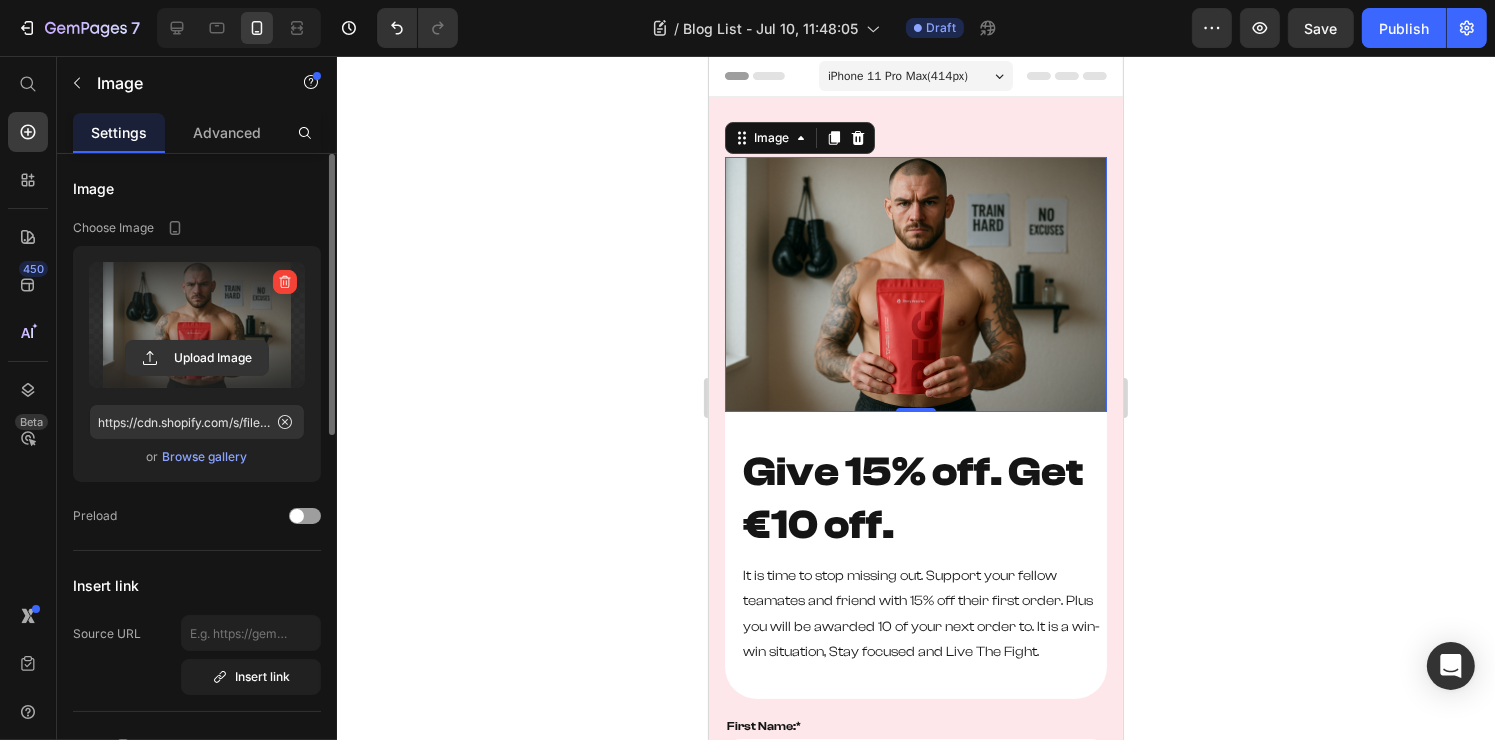click 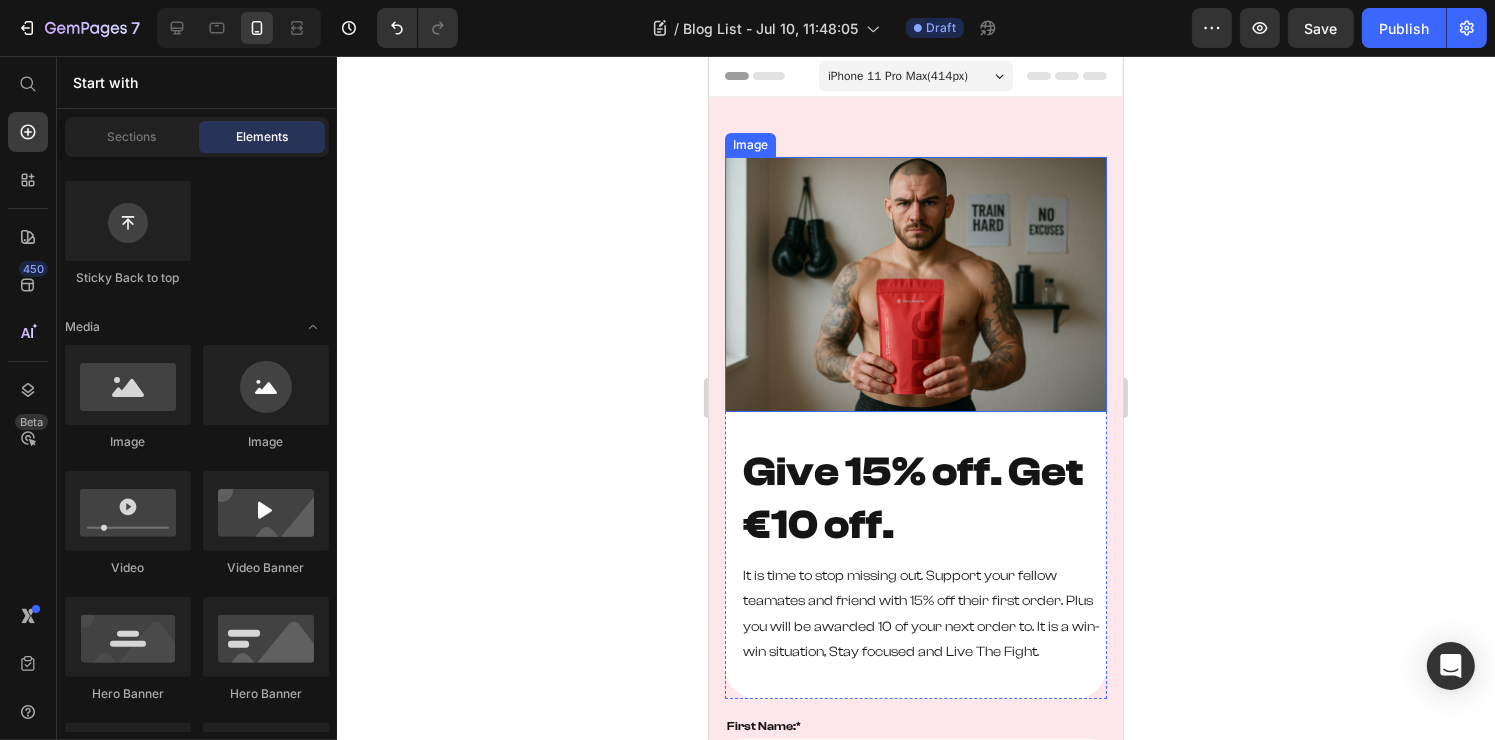 click at bounding box center [915, 284] 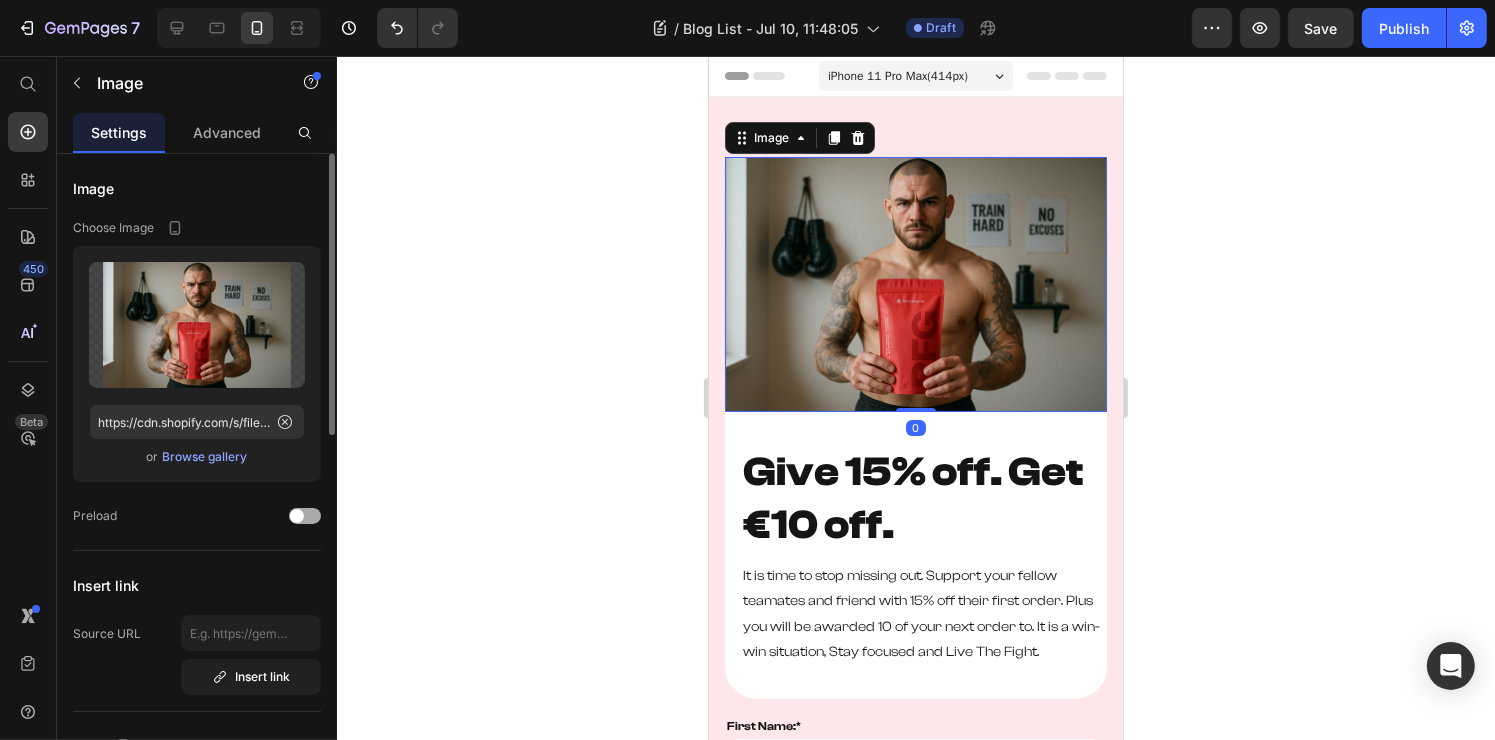 scroll, scrollTop: 200, scrollLeft: 0, axis: vertical 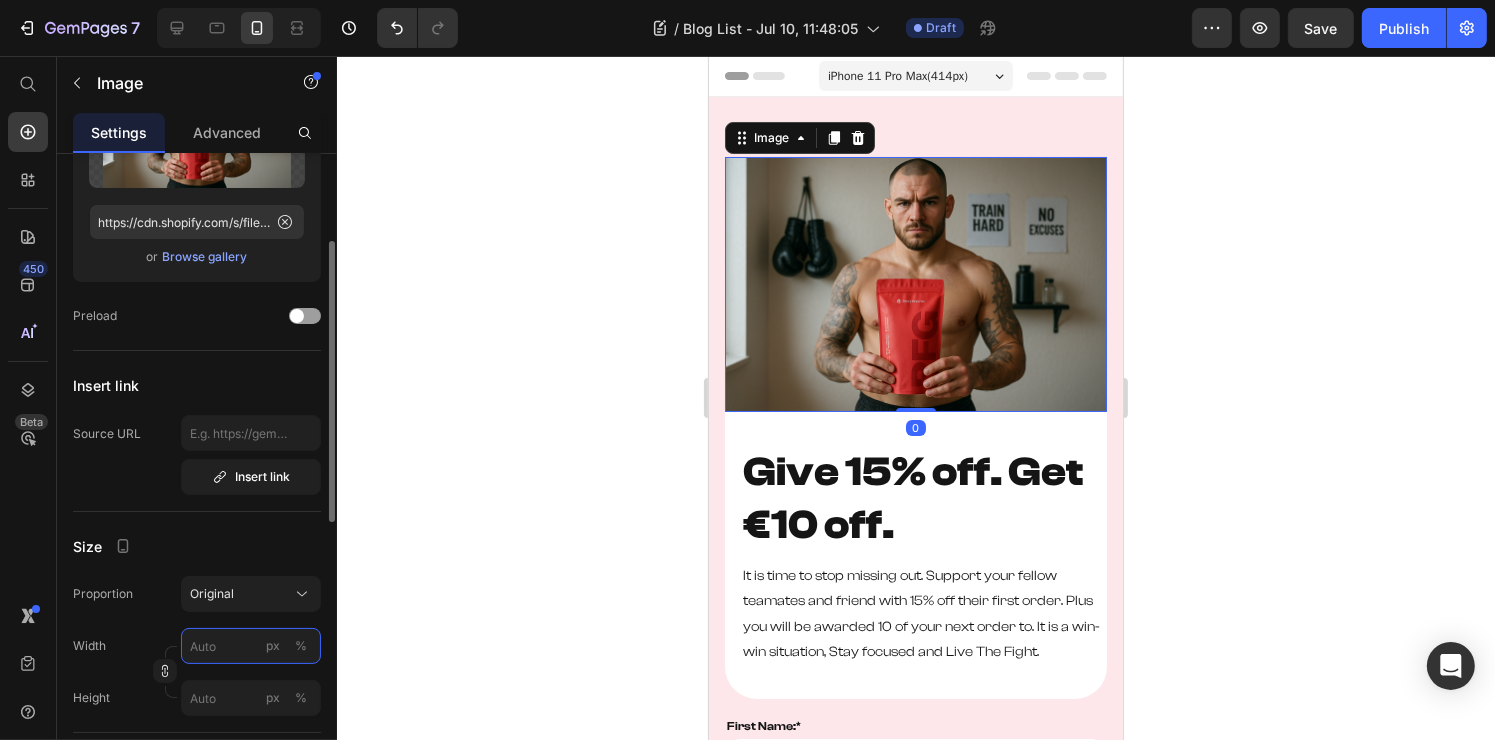 click on "px %" at bounding box center (251, 646) 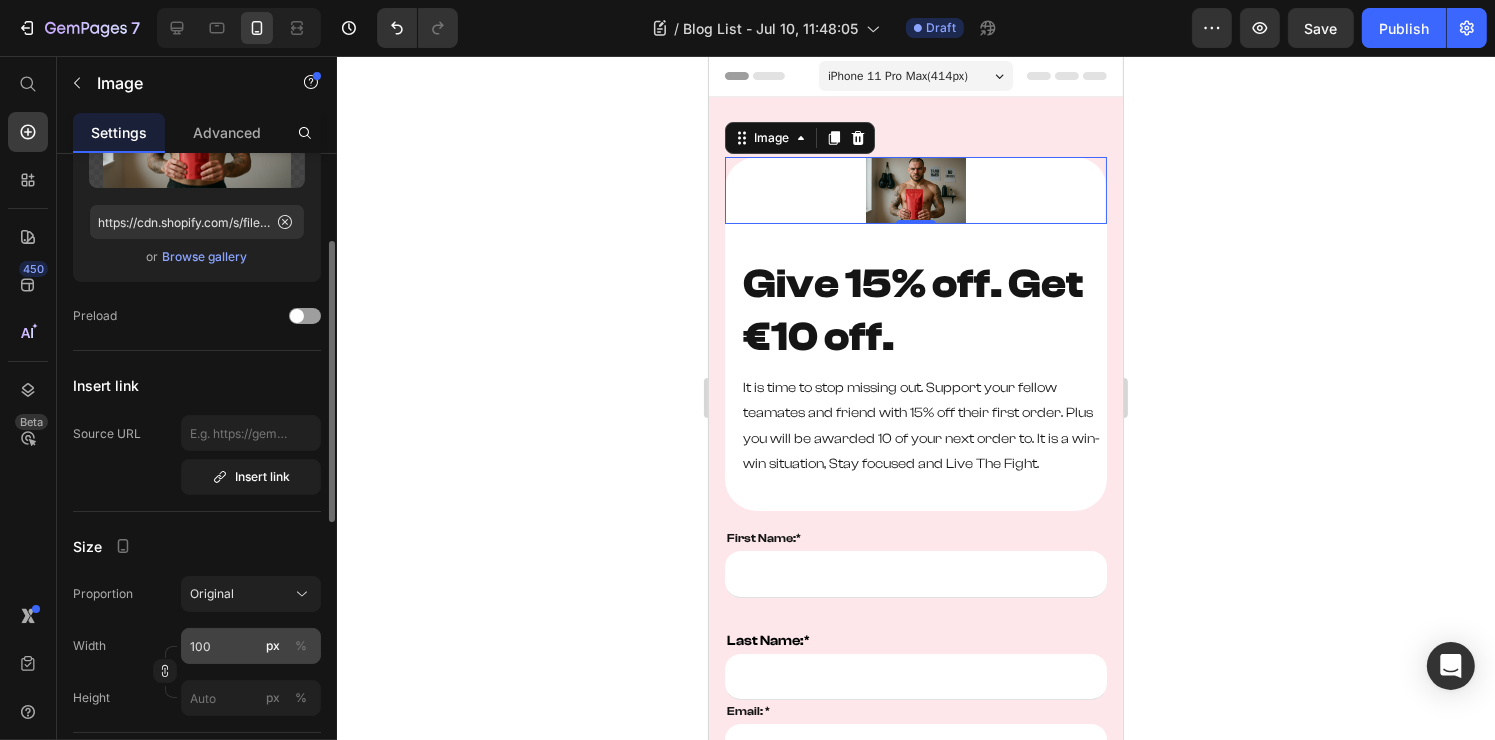click on "%" at bounding box center (301, 646) 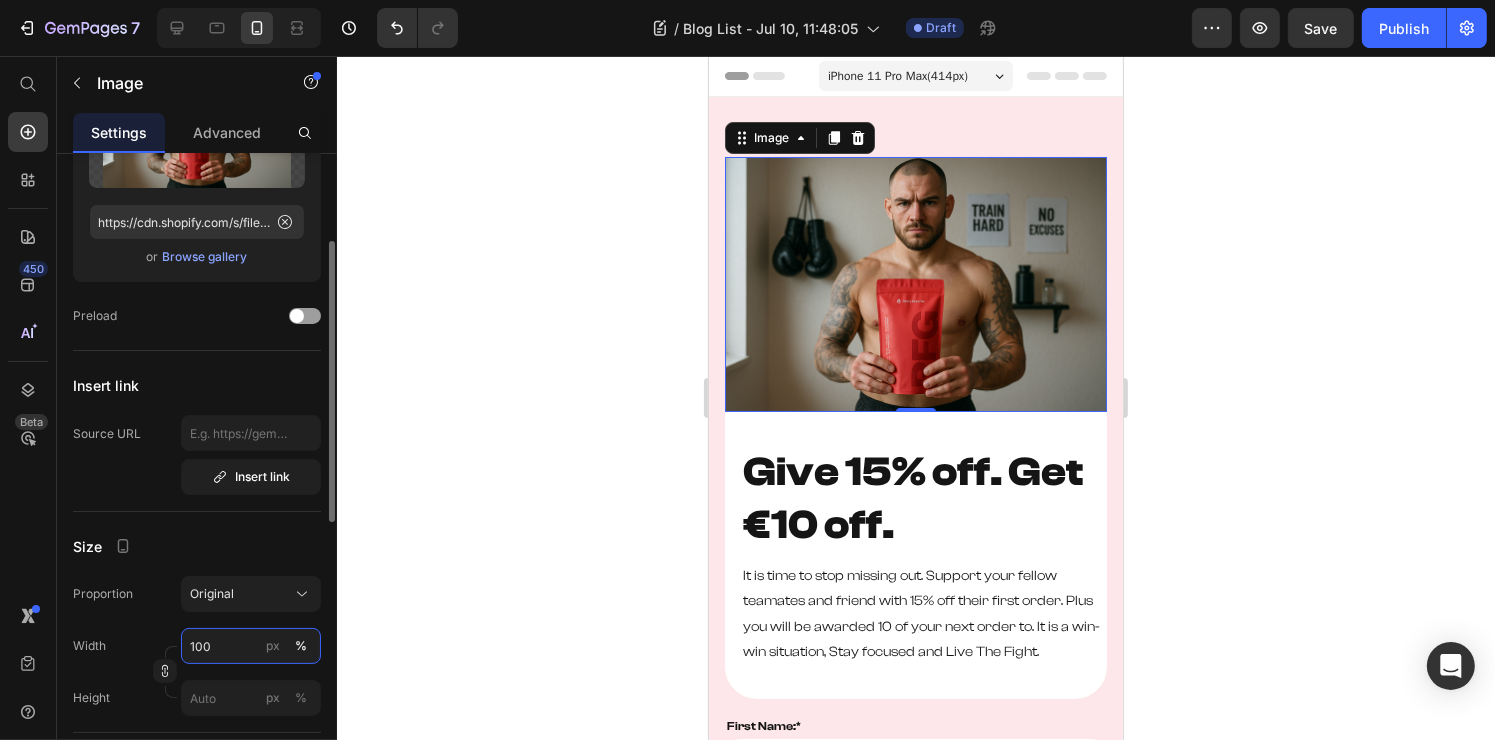click on "100" at bounding box center (251, 646) 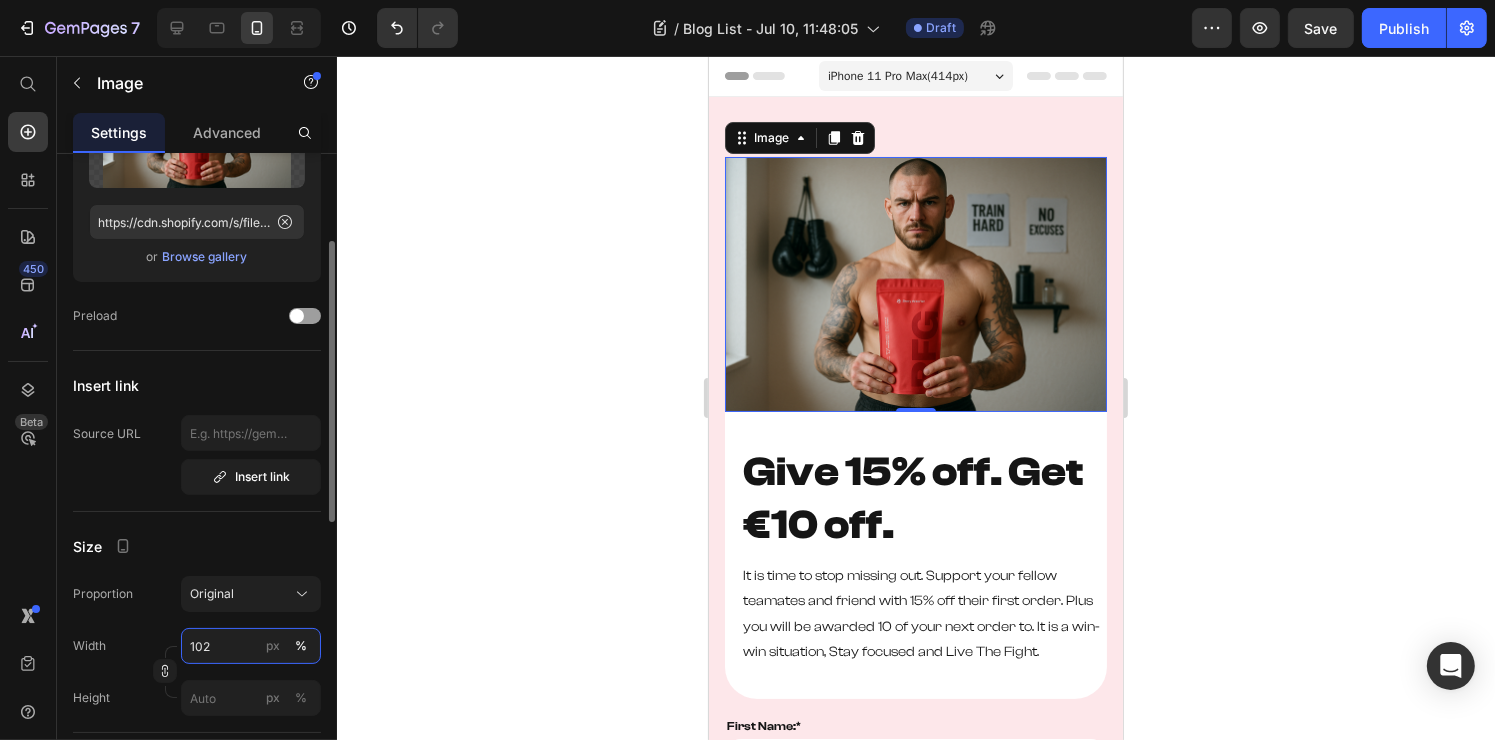 type on "101" 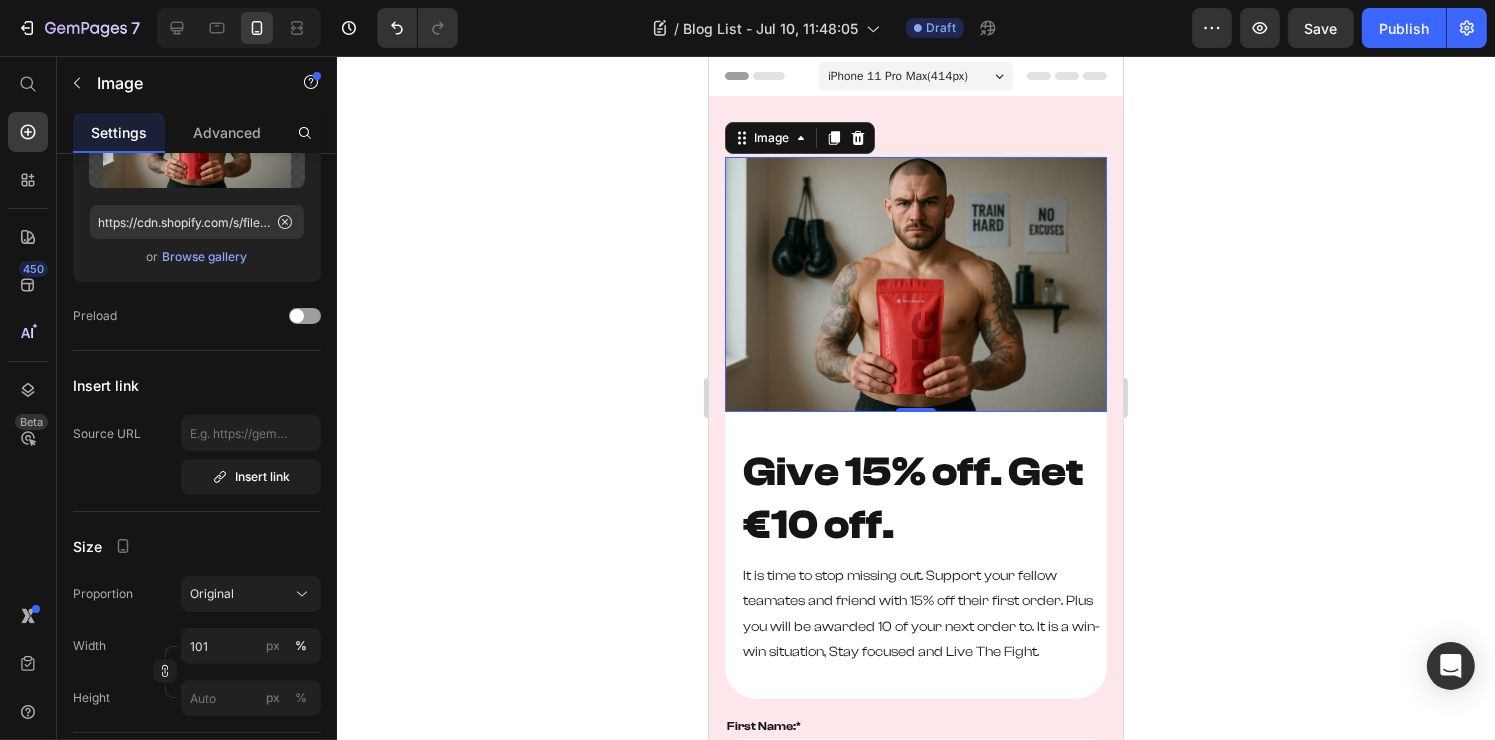 drag, startPoint x: 521, startPoint y: 420, endPoint x: 575, endPoint y: 380, distance: 67.20119 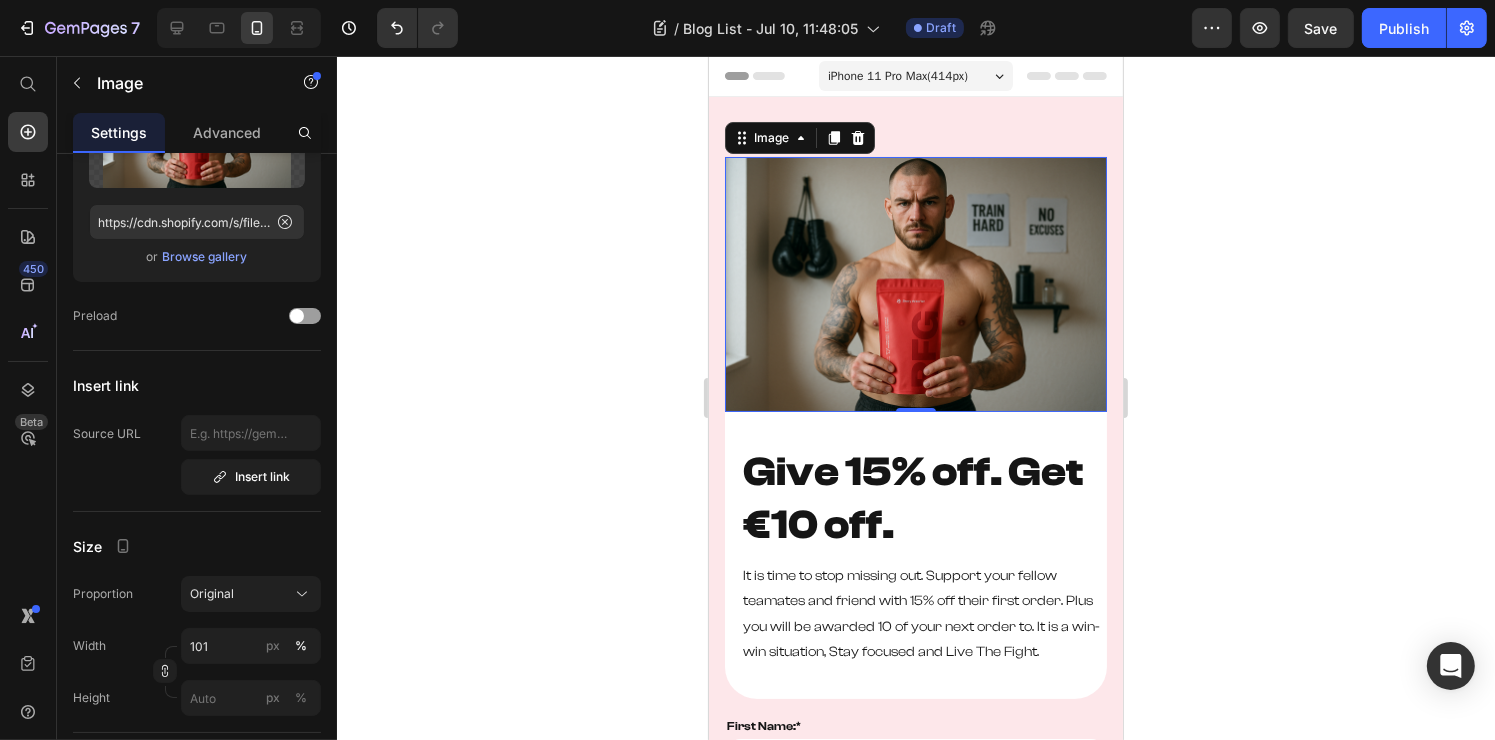 click 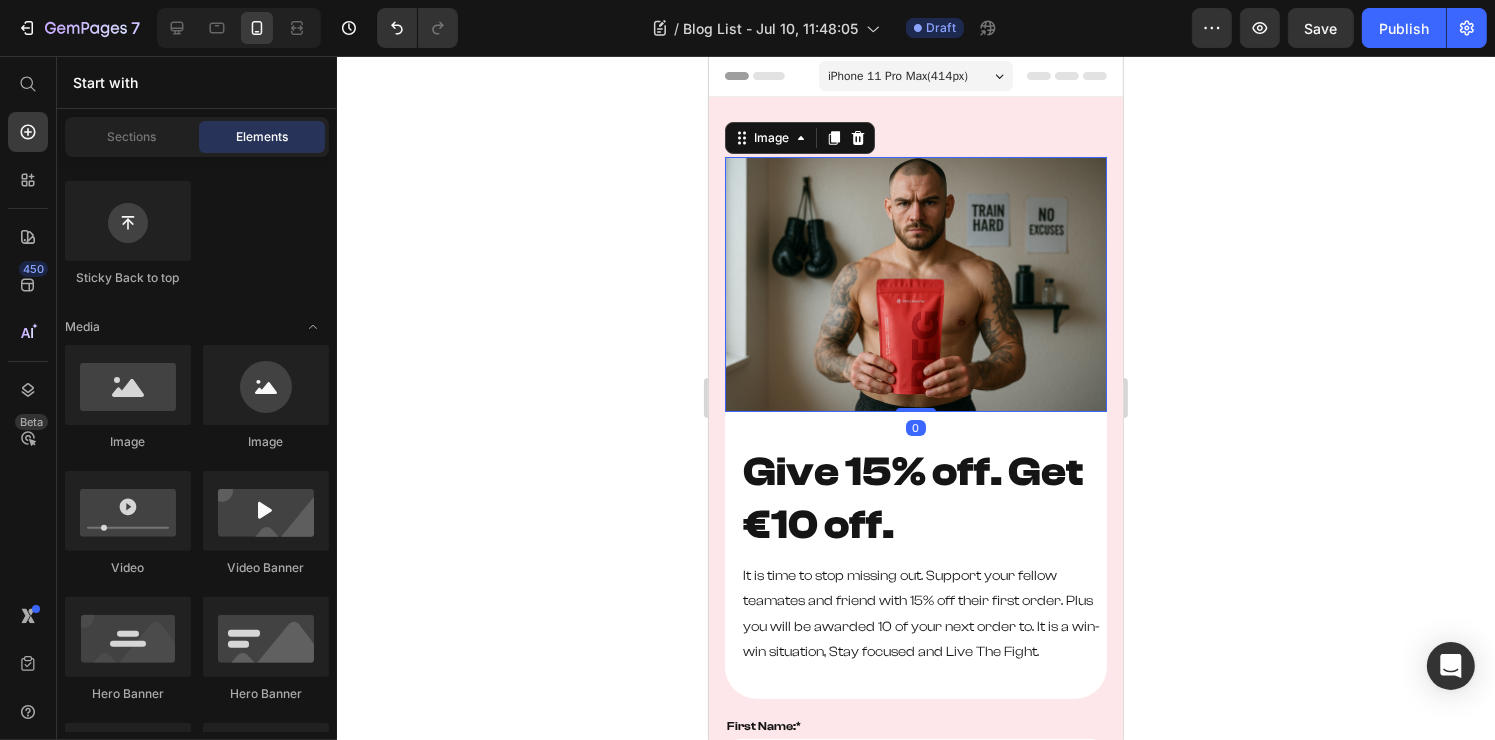 click at bounding box center (915, 284) 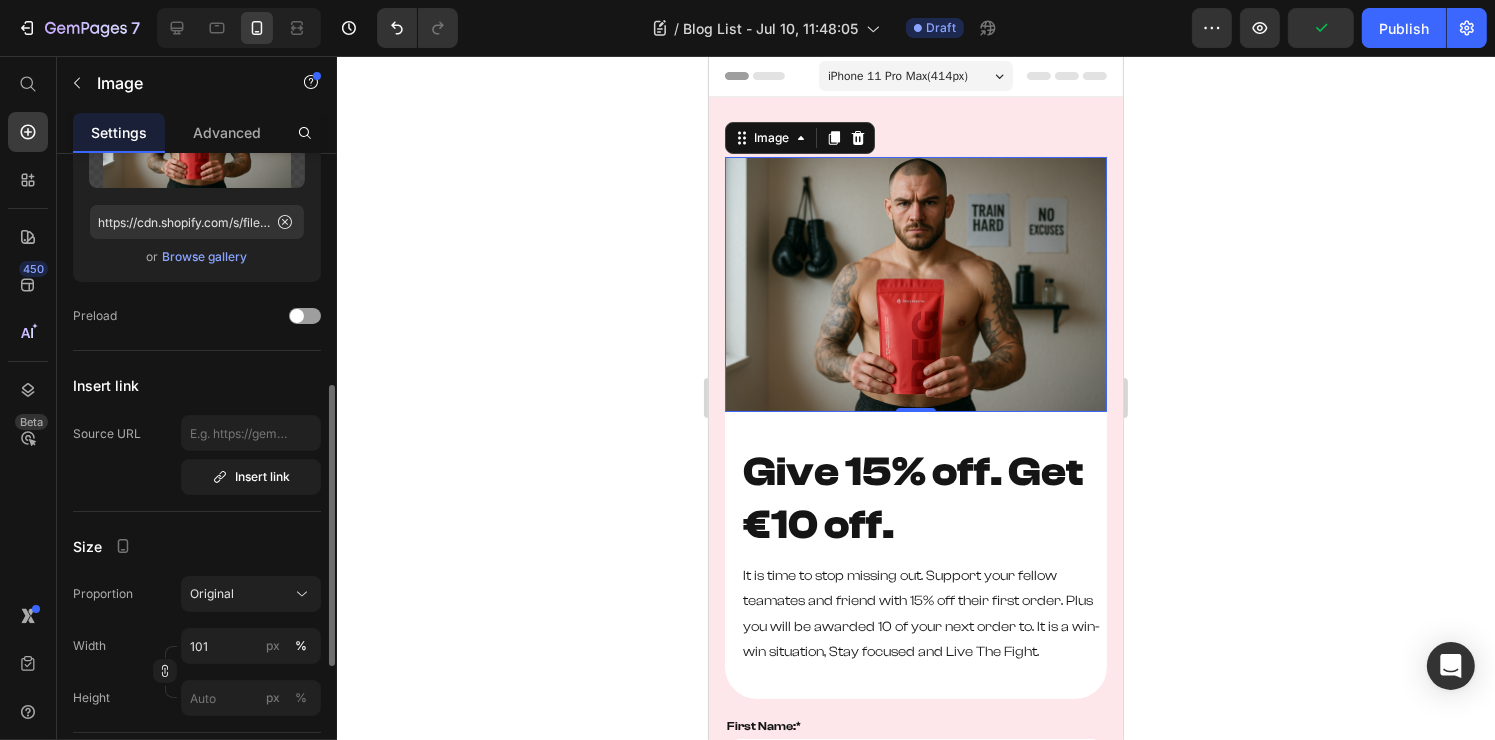 scroll, scrollTop: 300, scrollLeft: 0, axis: vertical 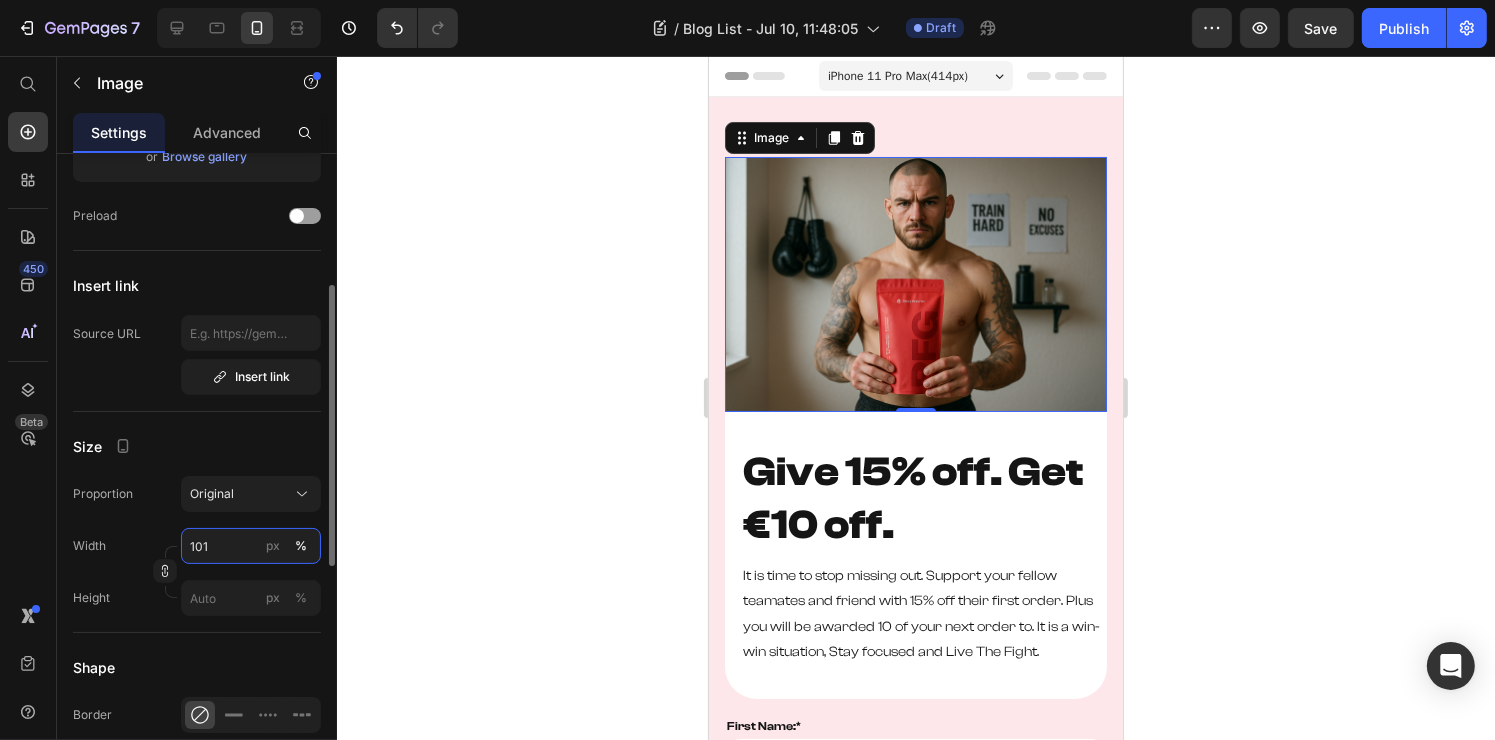 type on "100" 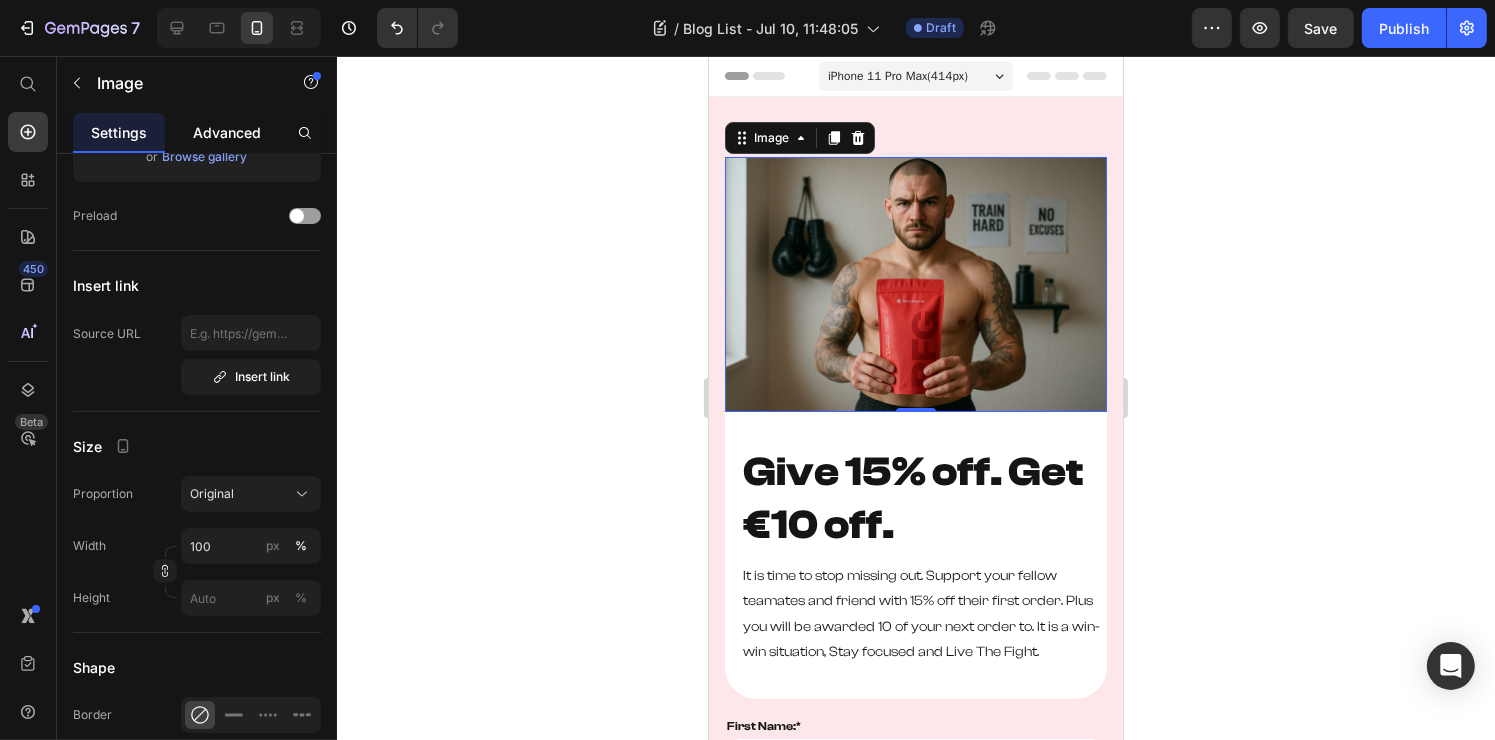 click on "Advanced" 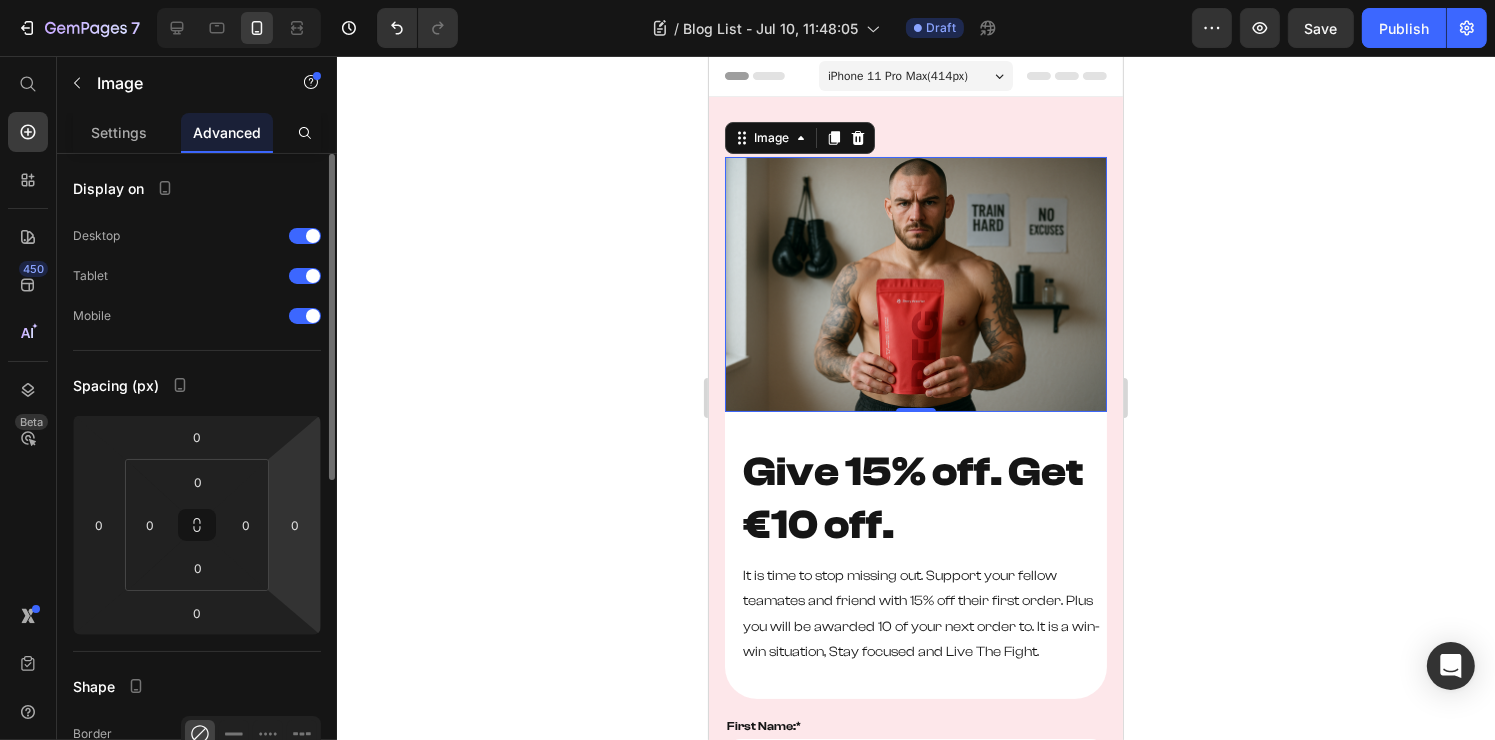 scroll, scrollTop: 200, scrollLeft: 0, axis: vertical 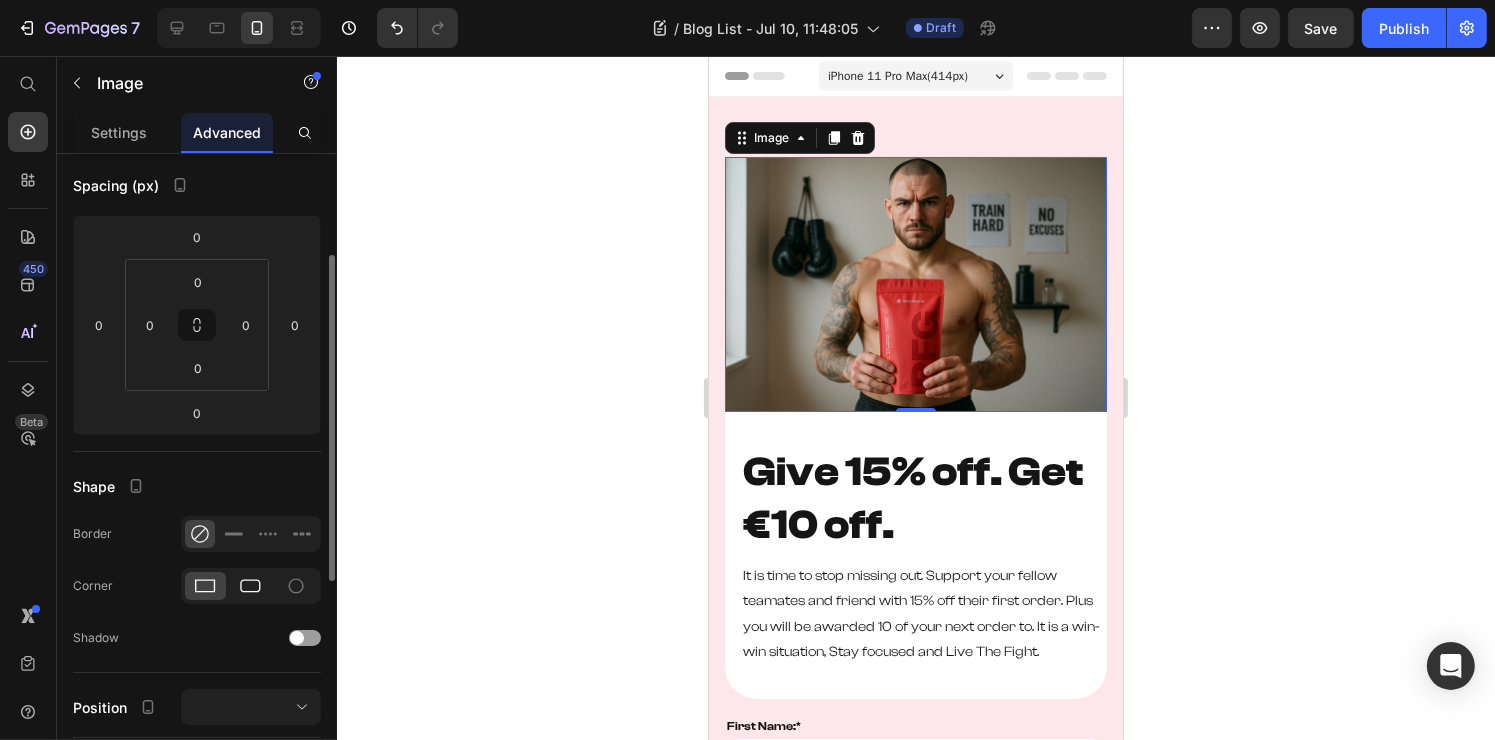 click 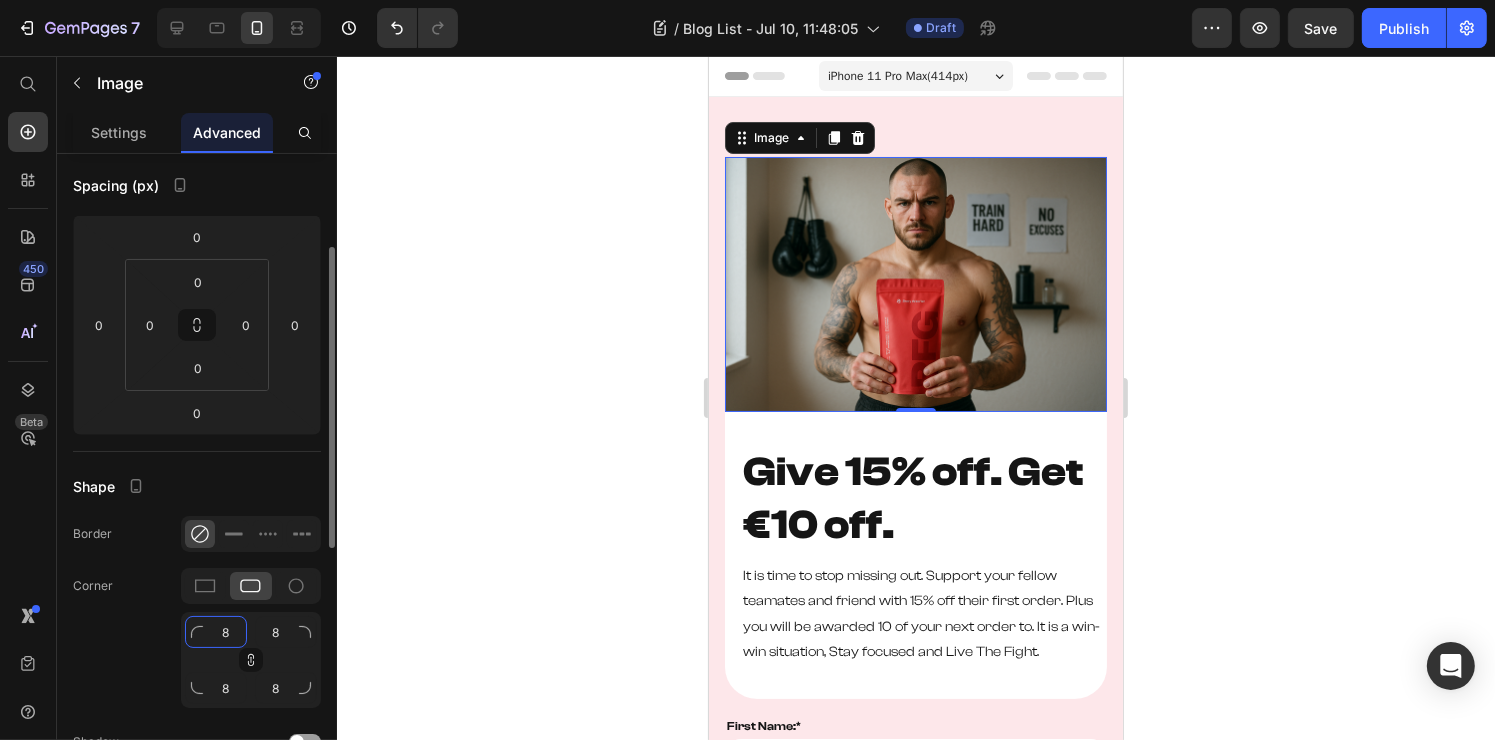 click on "8" 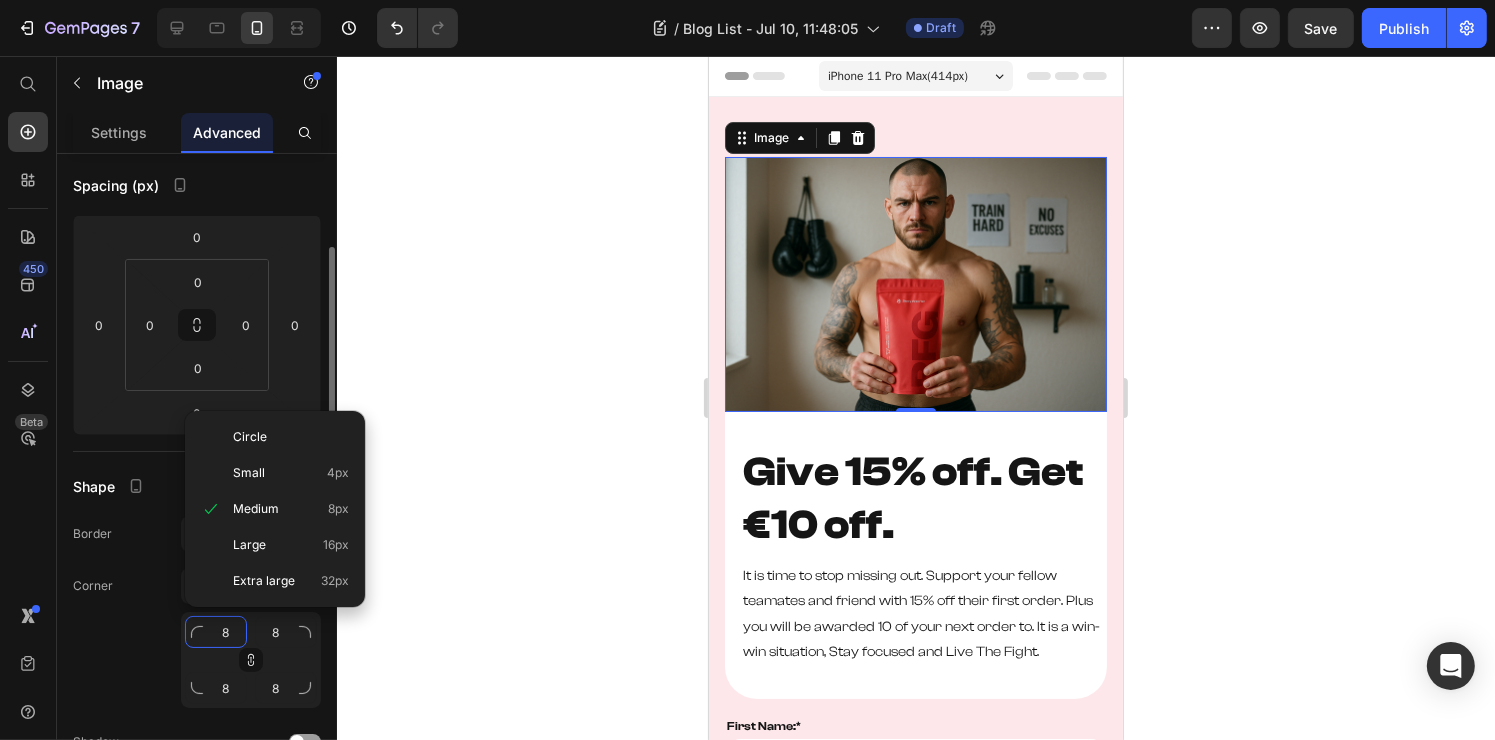 type on "3" 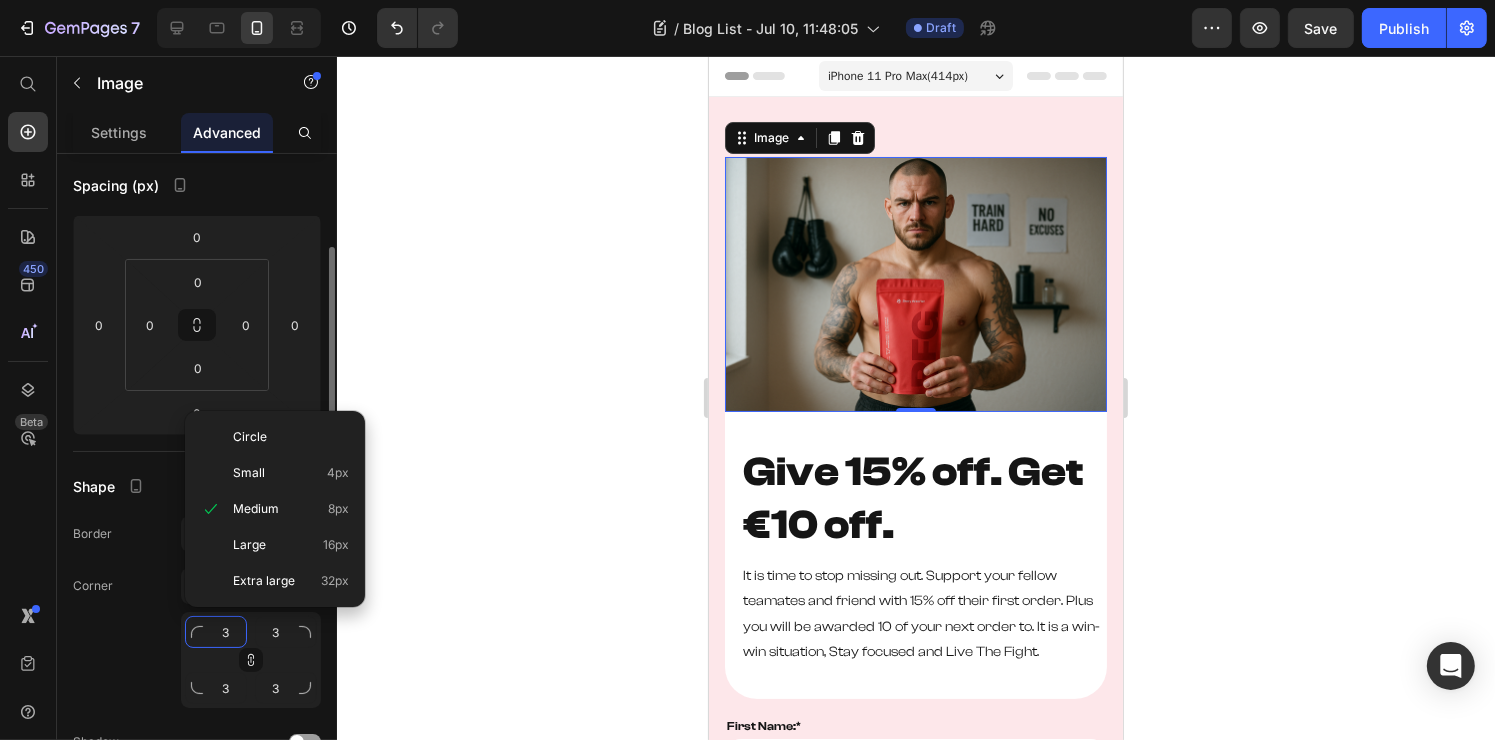 type on "32" 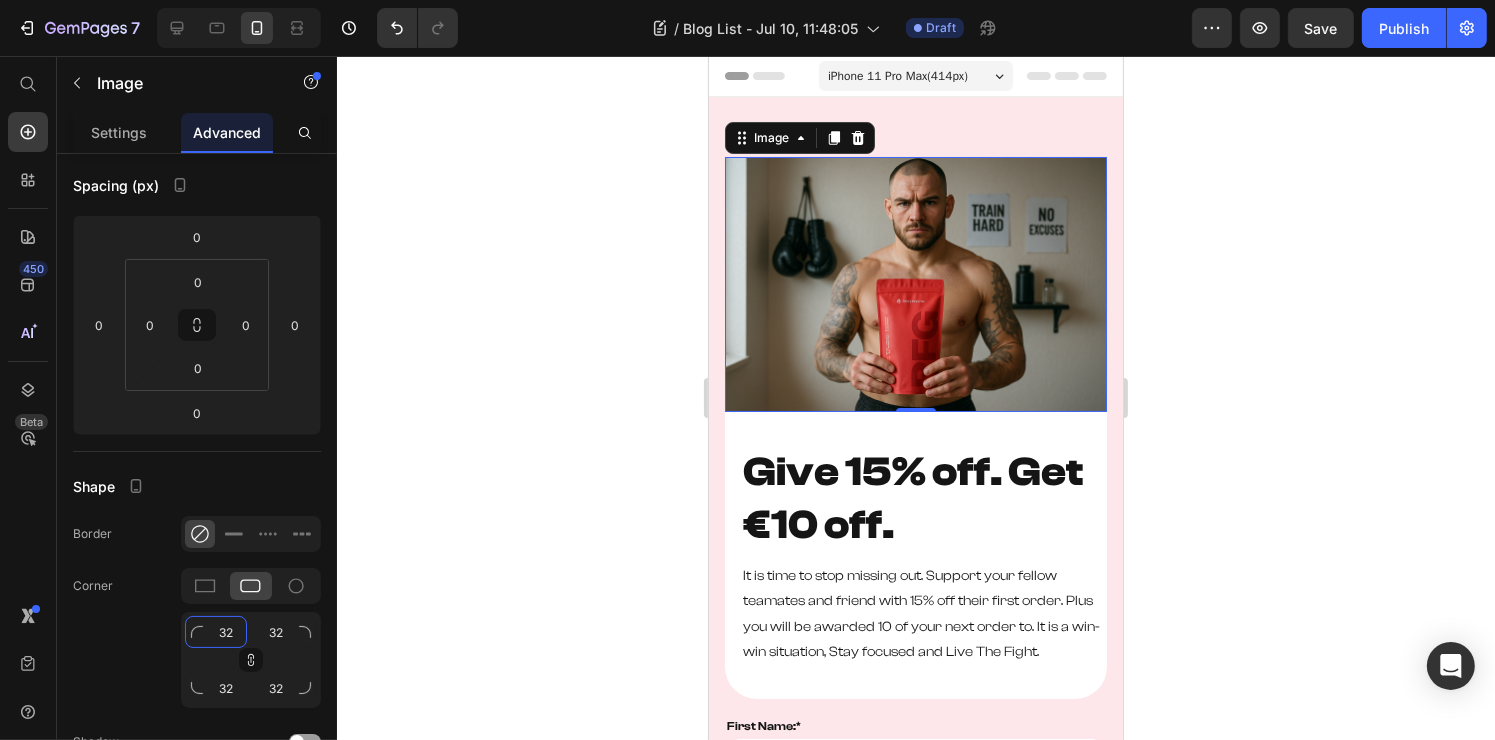 type on "32" 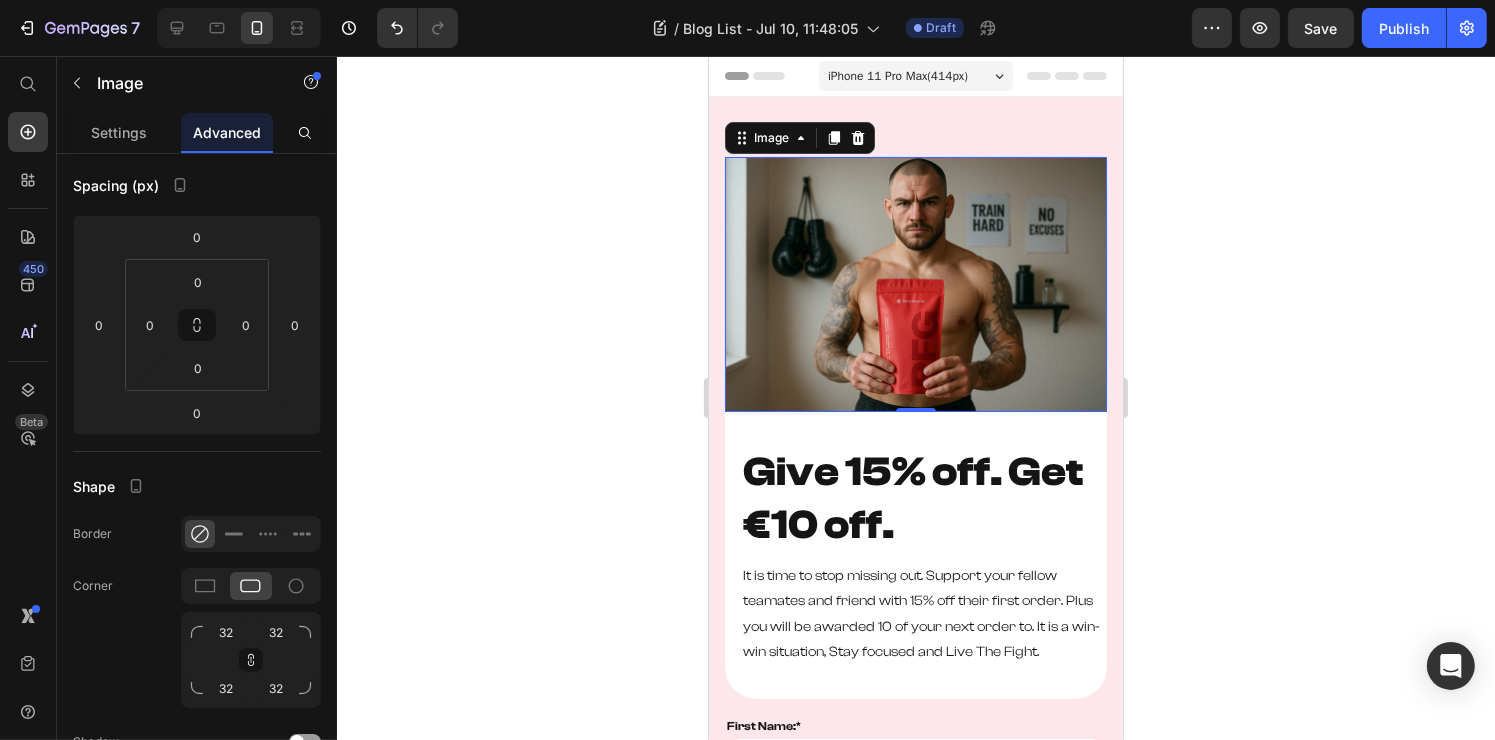 click 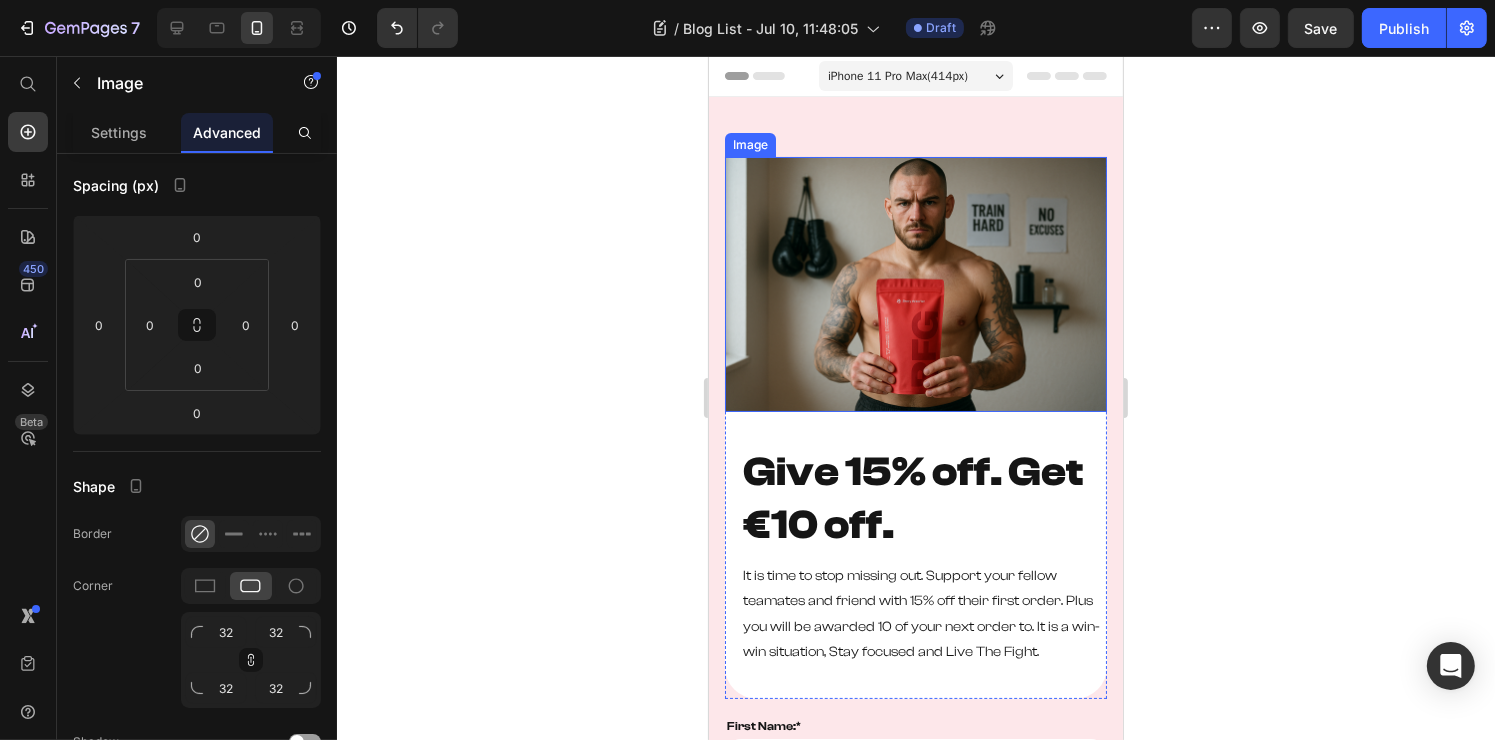 click at bounding box center (915, 284) 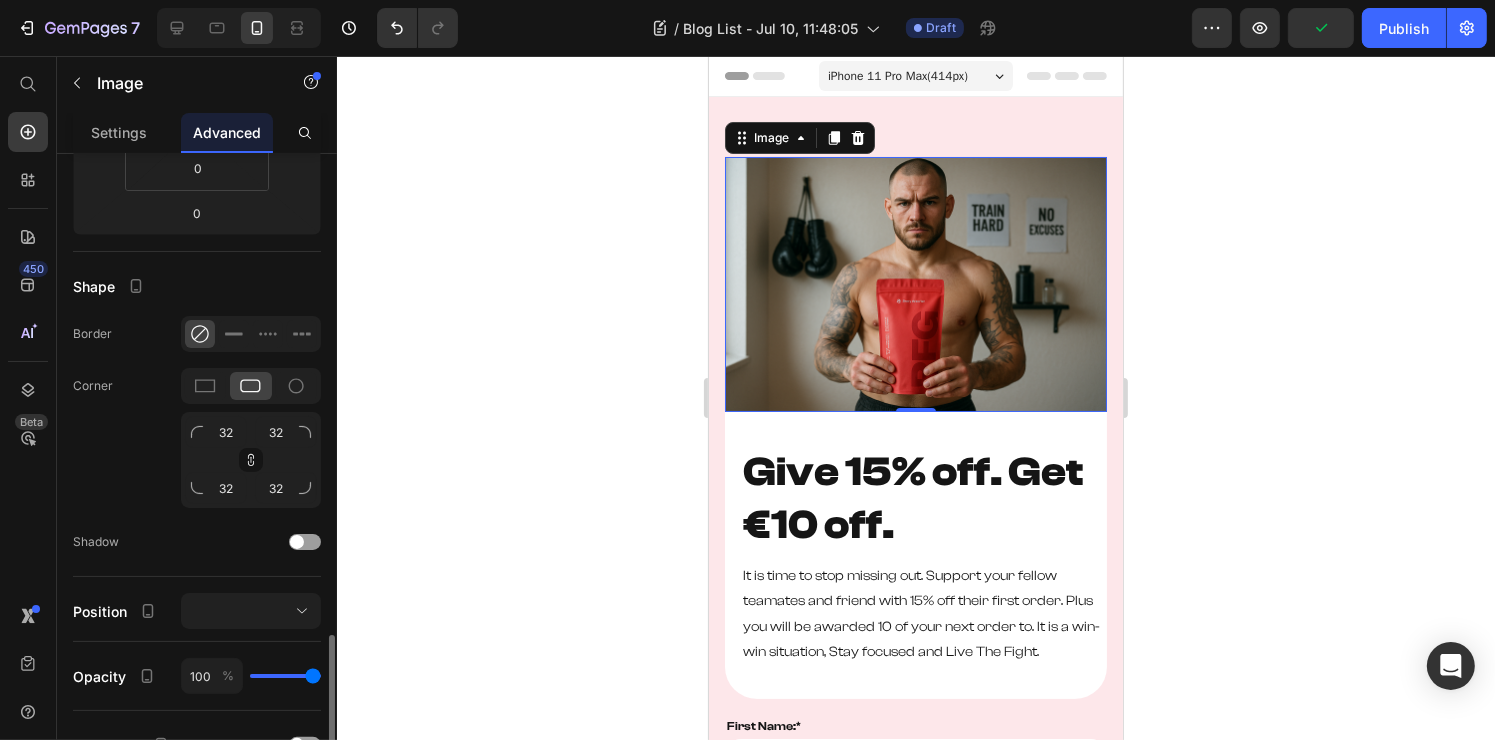 scroll, scrollTop: 600, scrollLeft: 0, axis: vertical 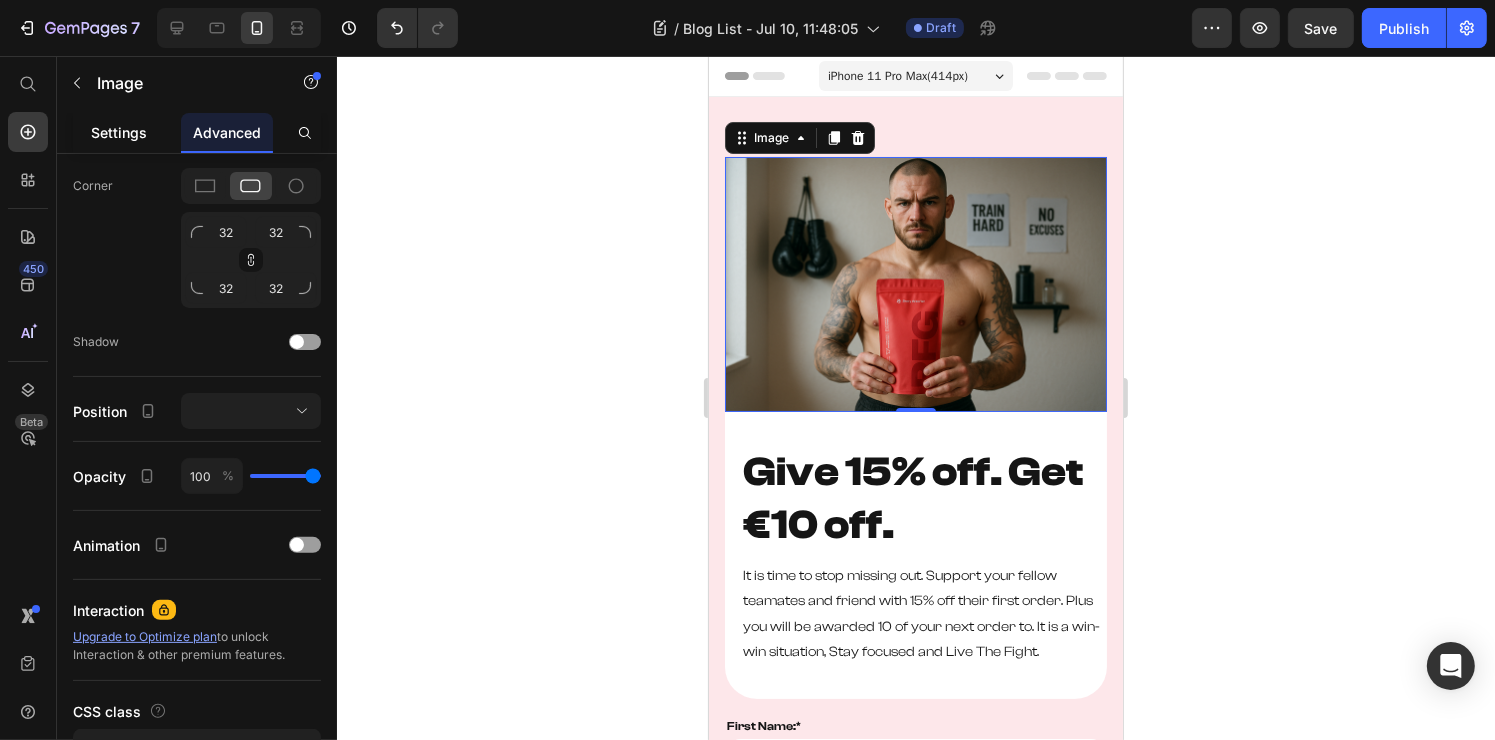 click on "Settings" at bounding box center (119, 132) 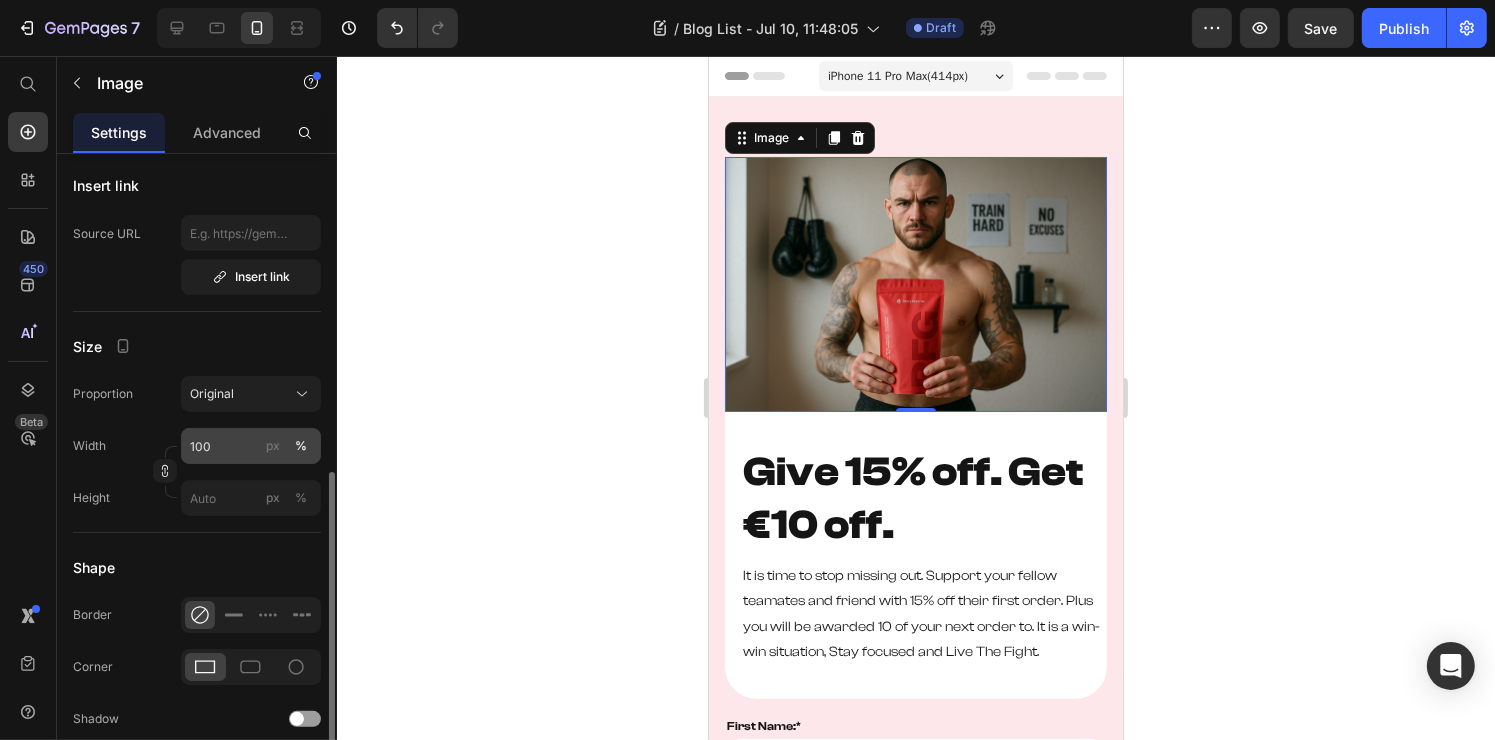 scroll, scrollTop: 500, scrollLeft: 0, axis: vertical 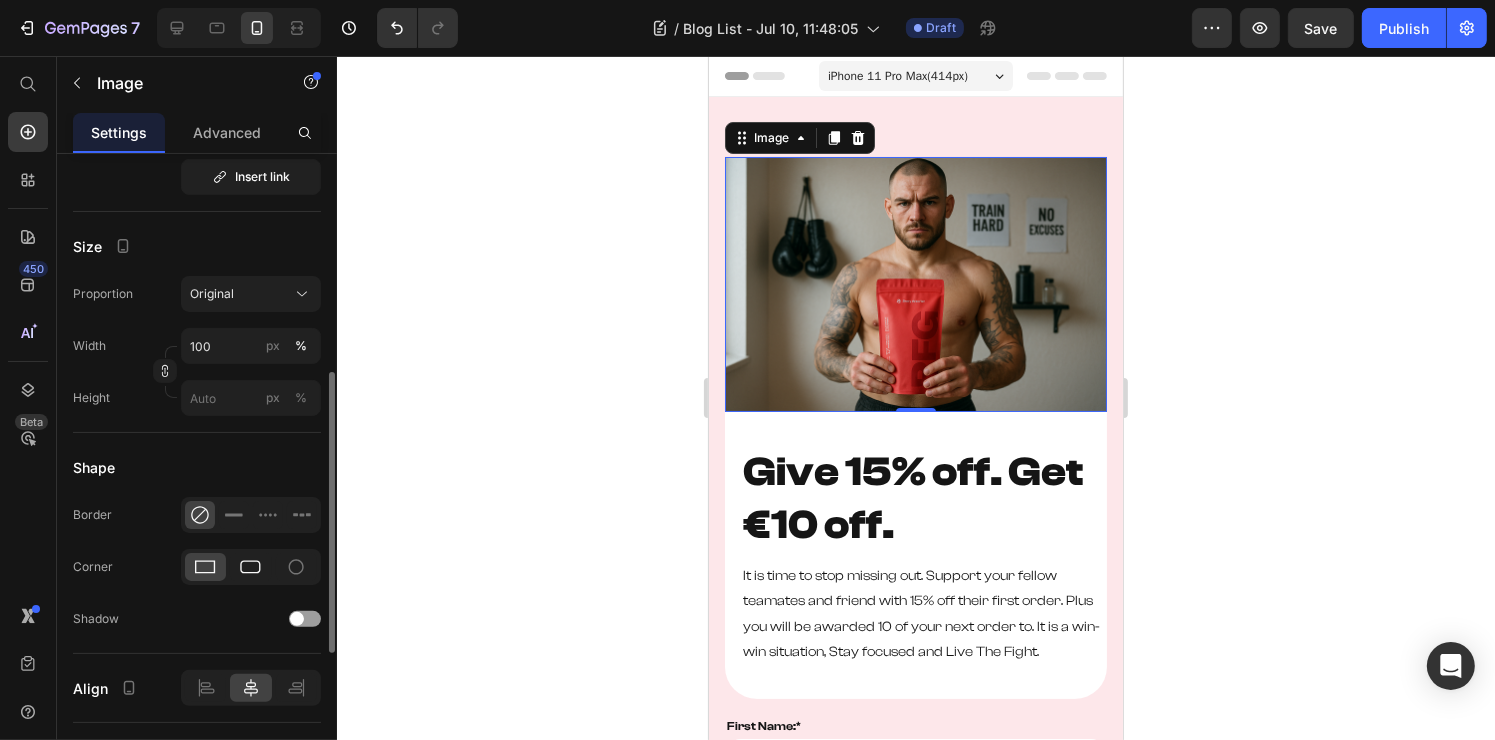 click 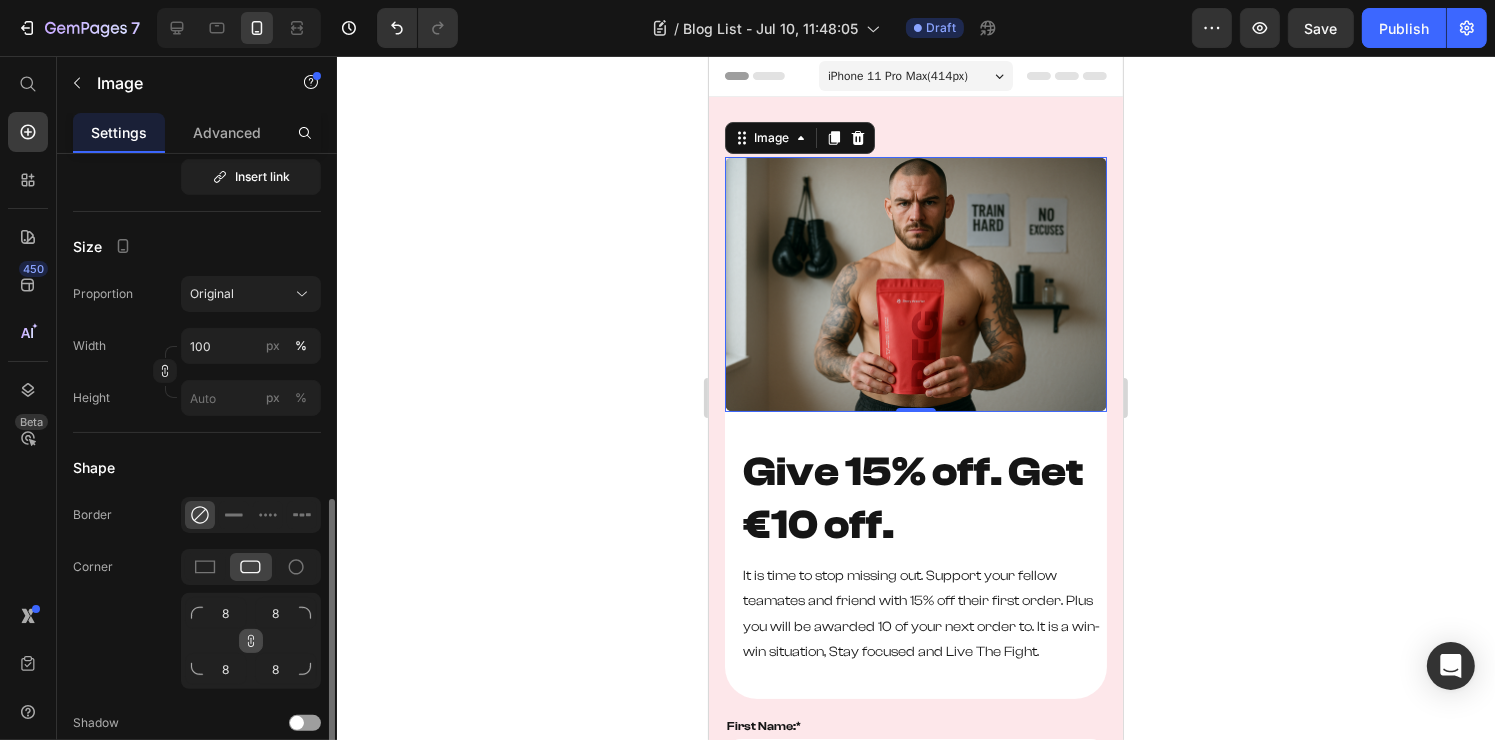 scroll, scrollTop: 600, scrollLeft: 0, axis: vertical 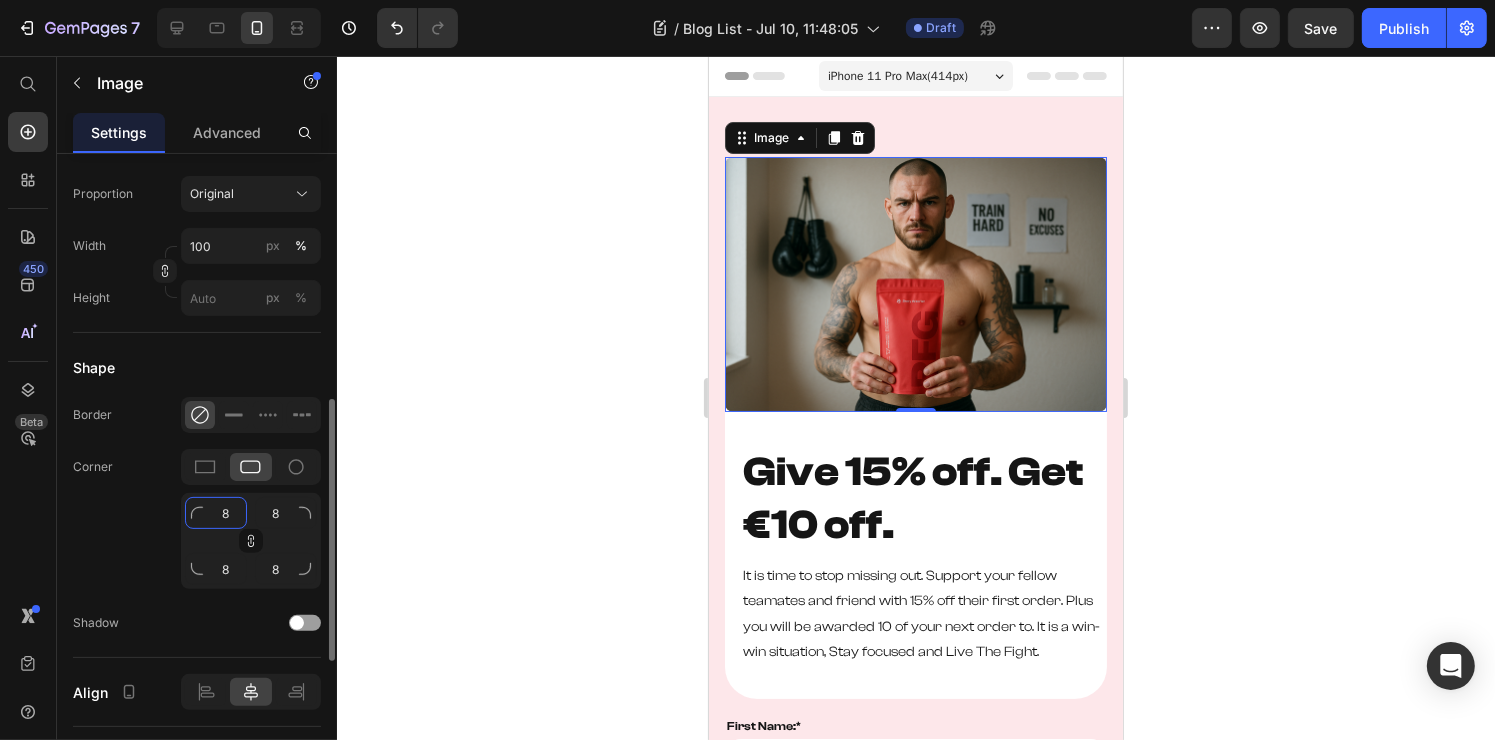 click on "8" 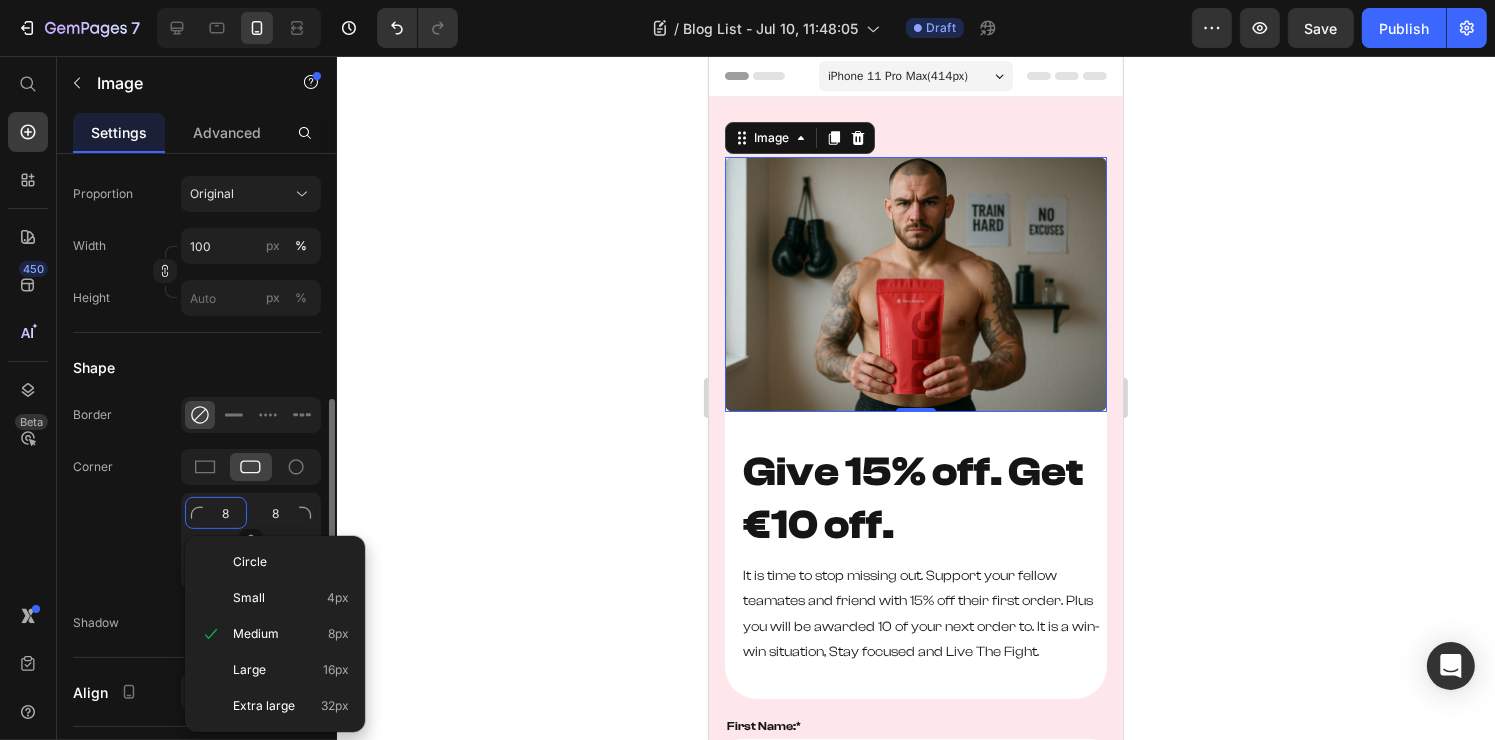 type on "3" 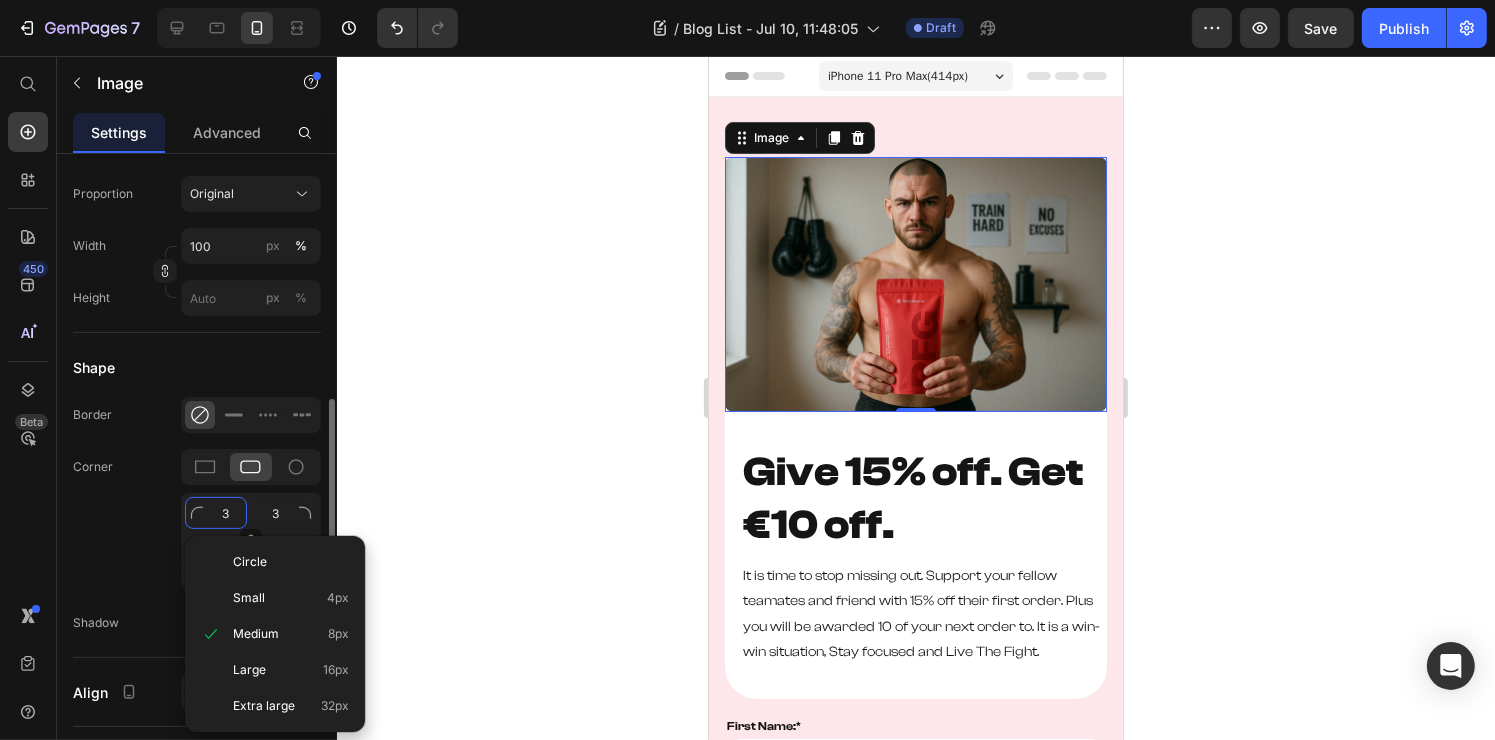 type on "32" 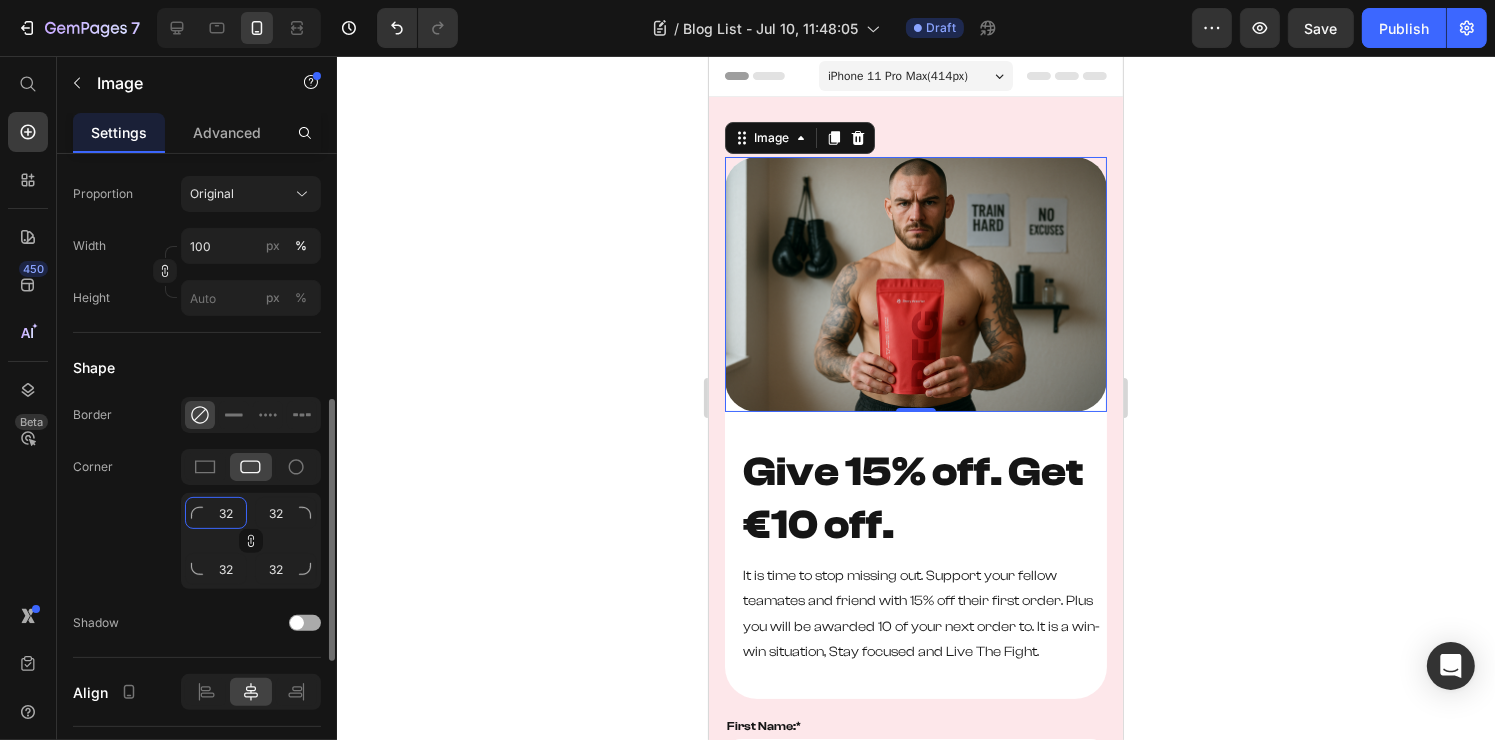 scroll, scrollTop: 800, scrollLeft: 0, axis: vertical 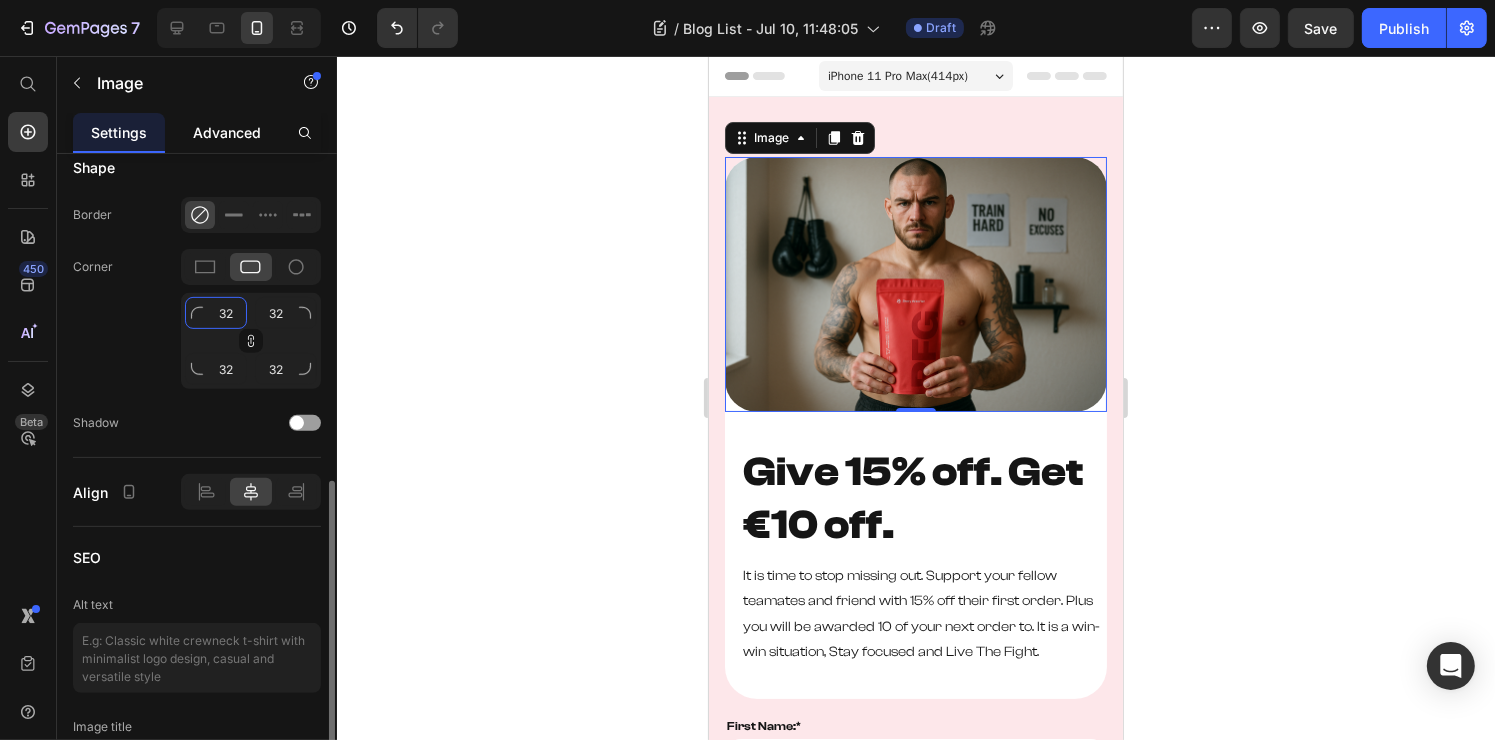 type on "32" 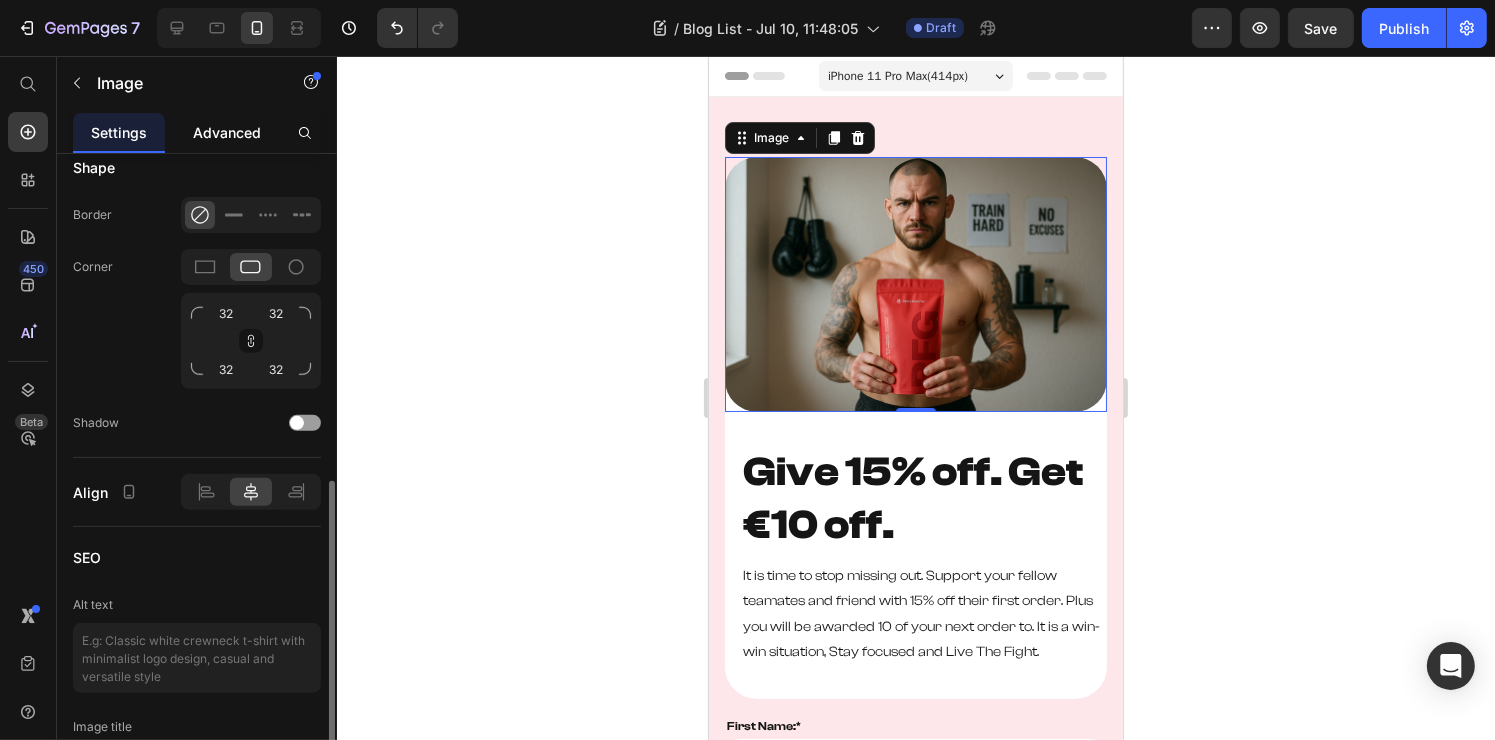 click on "Advanced" 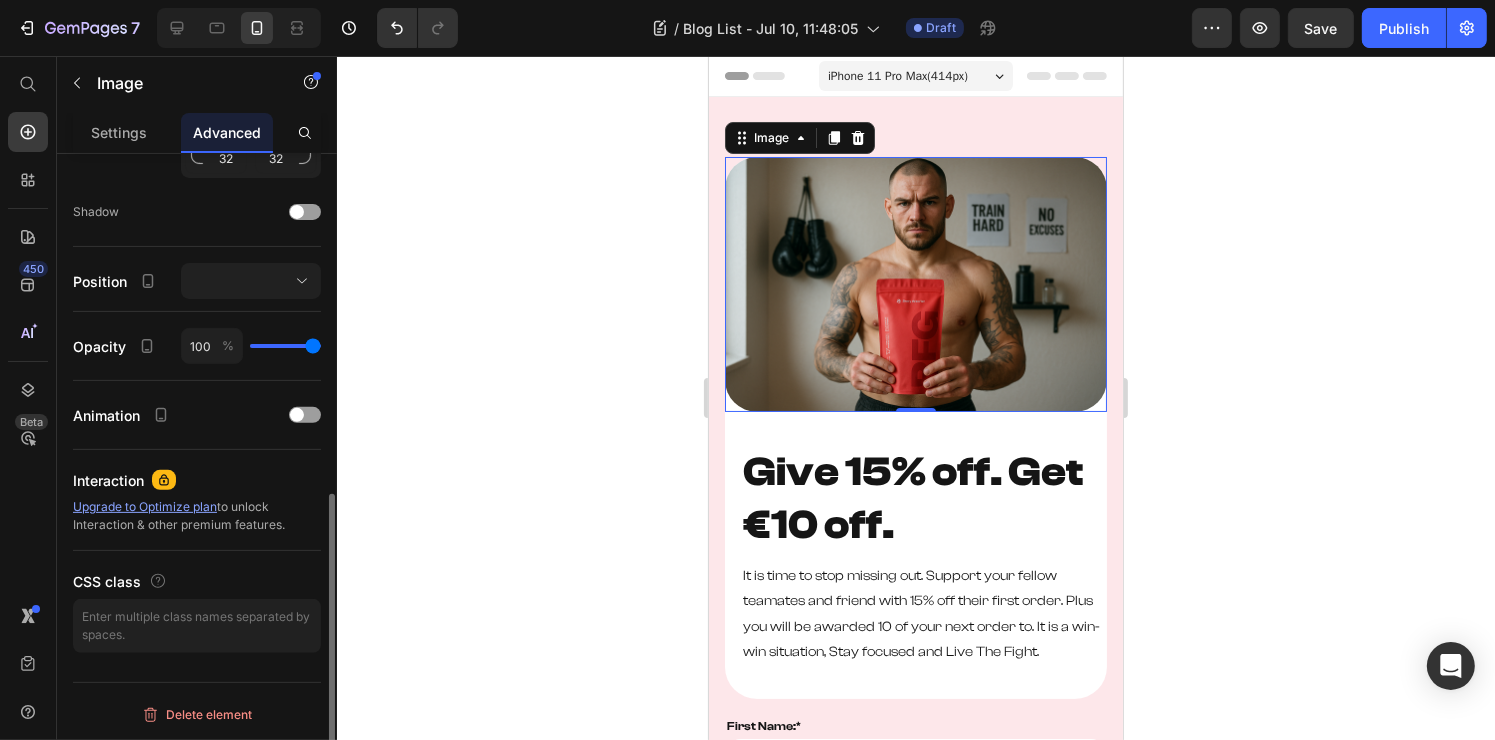 scroll, scrollTop: 0, scrollLeft: 0, axis: both 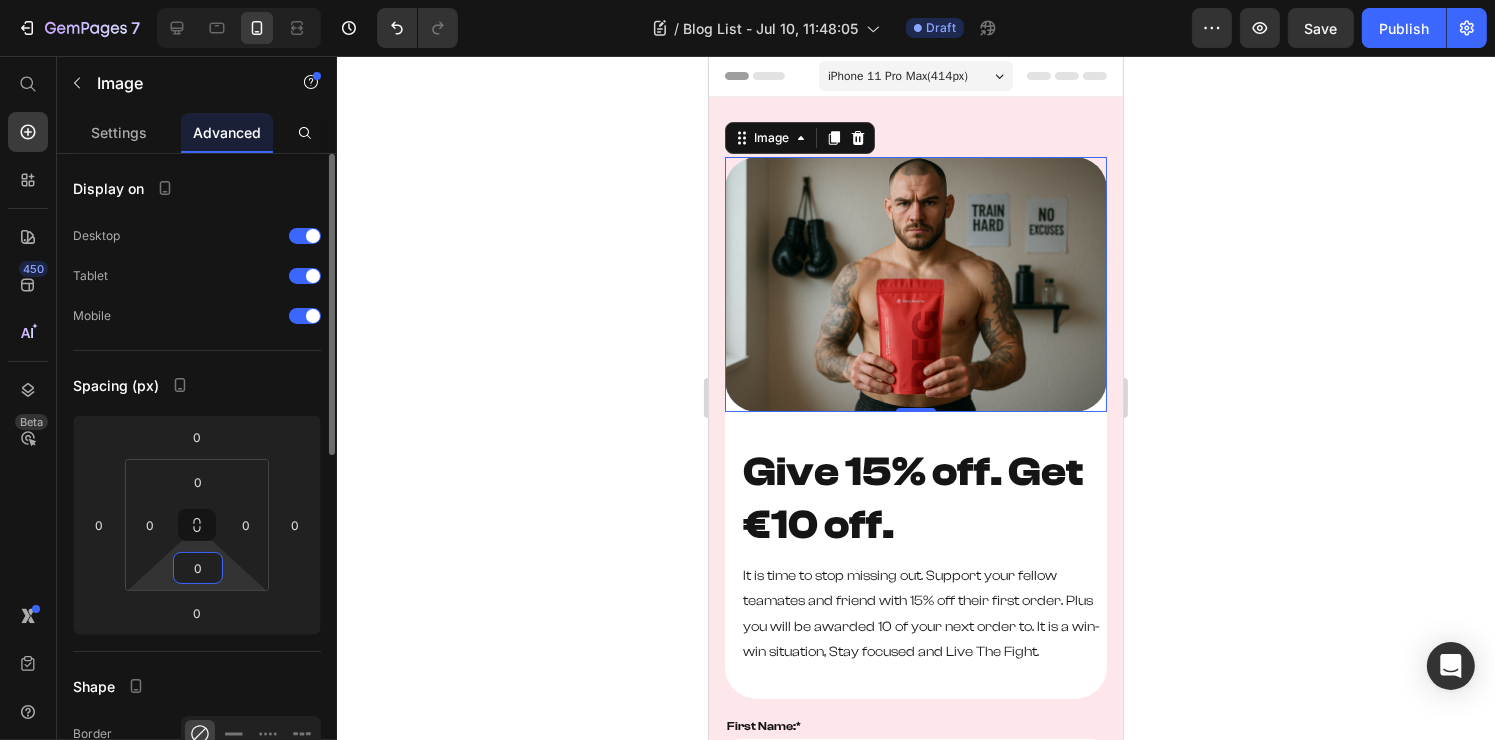 click on "0" at bounding box center [198, 568] 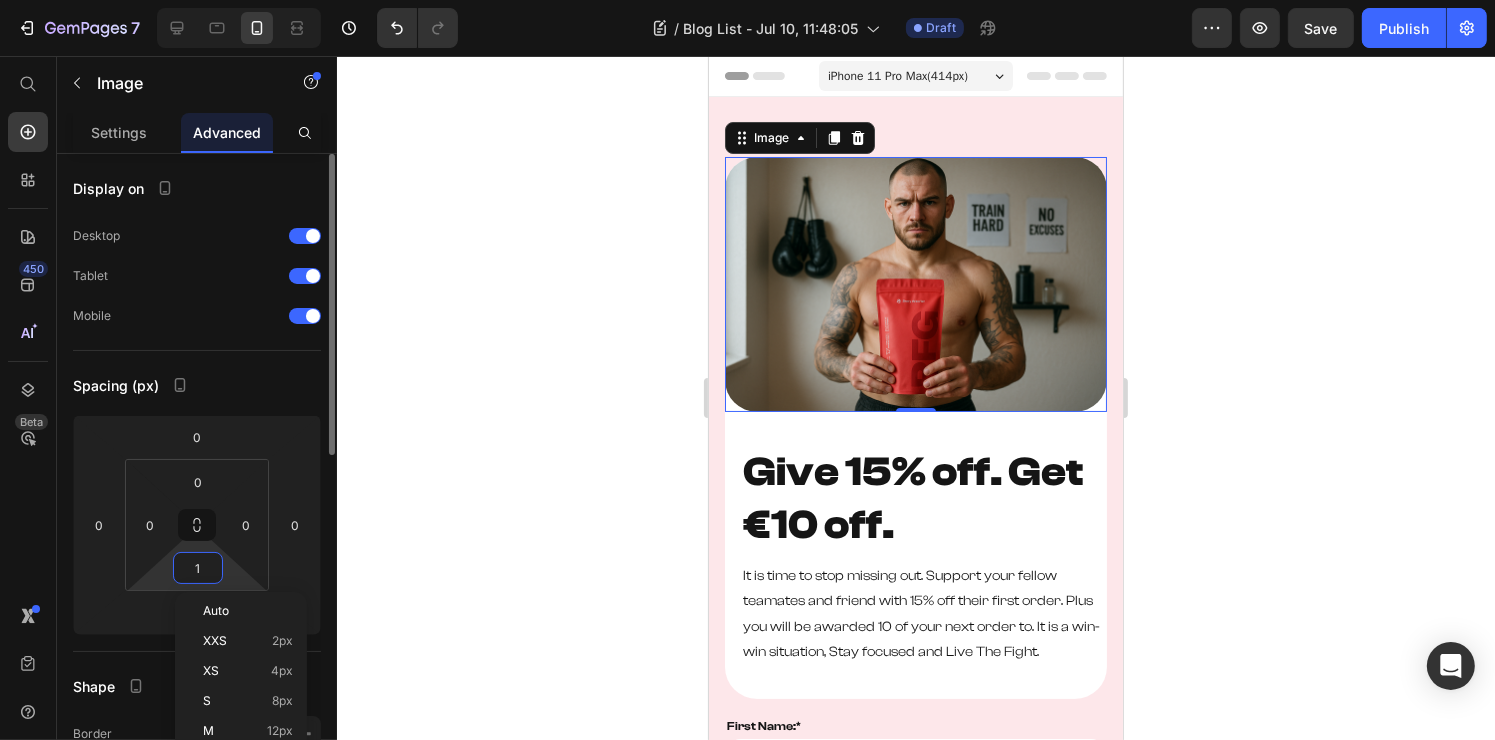 type on "12" 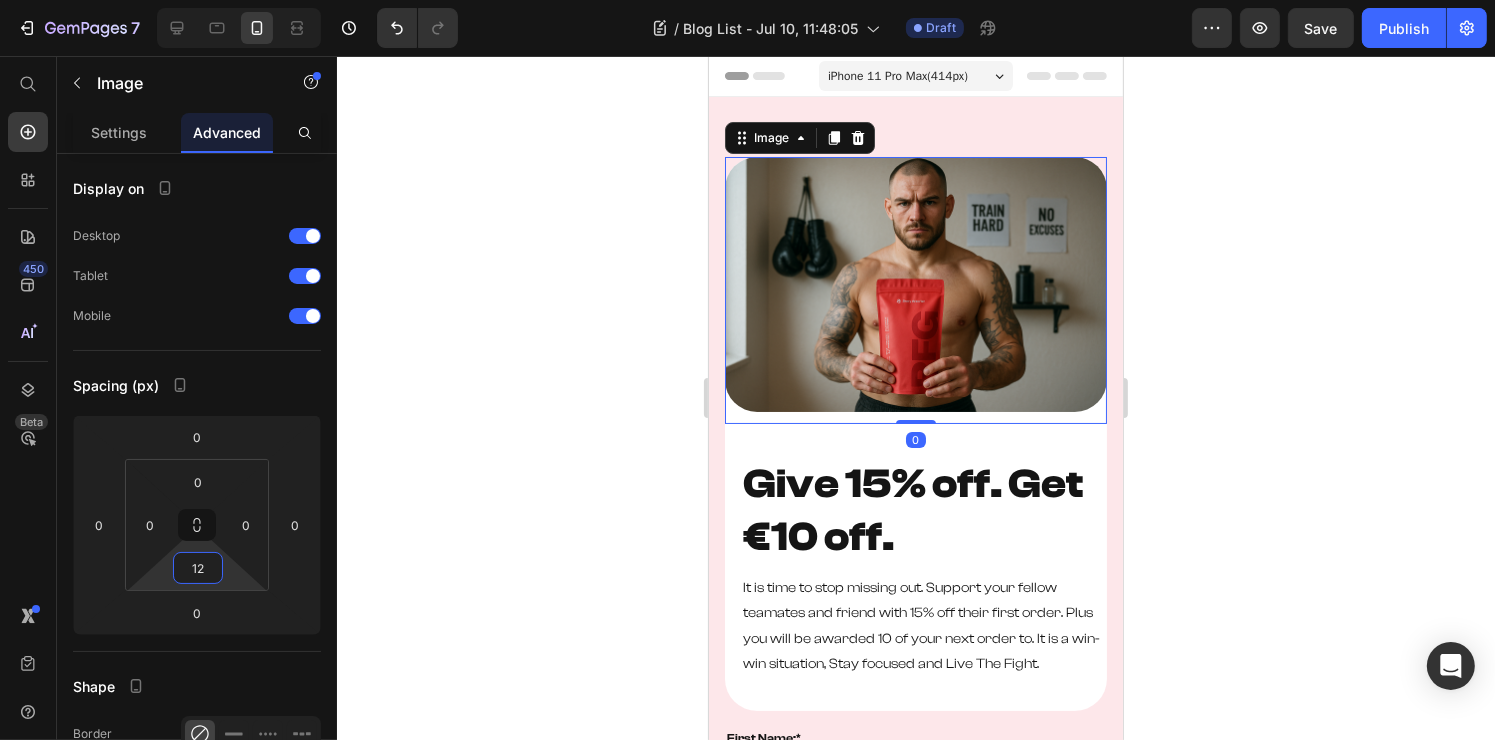 click 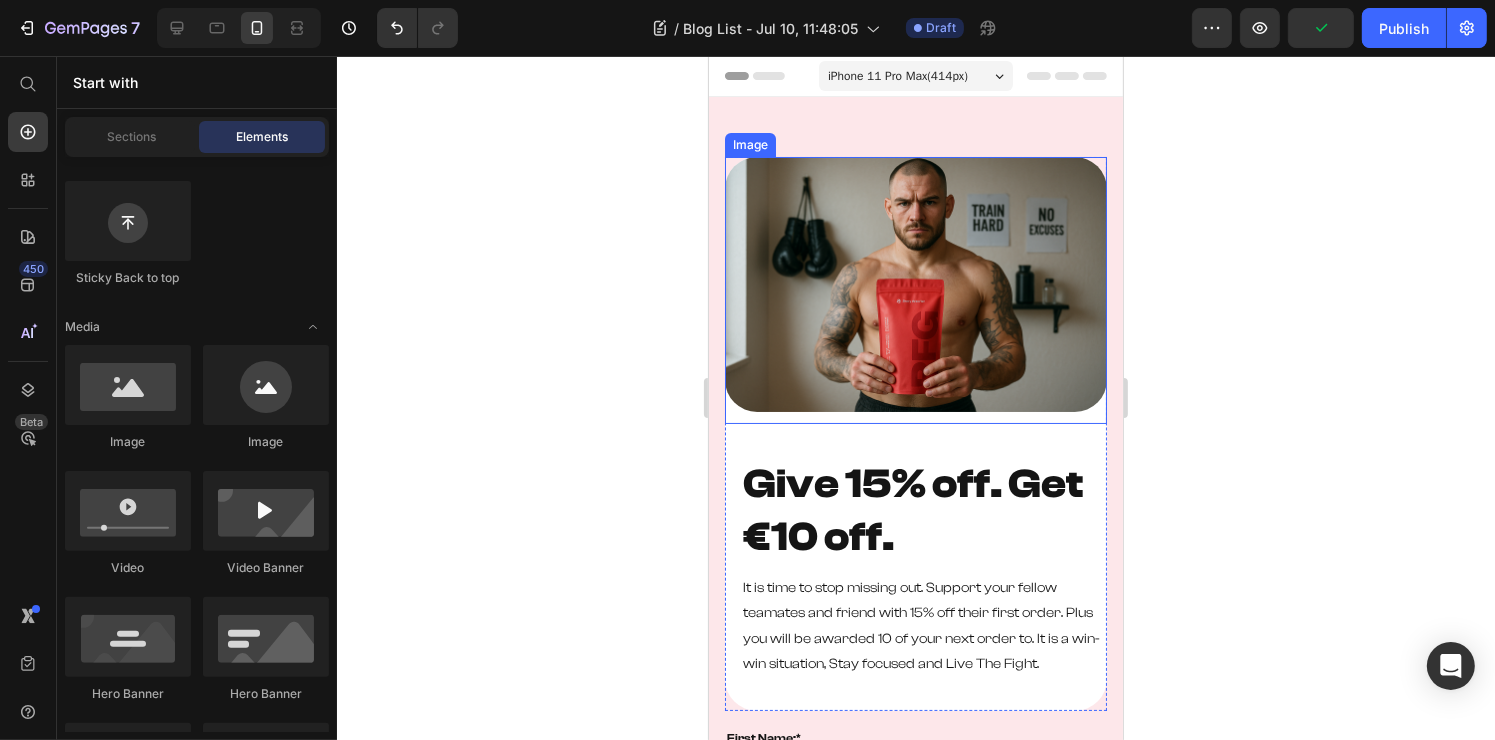 click at bounding box center [915, 290] 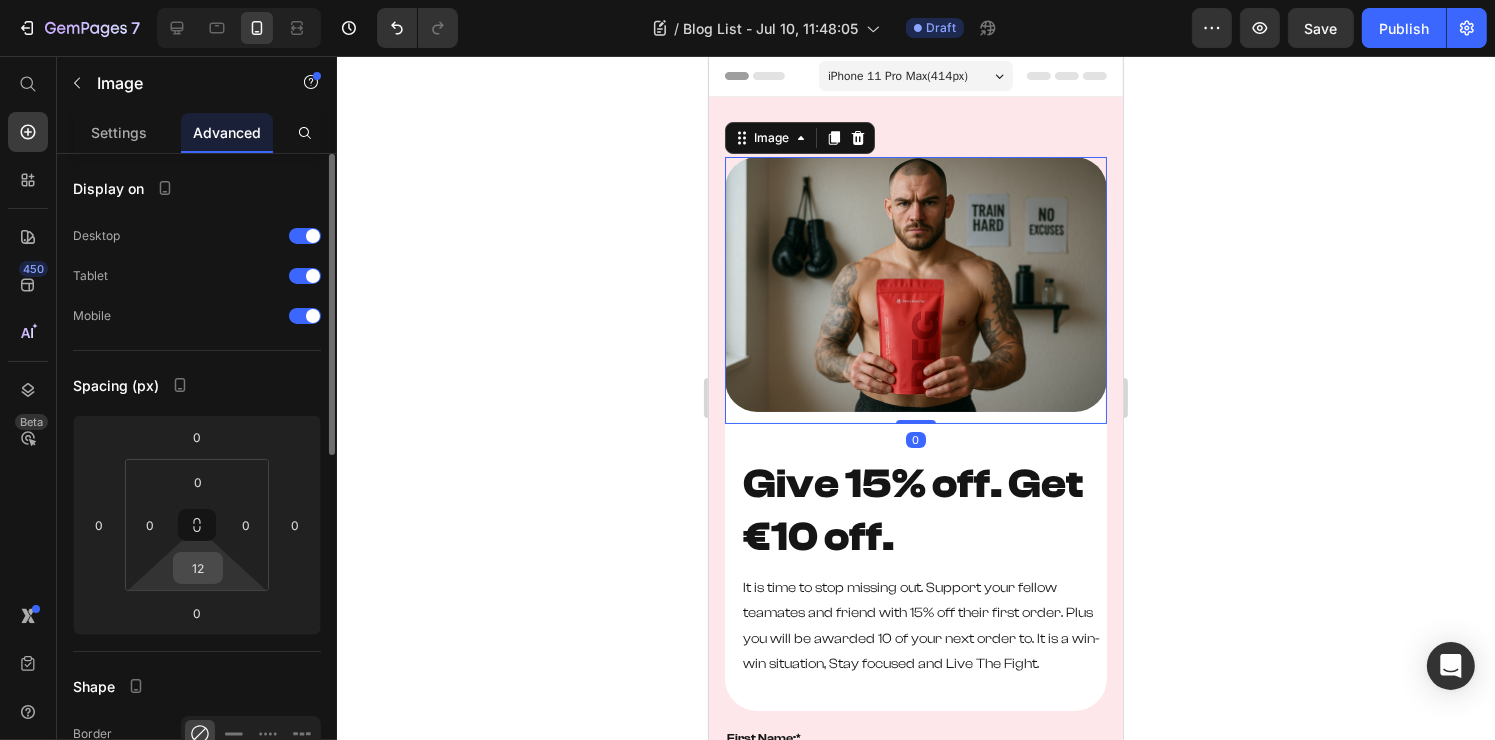 click on "12" at bounding box center (198, 568) 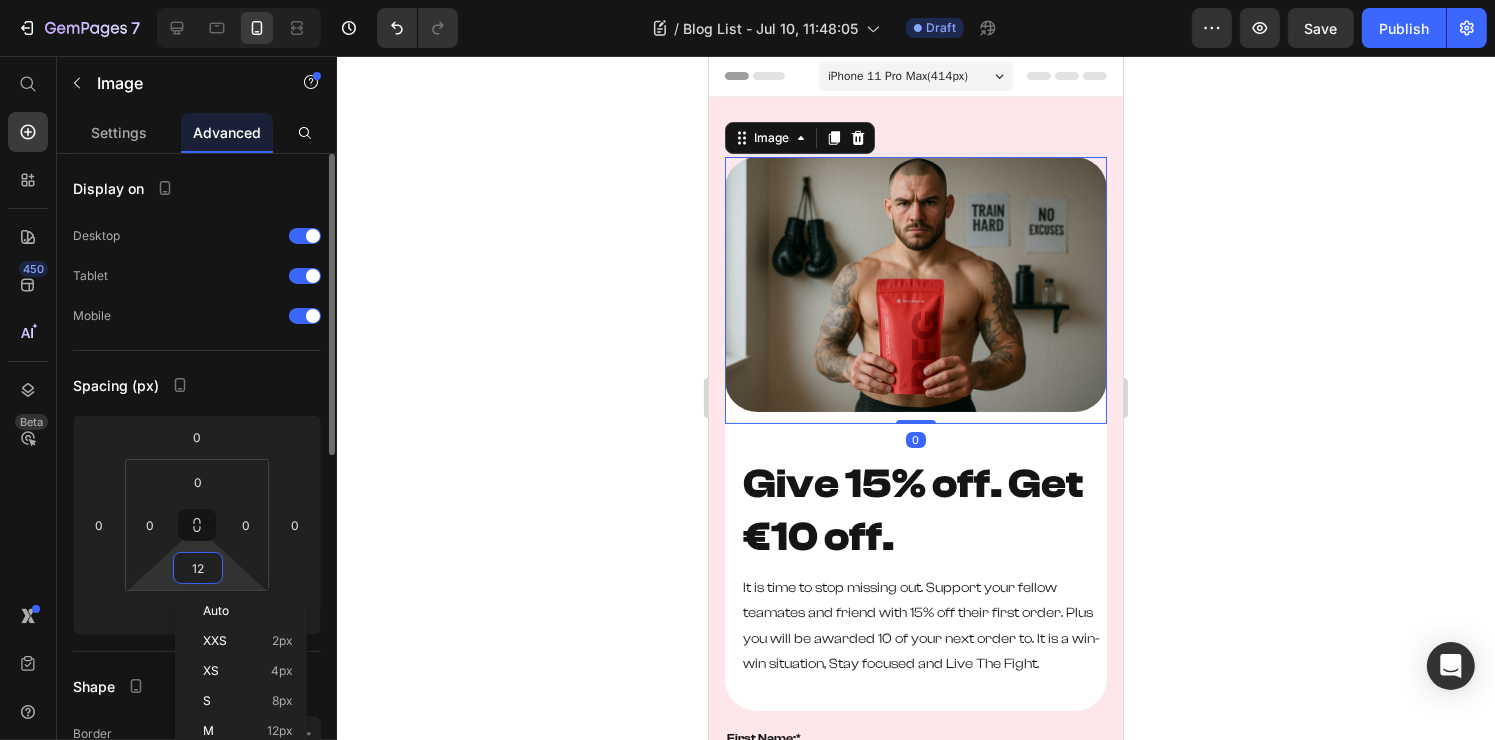 type 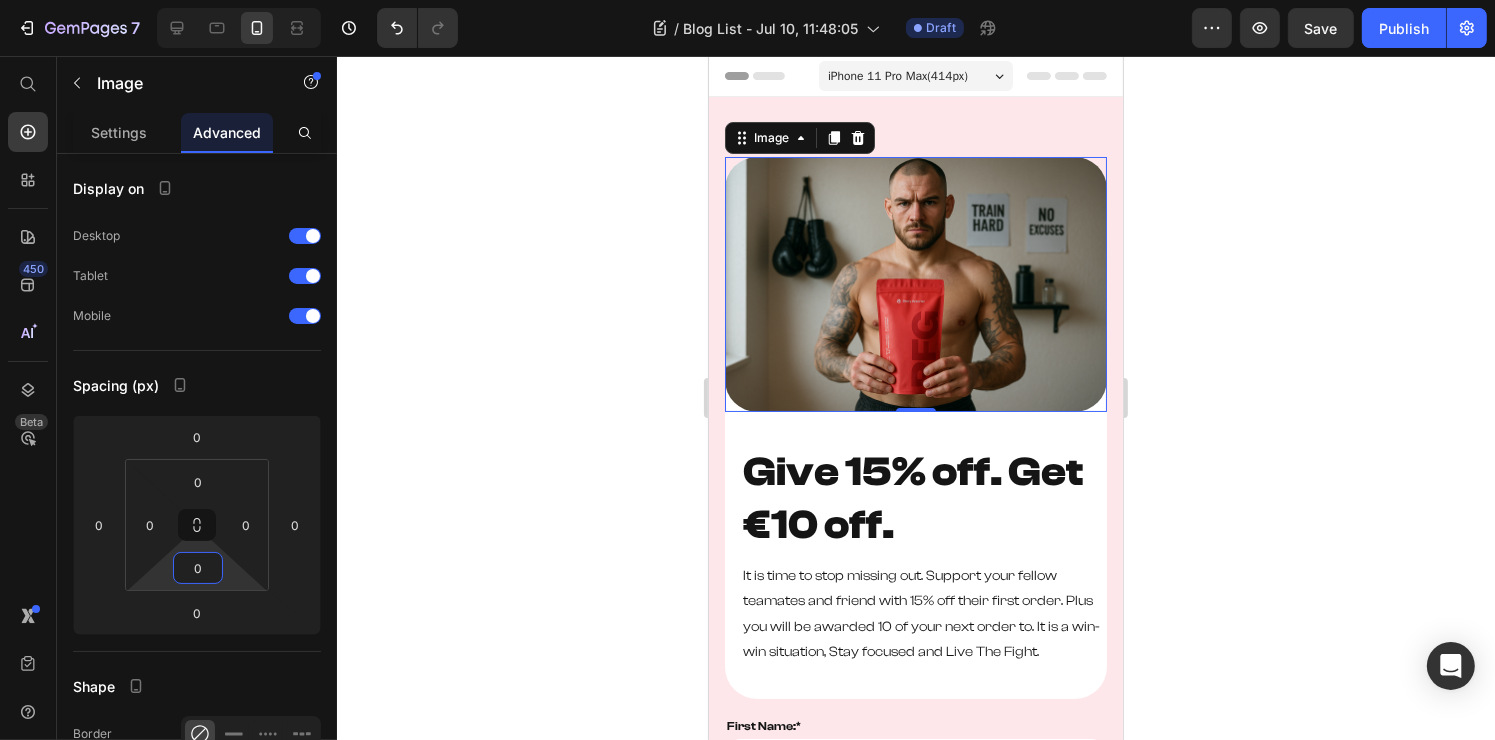 click 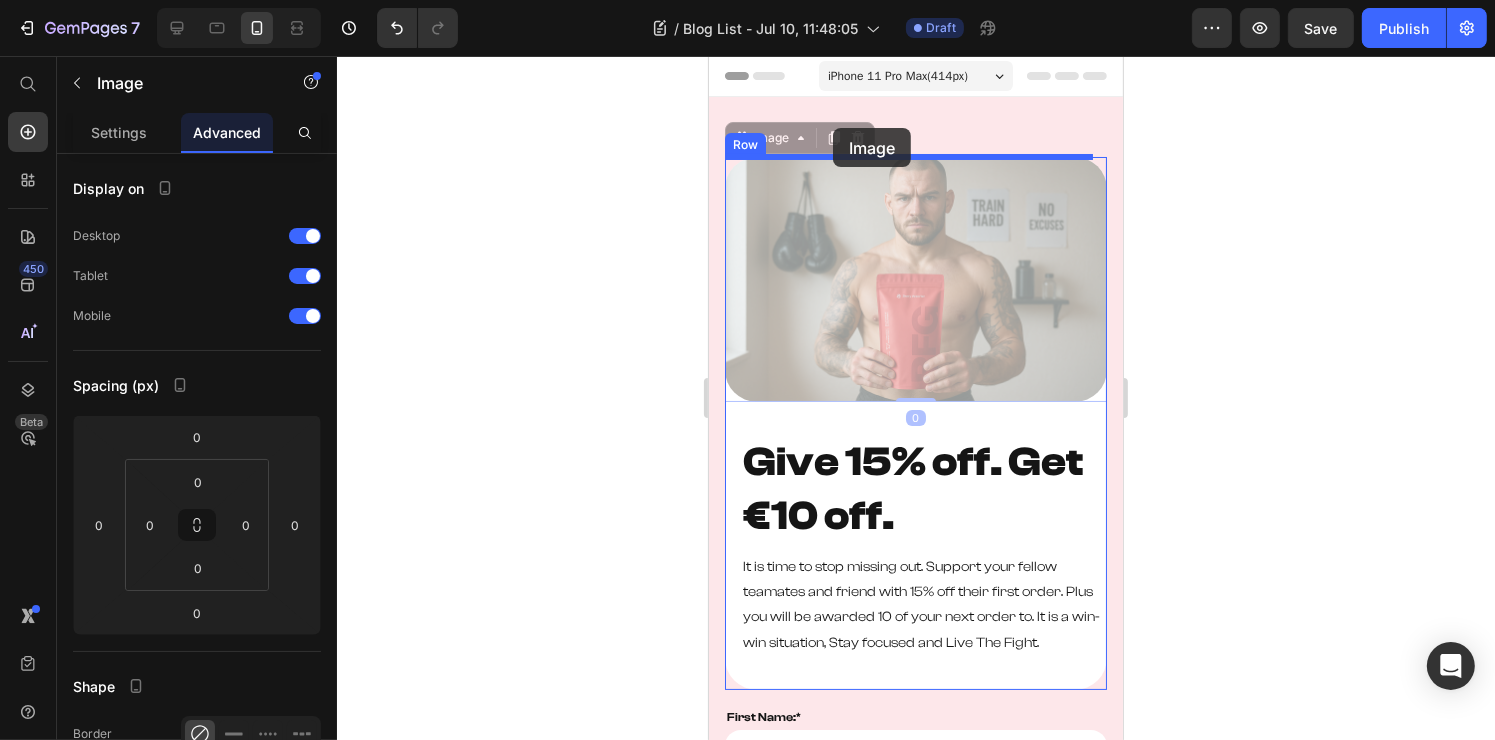 drag, startPoint x: 814, startPoint y: 287, endPoint x: 832, endPoint y: 128, distance: 160.01562 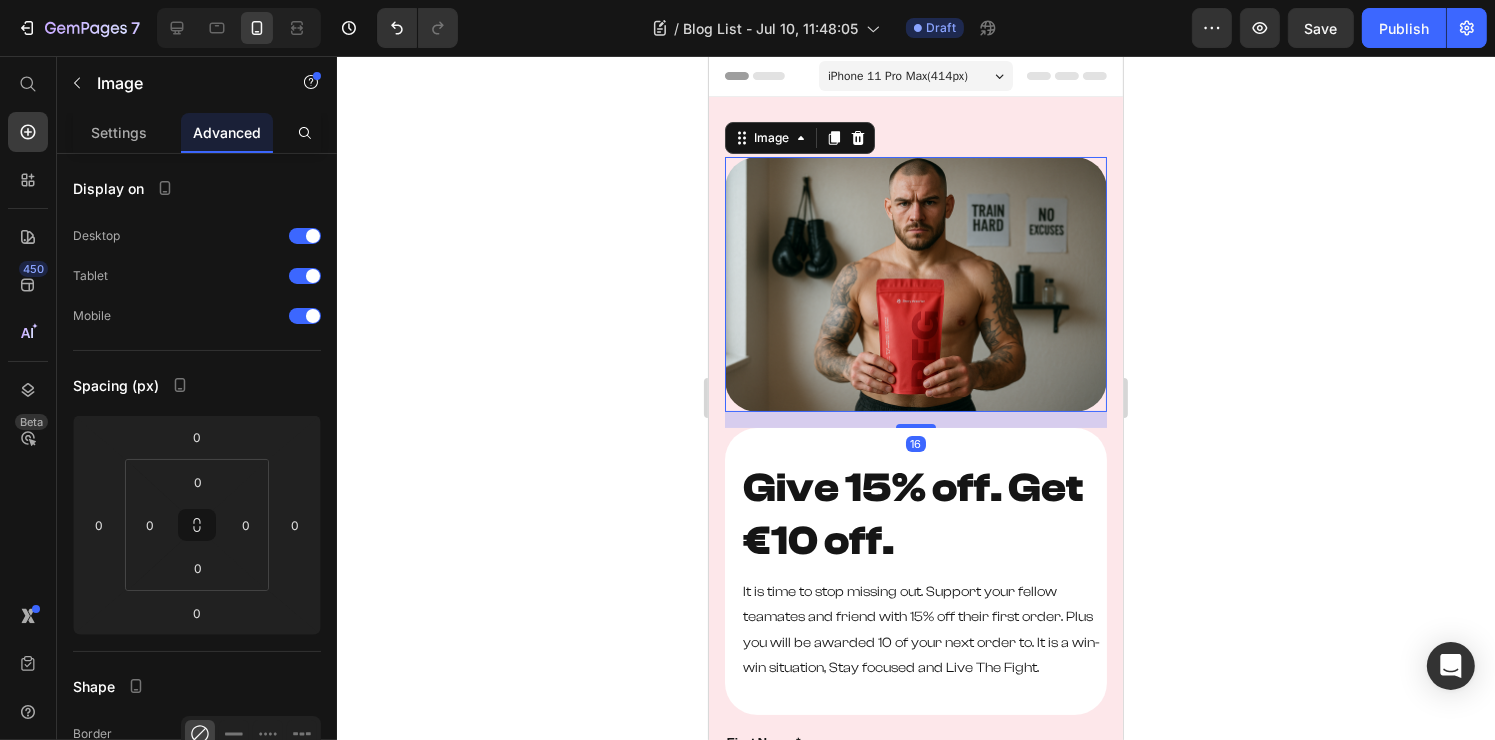 click 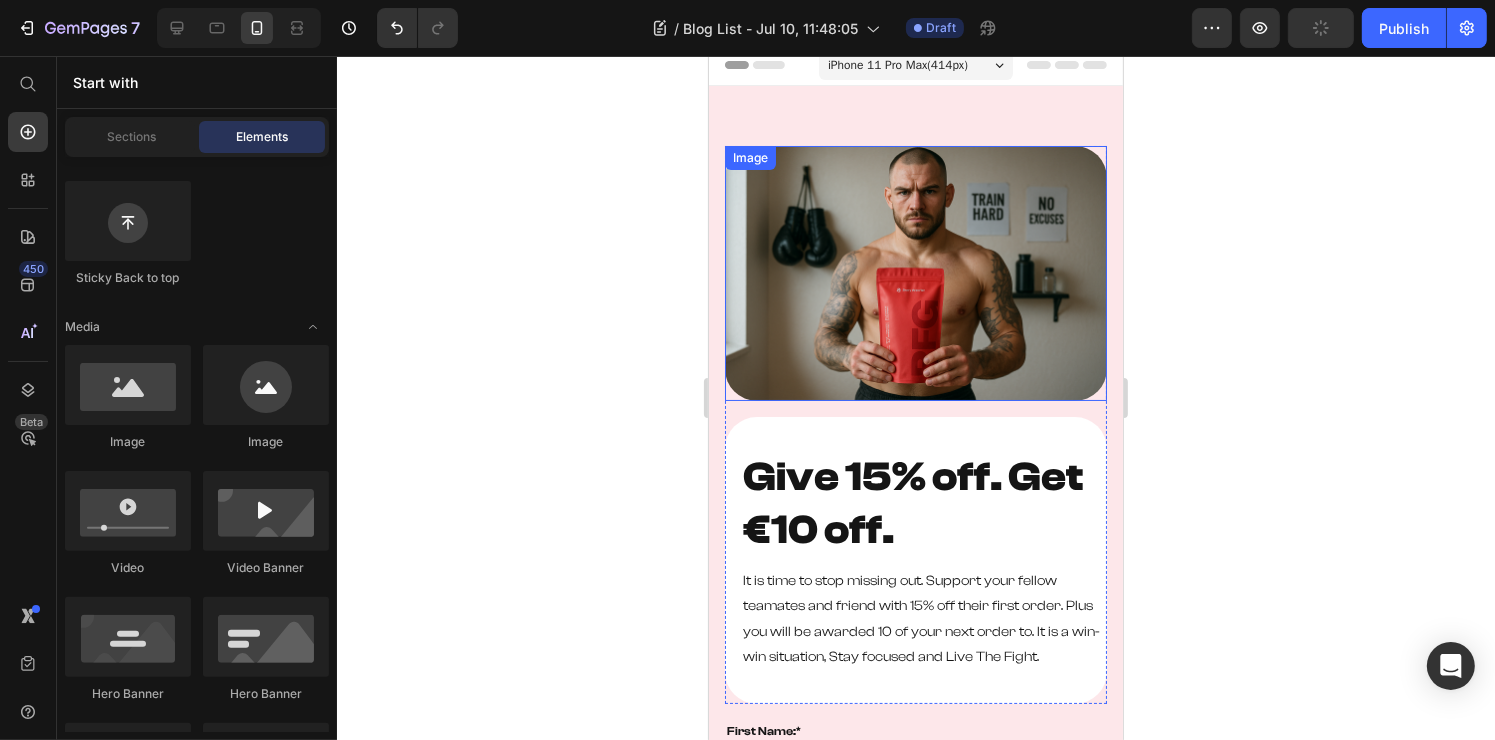 scroll, scrollTop: 0, scrollLeft: 0, axis: both 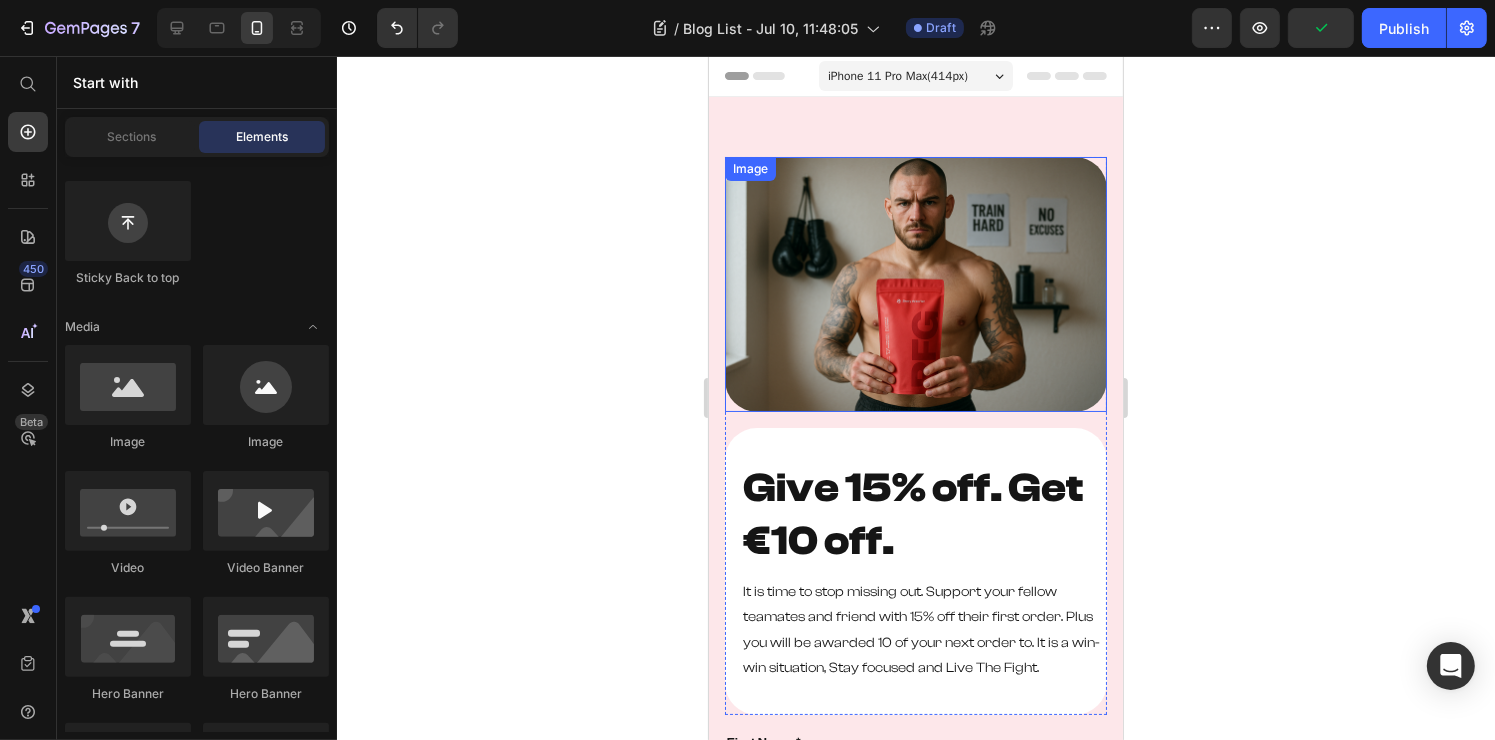 click at bounding box center [915, 284] 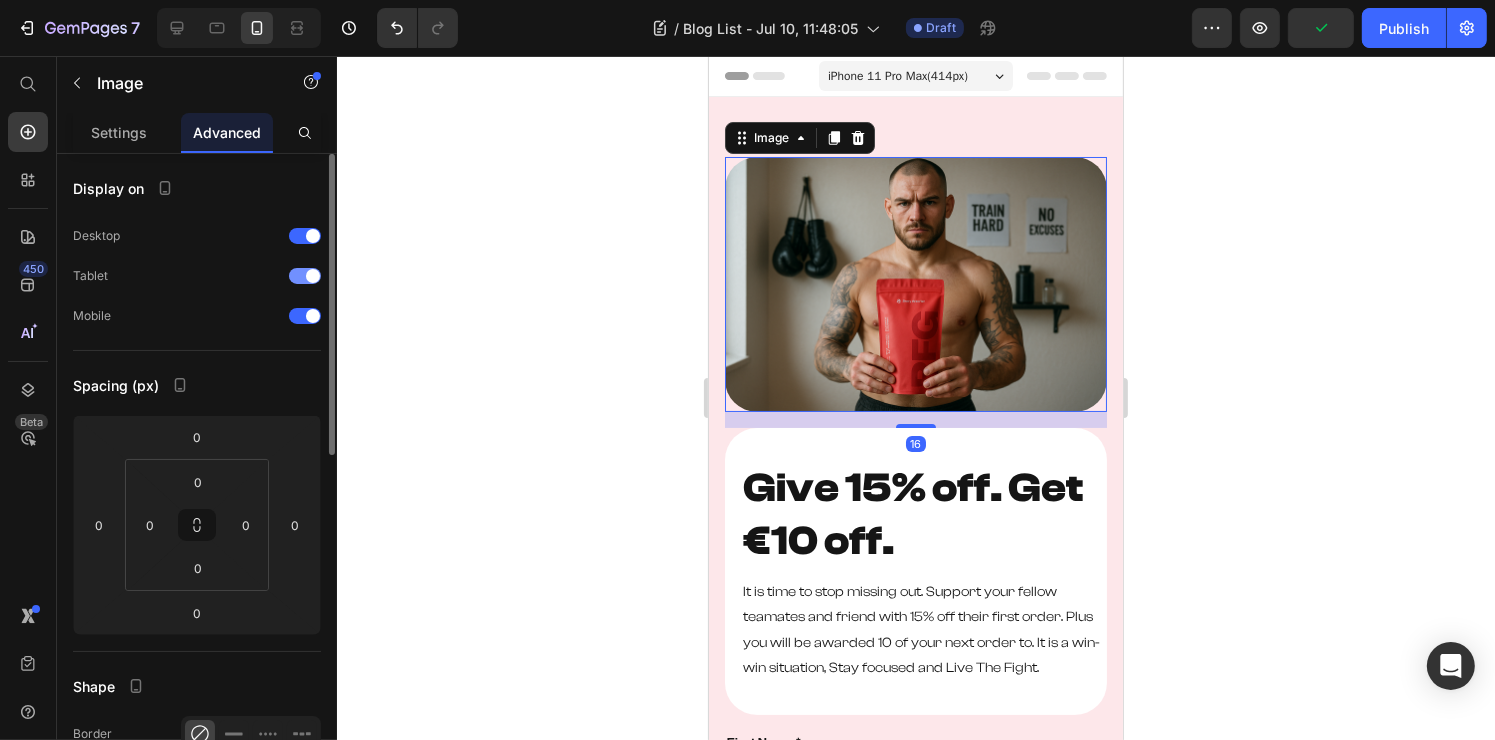 click at bounding box center [305, 276] 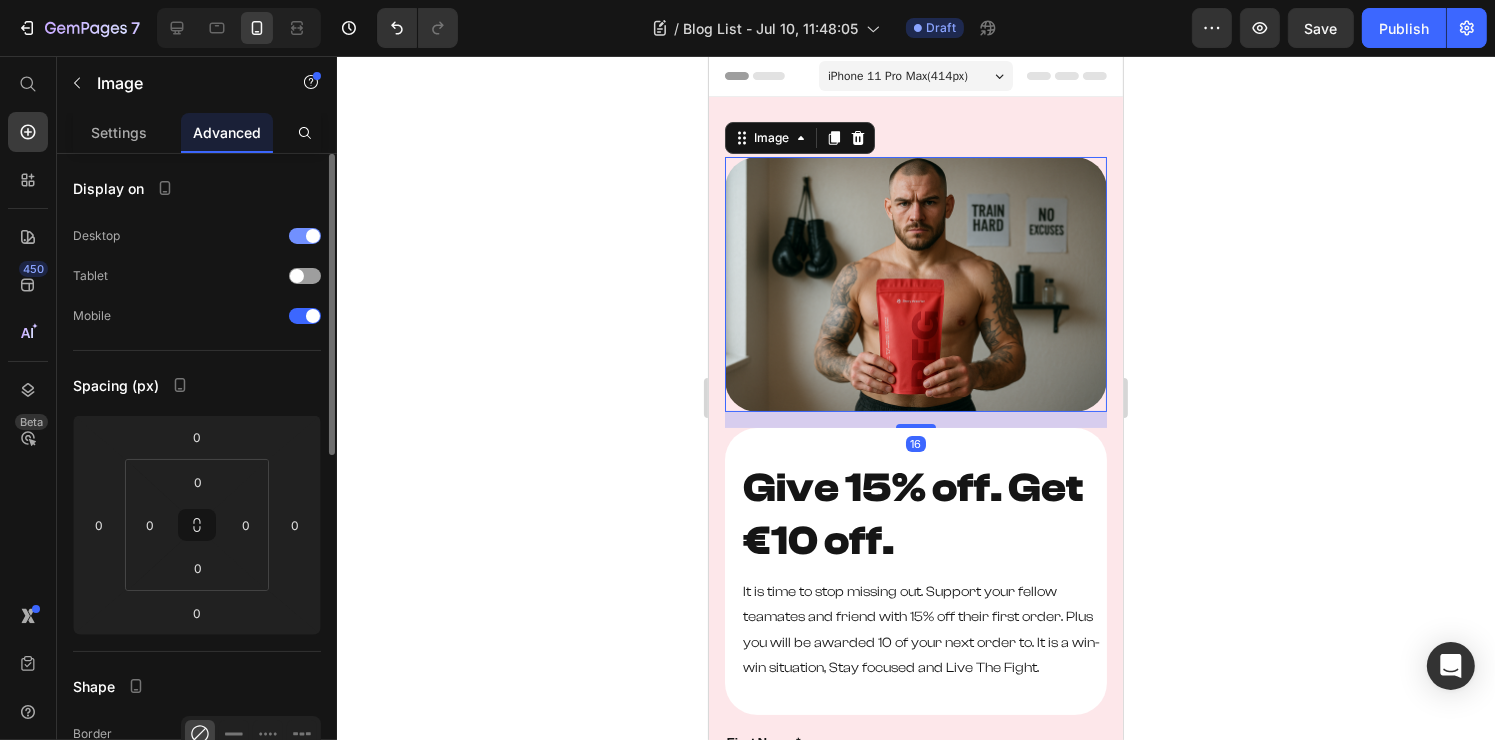 click at bounding box center [305, 236] 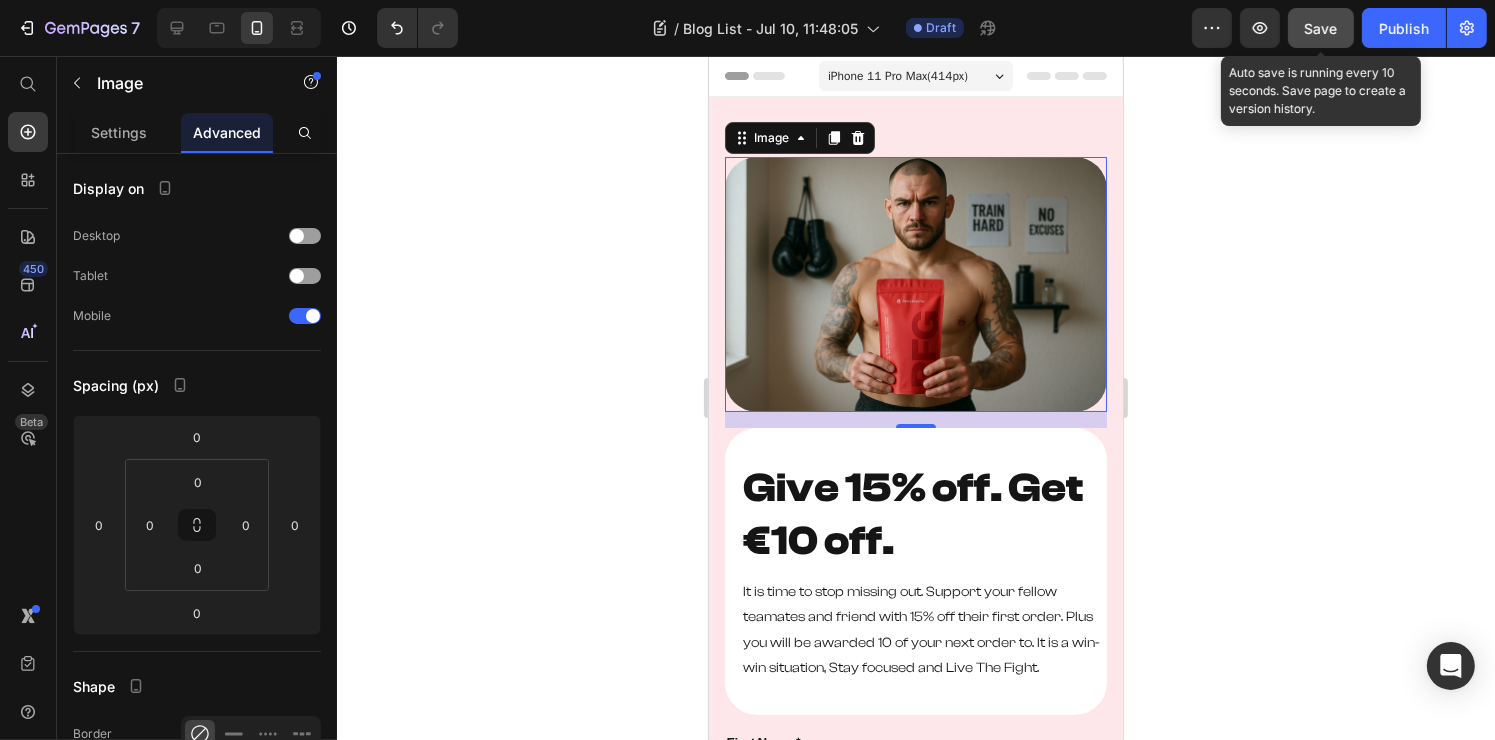 click on "Save" at bounding box center (1321, 28) 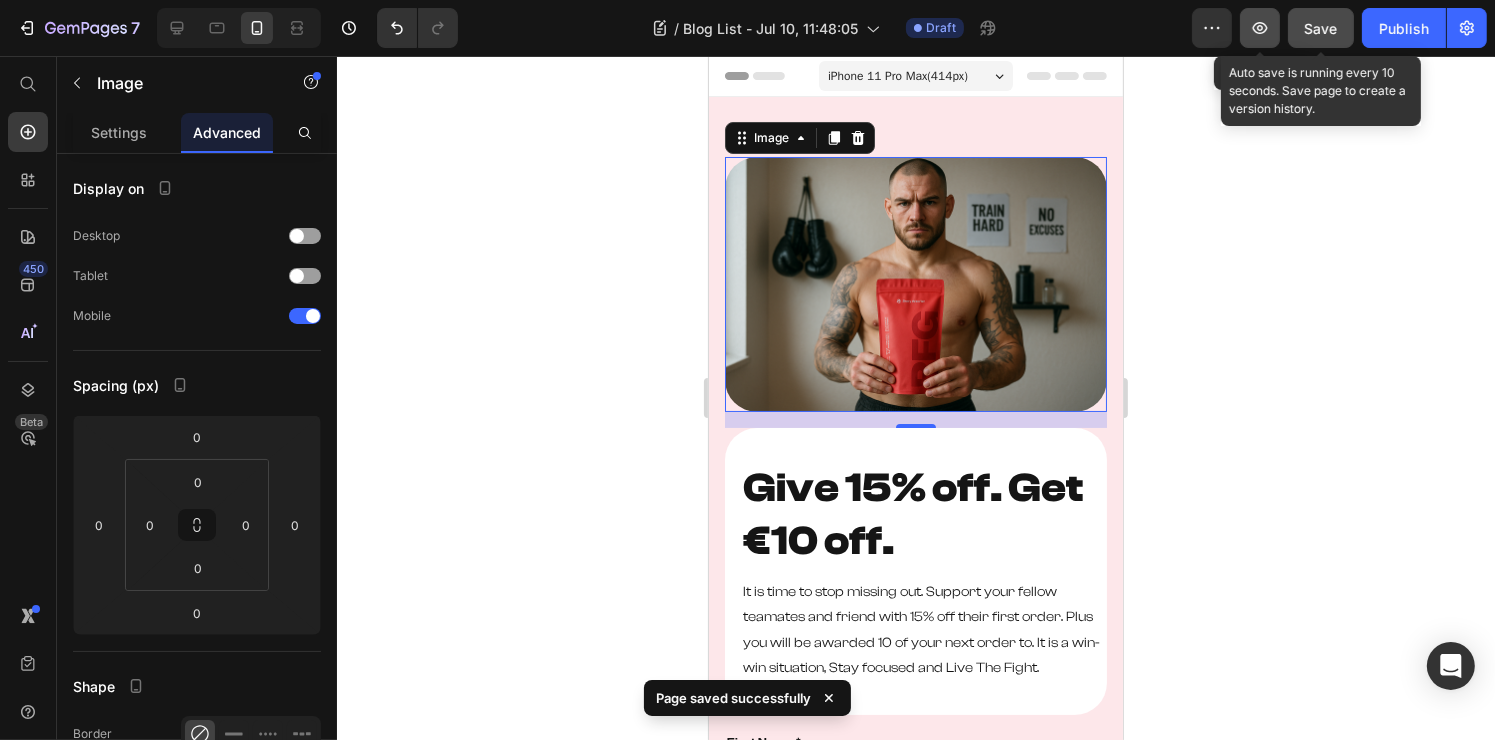 click 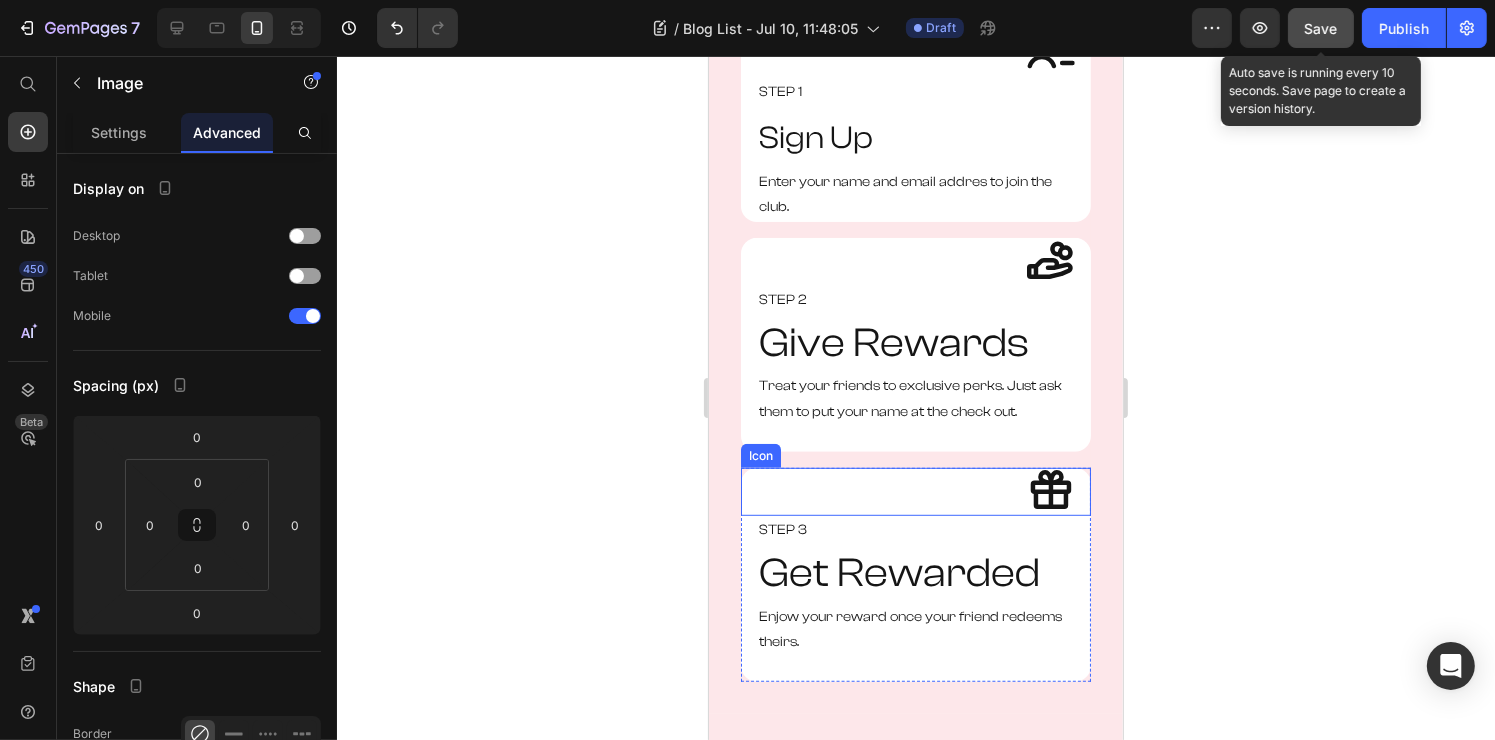 scroll, scrollTop: 0, scrollLeft: 0, axis: both 